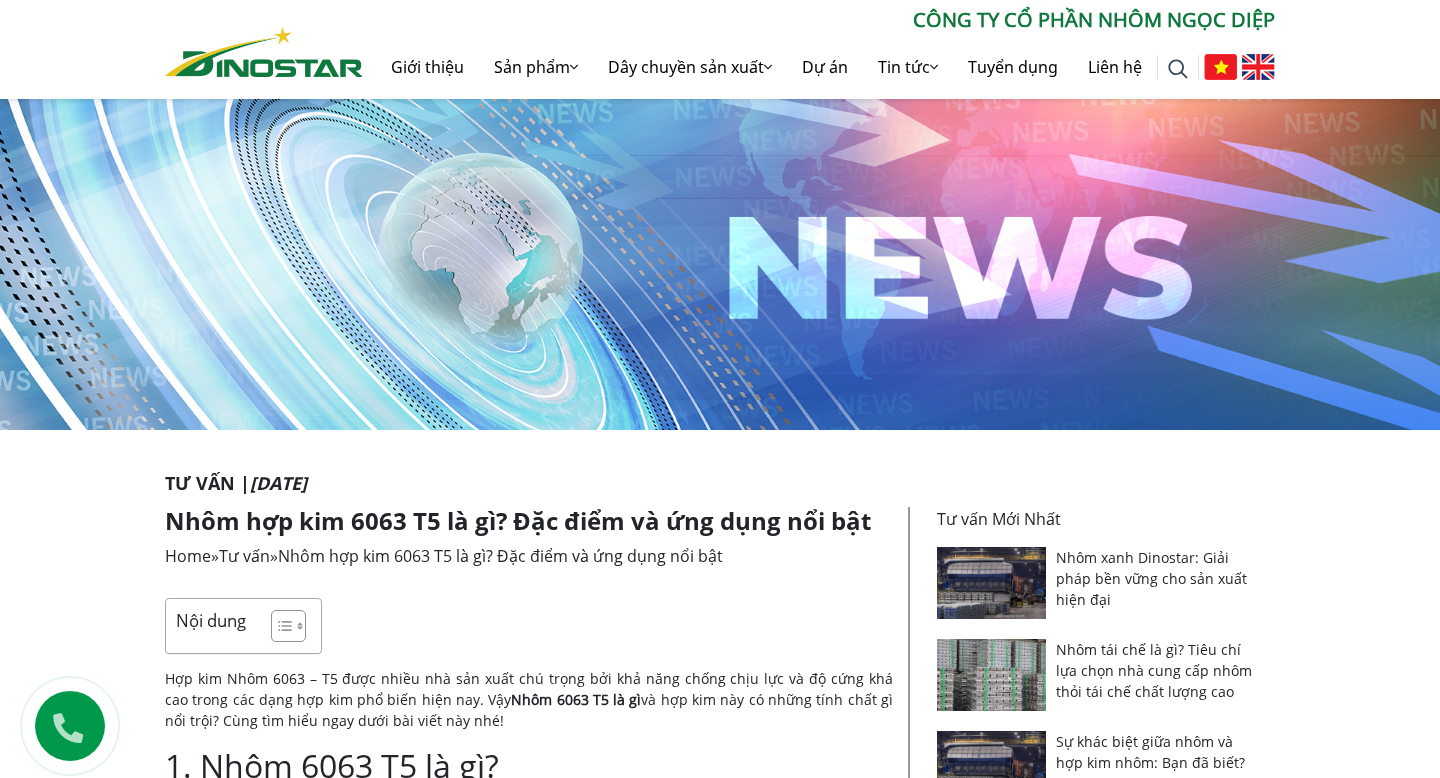 scroll, scrollTop: 1595, scrollLeft: 0, axis: vertical 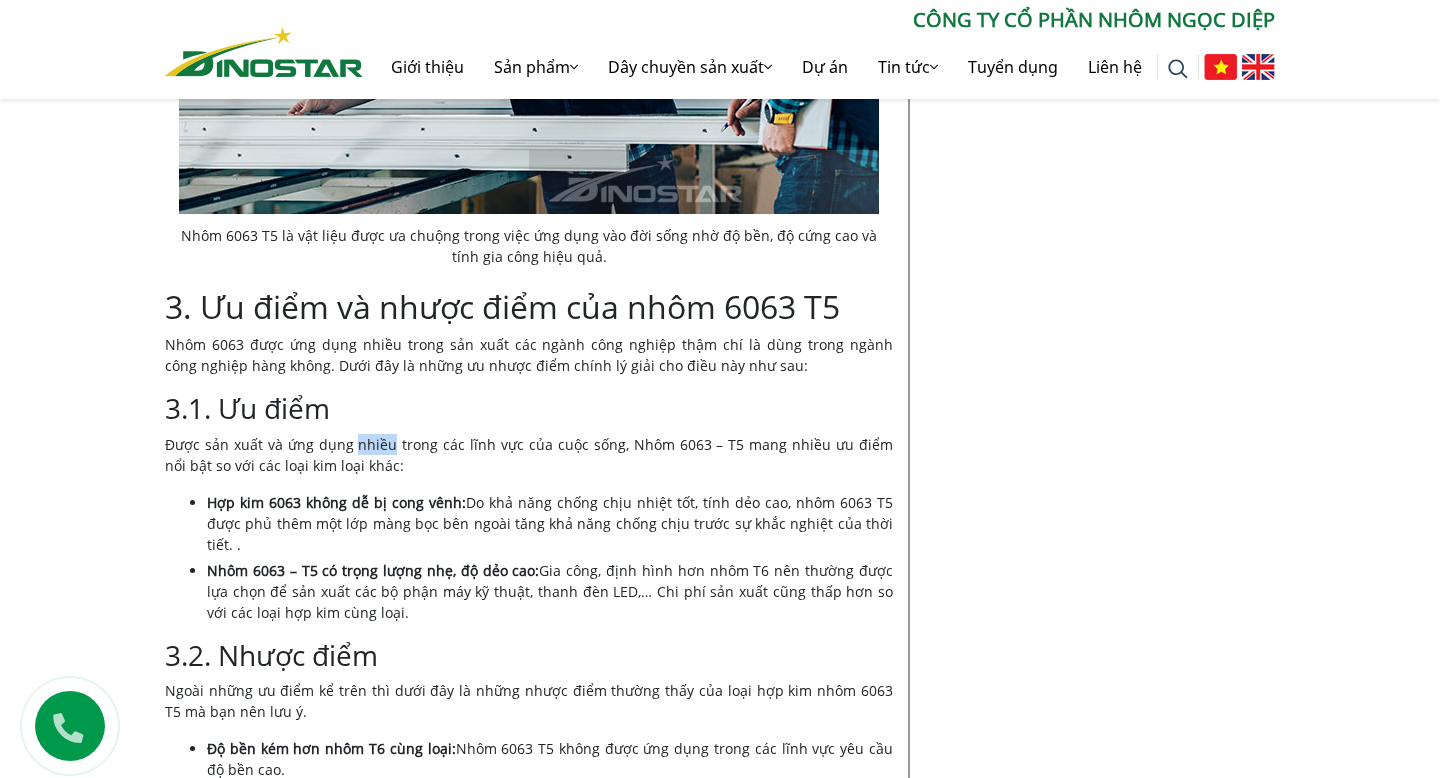 click on "Được sản xuất và ứng dụng nhiều trong các lĩnh vực của cuộc sống, Nhôm 6063 – T5 mang nhiều ưu điểm nổi bật so với các loại kim loại khác:" at bounding box center [529, 455] 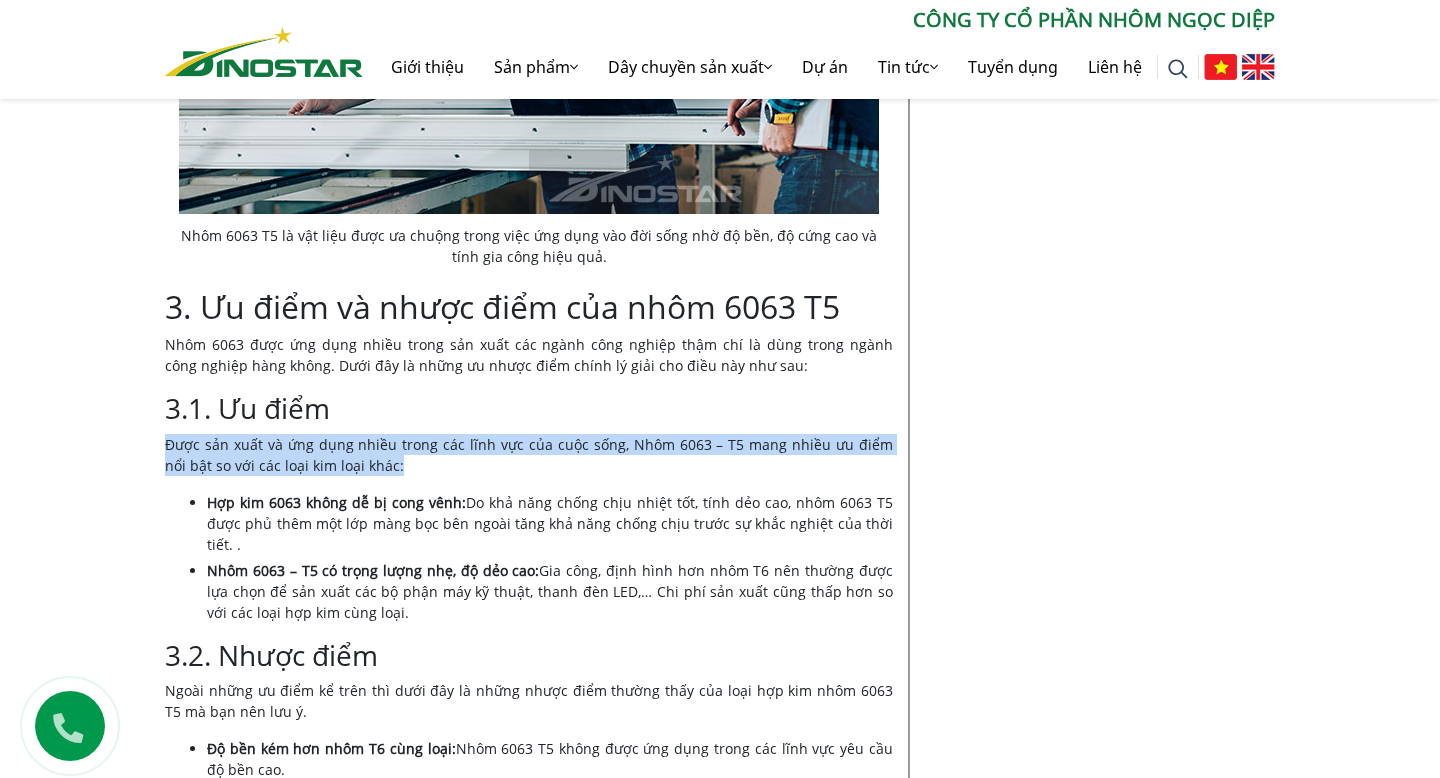 scroll, scrollTop: 0, scrollLeft: 0, axis: both 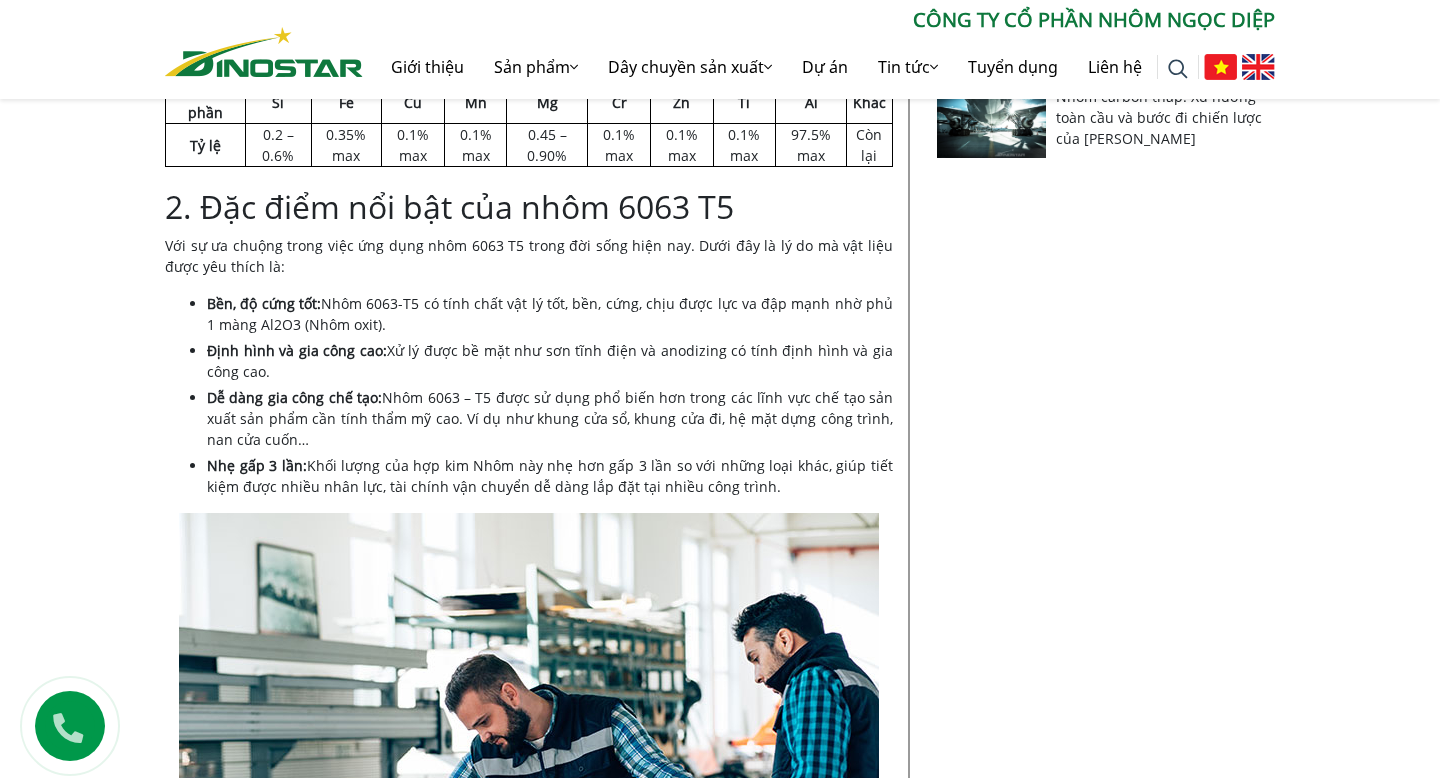 click on "Định hình và gia công cao:  Xử lý được bề mặt như sơn tĩnh điện và anodizing có tính định hình và gia công cao." at bounding box center (550, 361) 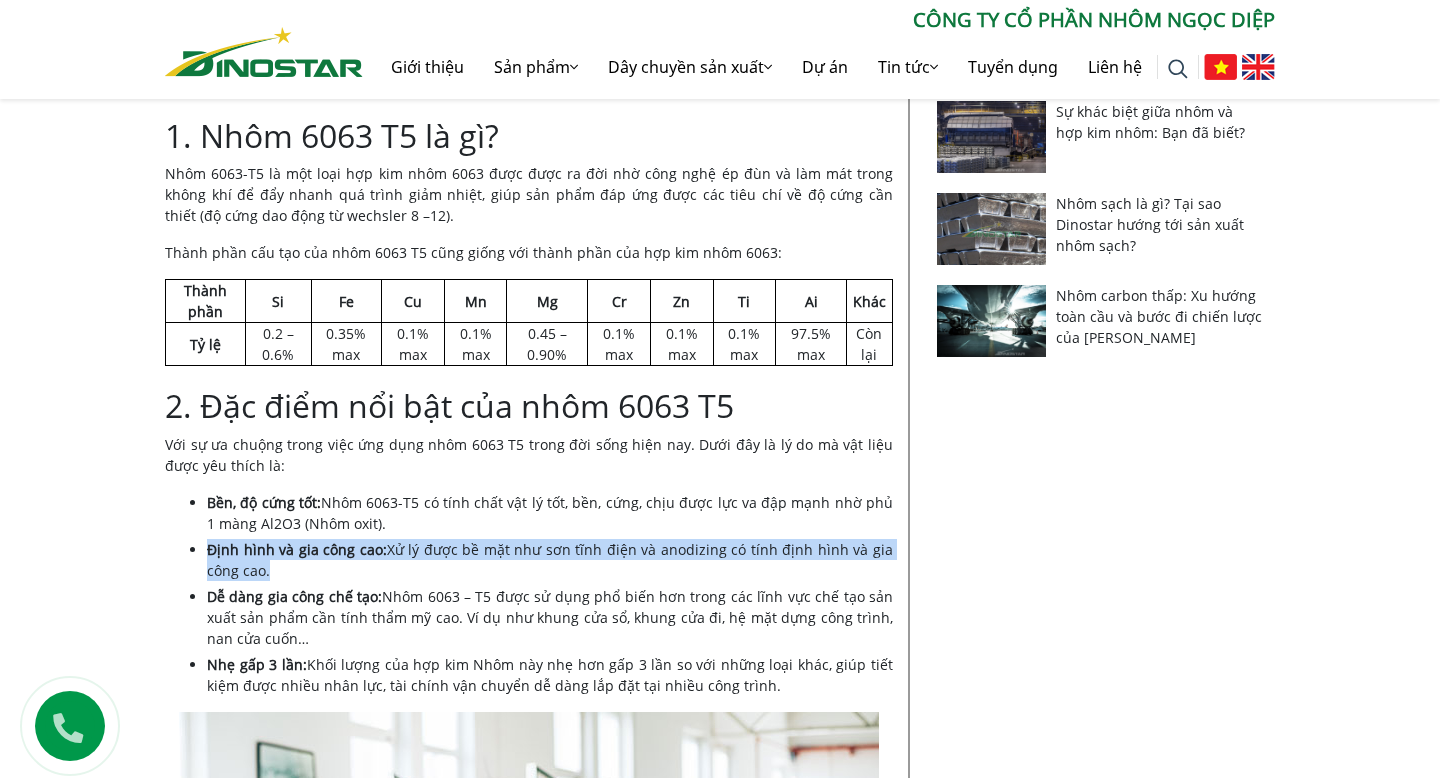 scroll, scrollTop: 628, scrollLeft: 0, axis: vertical 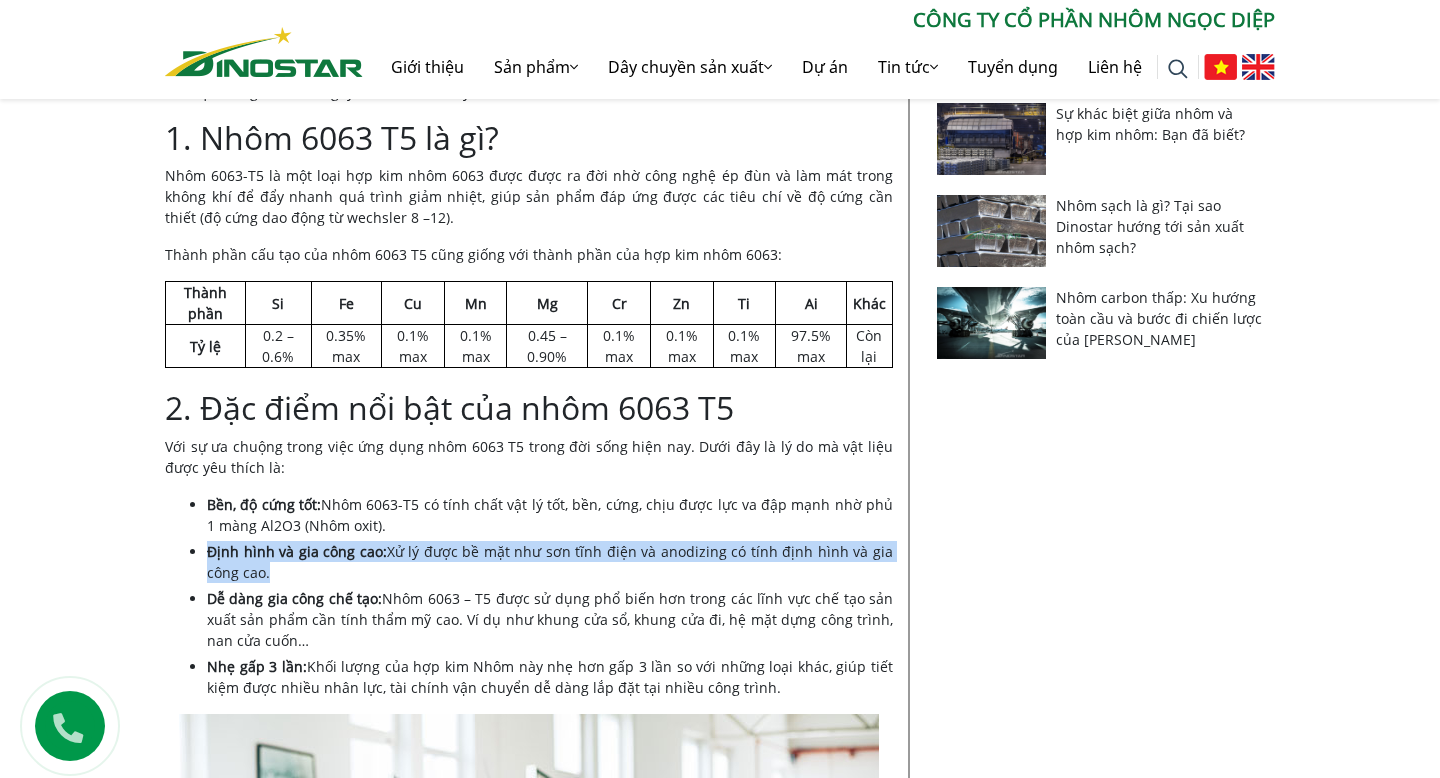 click on "Fe" at bounding box center (346, 303) 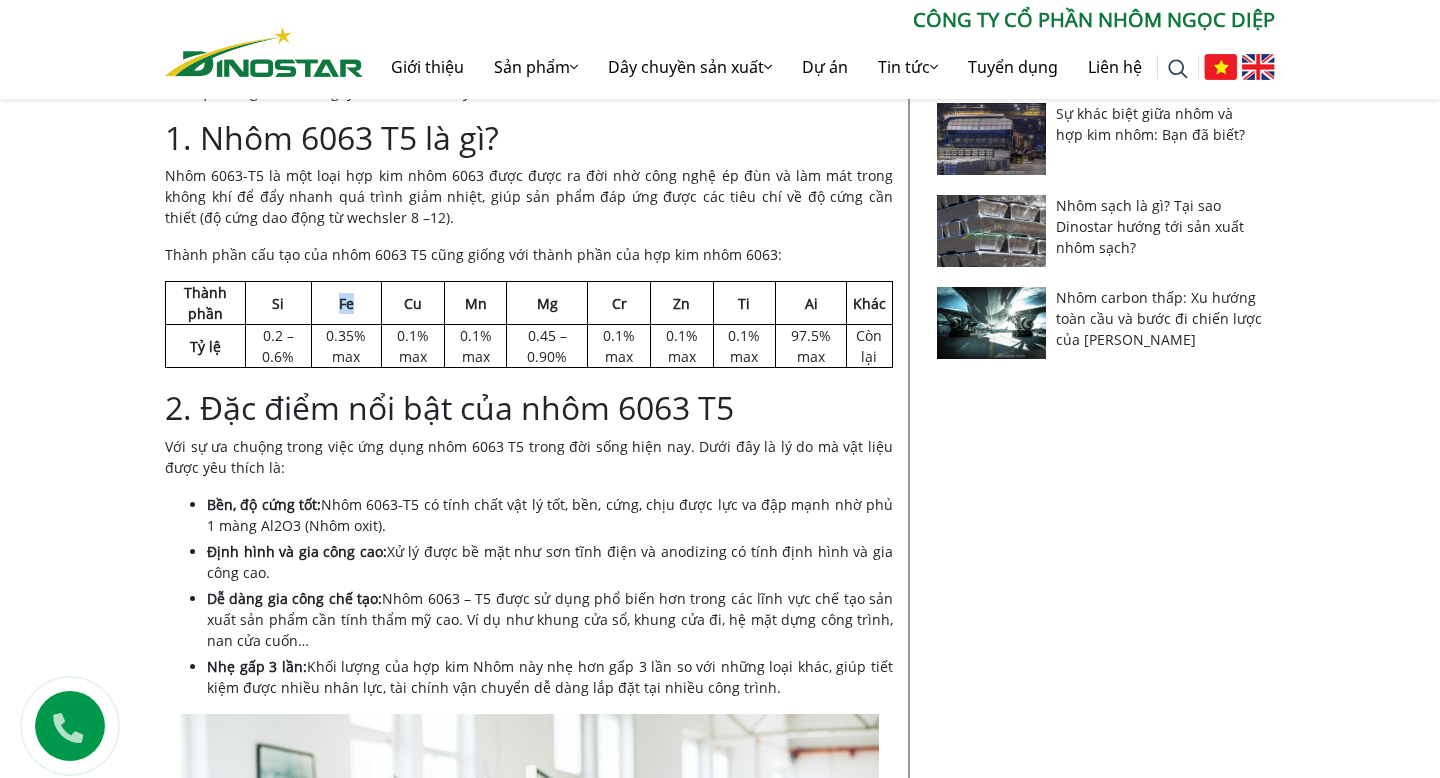 click on "Fe" at bounding box center (346, 303) 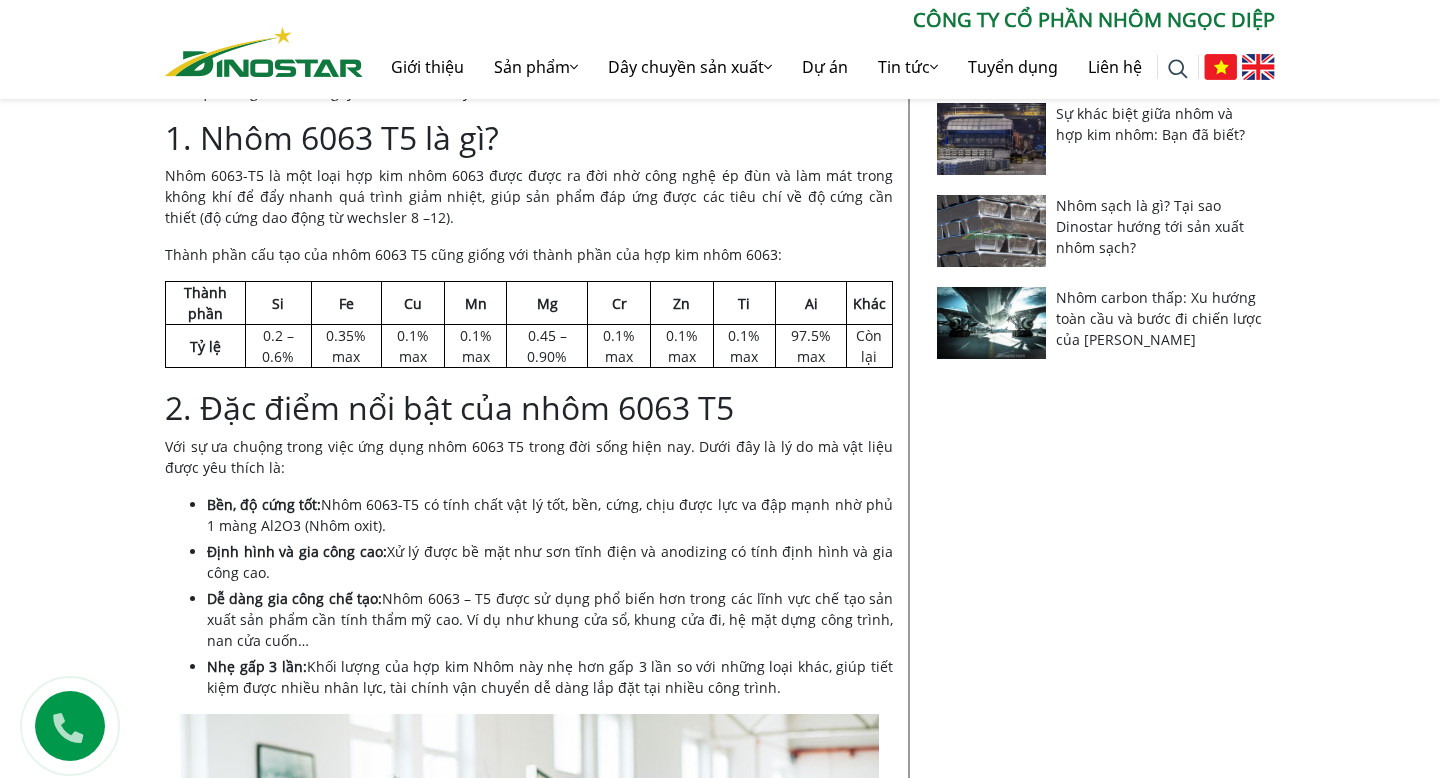 click on "Nhôm 6063-T5 là một loại hợp kim nhôm 6063 được được ra đời nhờ công nghệ ép đùn và làm mát trong không khí để đẩy nhanh quá trình giảm nhiệt, giúp sản phẩm đáp ứng được các tiêu chí về độ cứng cần thiết (độ cứng dao động từ wechsler 8 –12)." at bounding box center (529, 196) 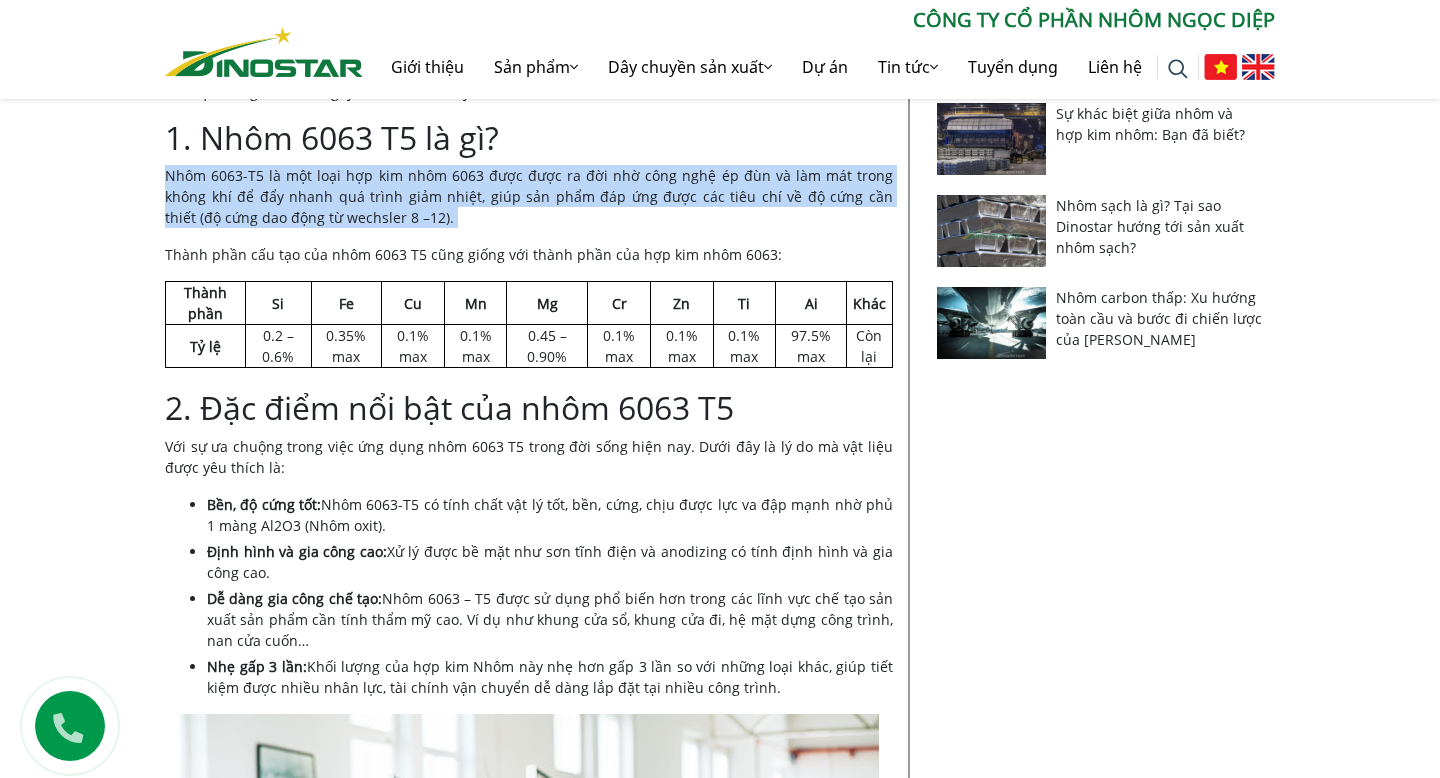 click on "Nhôm 6063-T5 là một loại hợp kim nhôm 6063 được được ra đời nhờ công nghệ ép đùn và làm mát trong không khí để đẩy nhanh quá trình giảm nhiệt, giúp sản phẩm đáp ứng được các tiêu chí về độ cứng cần thiết (độ cứng dao động từ wechsler 8 –12)." at bounding box center (529, 196) 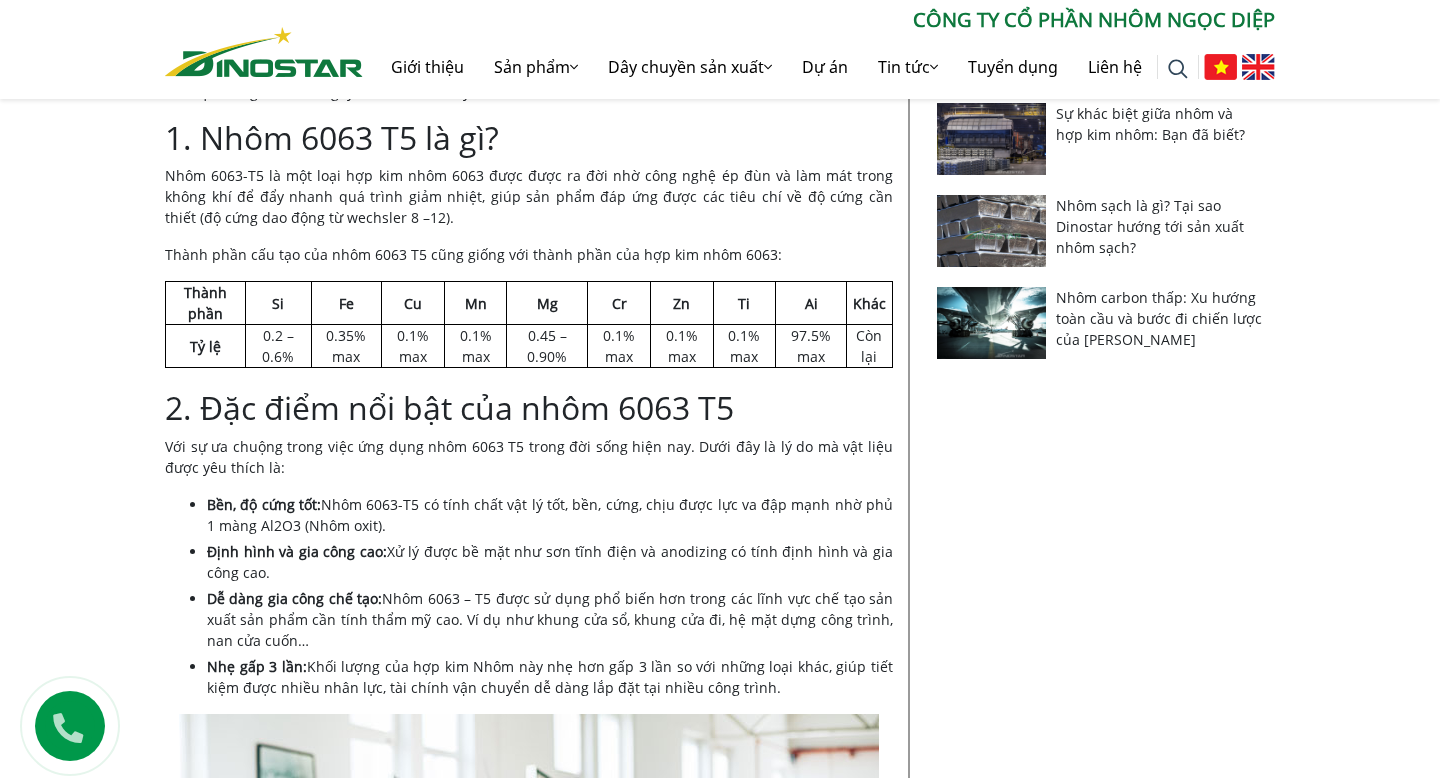 click on "Nhôm 6063-T5 là một loại hợp kim nhôm 6063 được được ra đời nhờ công nghệ ép đùn và làm mát trong không khí để đẩy nhanh quá trình giảm nhiệt, giúp sản phẩm đáp ứng được các tiêu chí về độ cứng cần thiết (độ cứng dao động từ wechsler 8 –12)." at bounding box center (529, 196) 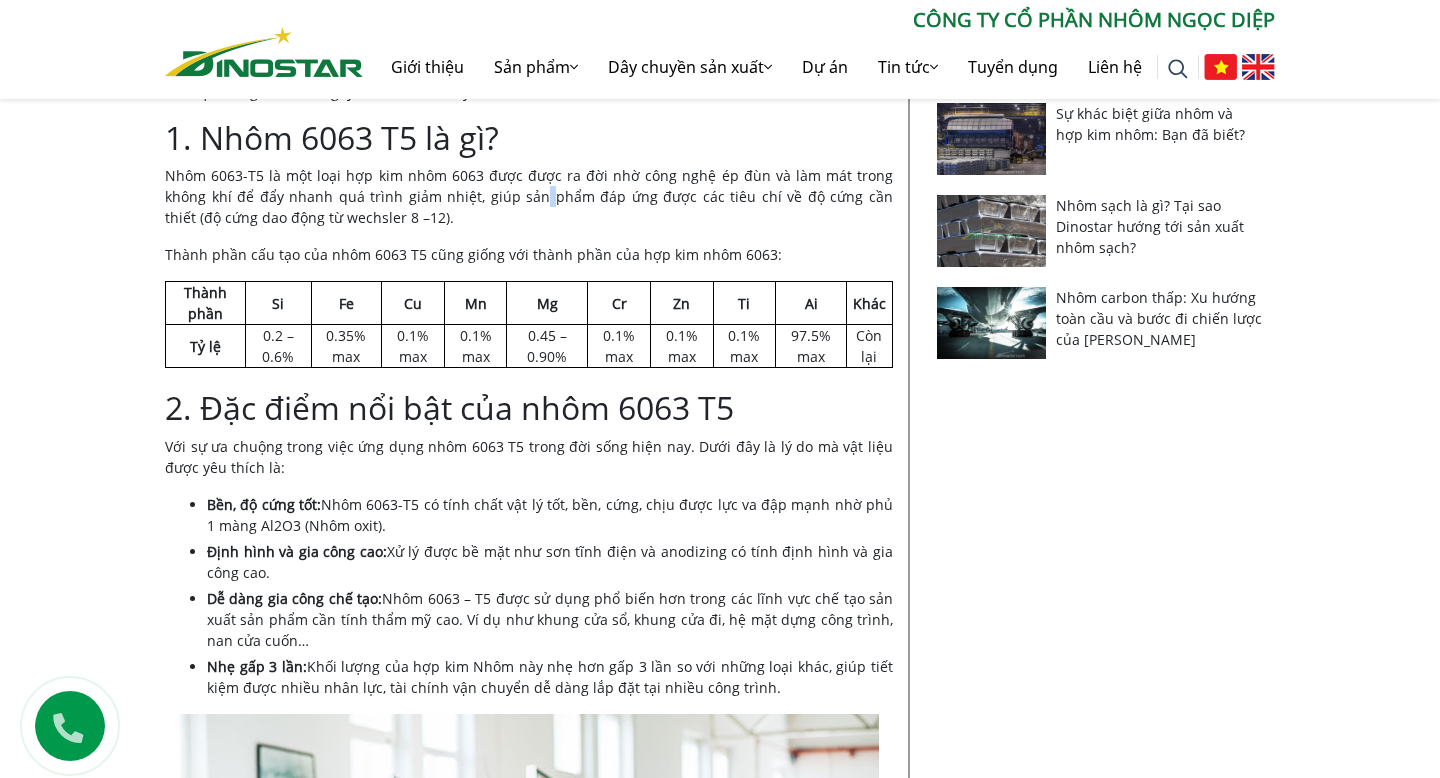 click on "Nhôm 6063-T5 là một loại hợp kim nhôm 6063 được được ra đời nhờ công nghệ ép đùn và làm mát trong không khí để đẩy nhanh quá trình giảm nhiệt, giúp sản phẩm đáp ứng được các tiêu chí về độ cứng cần thiết (độ cứng dao động từ wechsler 8 –12)." at bounding box center (529, 196) 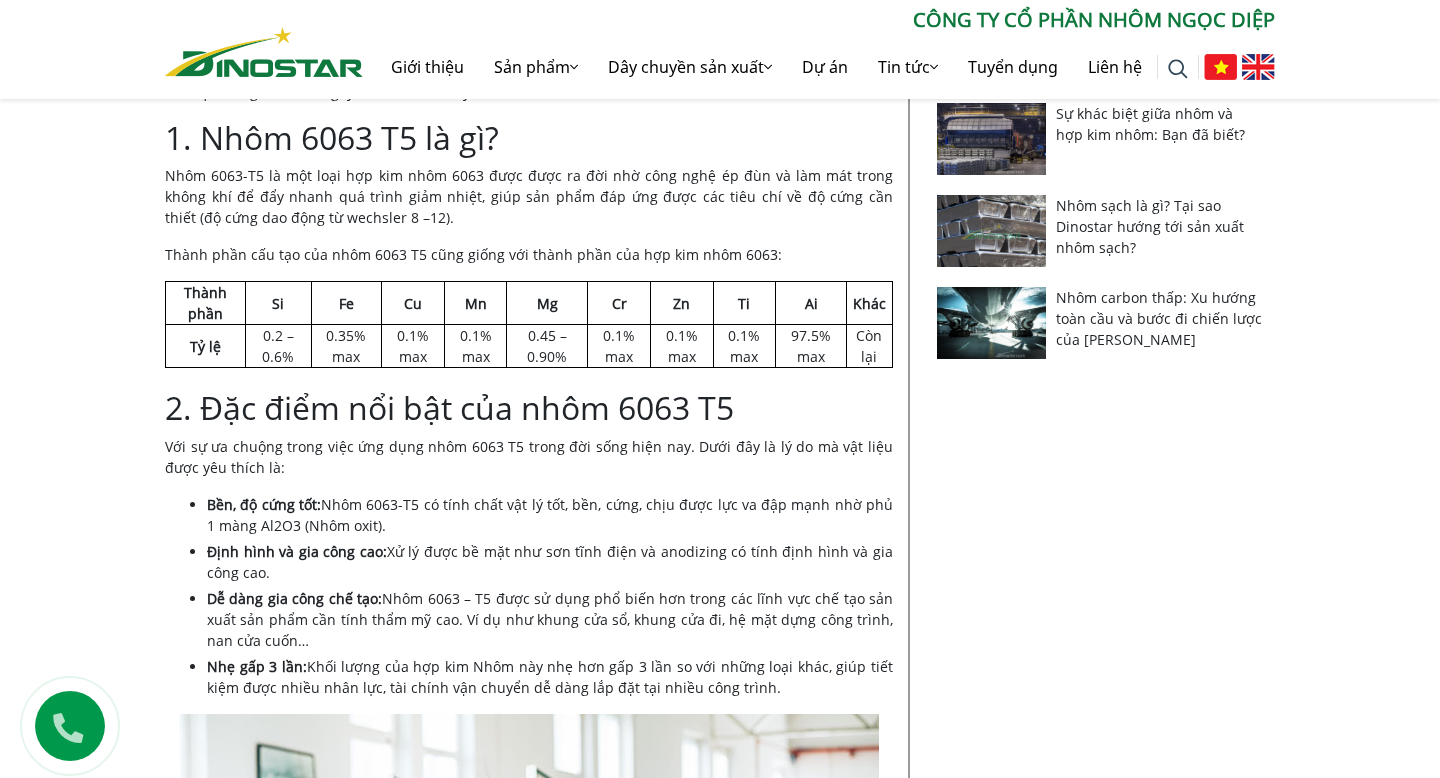 click on "Nhôm 6063-T5 là một loại hợp kim nhôm 6063 được được ra đời nhờ công nghệ ép đùn và làm mát trong không khí để đẩy nhanh quá trình giảm nhiệt, giúp sản phẩm đáp ứng được các tiêu chí về độ cứng cần thiết (độ cứng dao động từ wechsler 8 –12)." at bounding box center [529, 196] 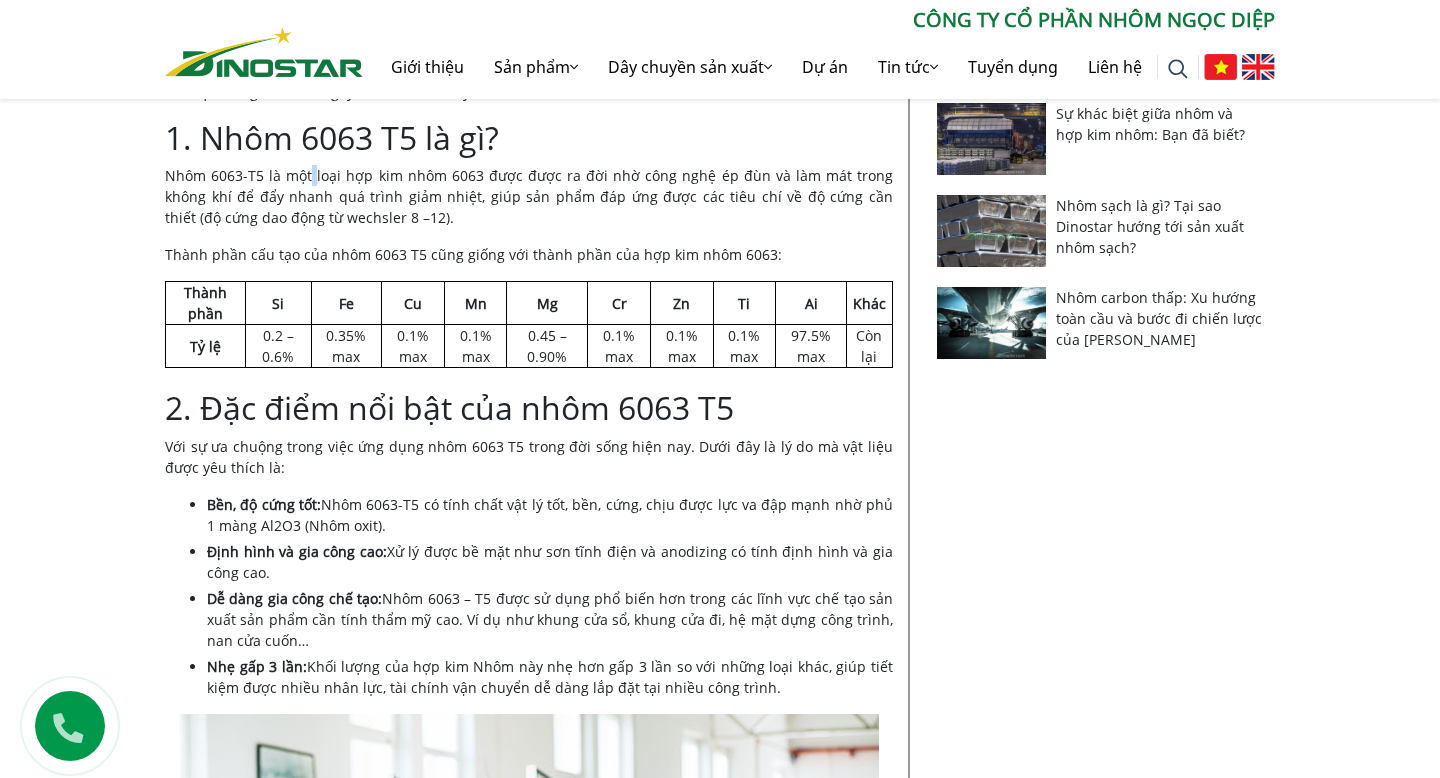 click on "Nhôm 6063-T5 là một loại hợp kim nhôm 6063 được được ra đời nhờ công nghệ ép đùn và làm mát trong không khí để đẩy nhanh quá trình giảm nhiệt, giúp sản phẩm đáp ứng được các tiêu chí về độ cứng cần thiết (độ cứng dao động từ wechsler 8 –12)." at bounding box center [529, 196] 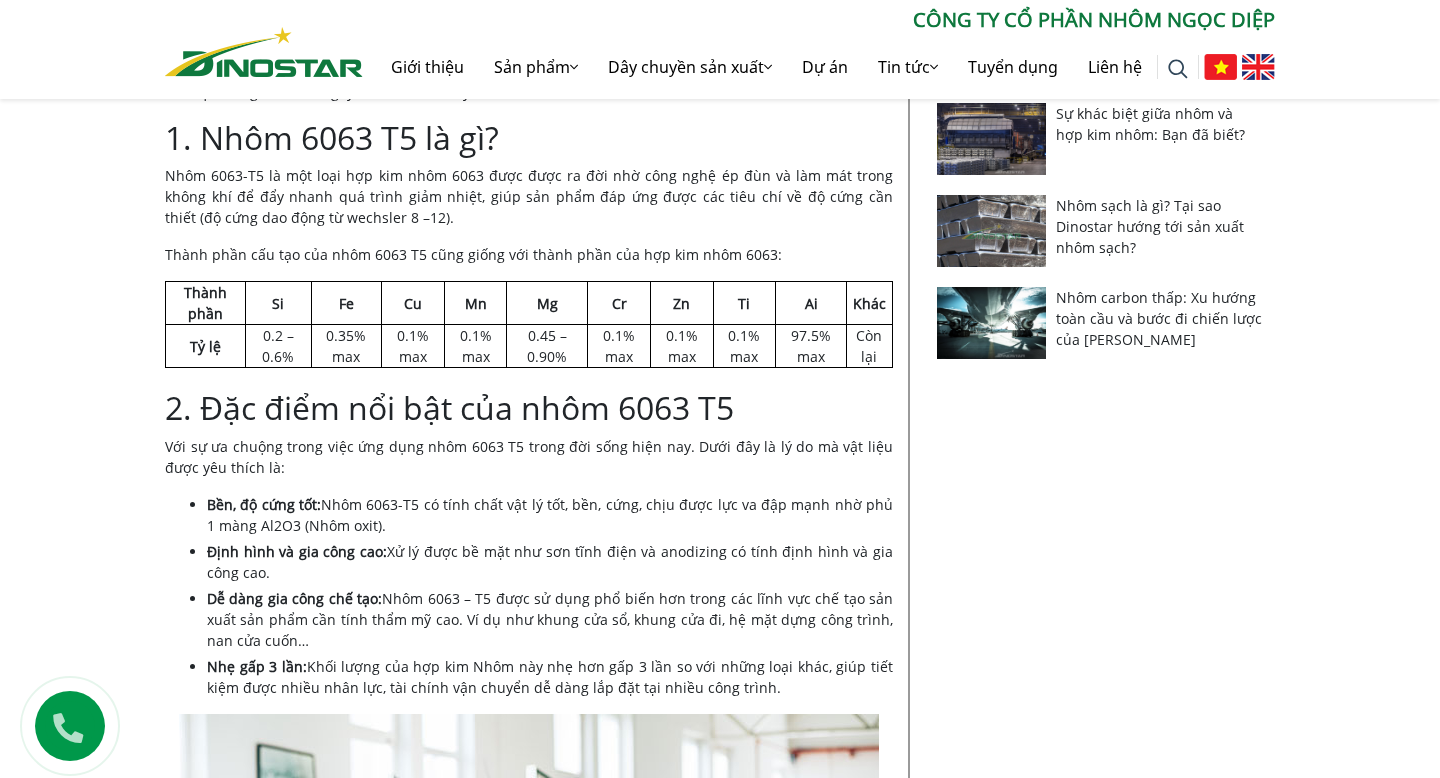 click on "Nhôm 6063-T5 là một loại hợp kim nhôm 6063 được được ra đời nhờ công nghệ ép đùn và làm mát trong không khí để đẩy nhanh quá trình giảm nhiệt, giúp sản phẩm đáp ứng được các tiêu chí về độ cứng cần thiết (độ cứng dao động từ wechsler 8 –12)." at bounding box center (529, 196) 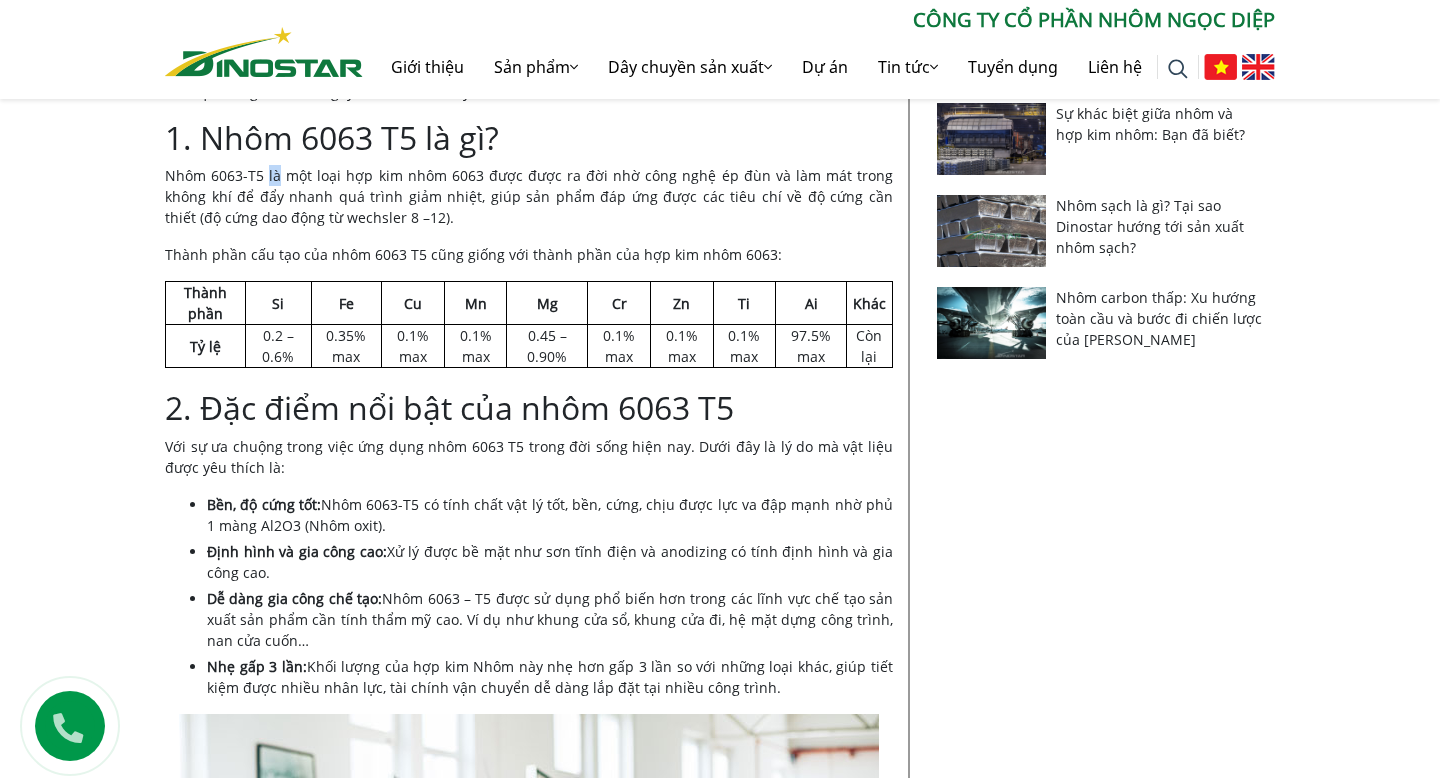click on "Nhôm 6063-T5 là một loại hợp kim nhôm 6063 được được ra đời nhờ công nghệ ép đùn và làm mát trong không khí để đẩy nhanh quá trình giảm nhiệt, giúp sản phẩm đáp ứng được các tiêu chí về độ cứng cần thiết (độ cứng dao động từ wechsler 8 –12)." at bounding box center [529, 196] 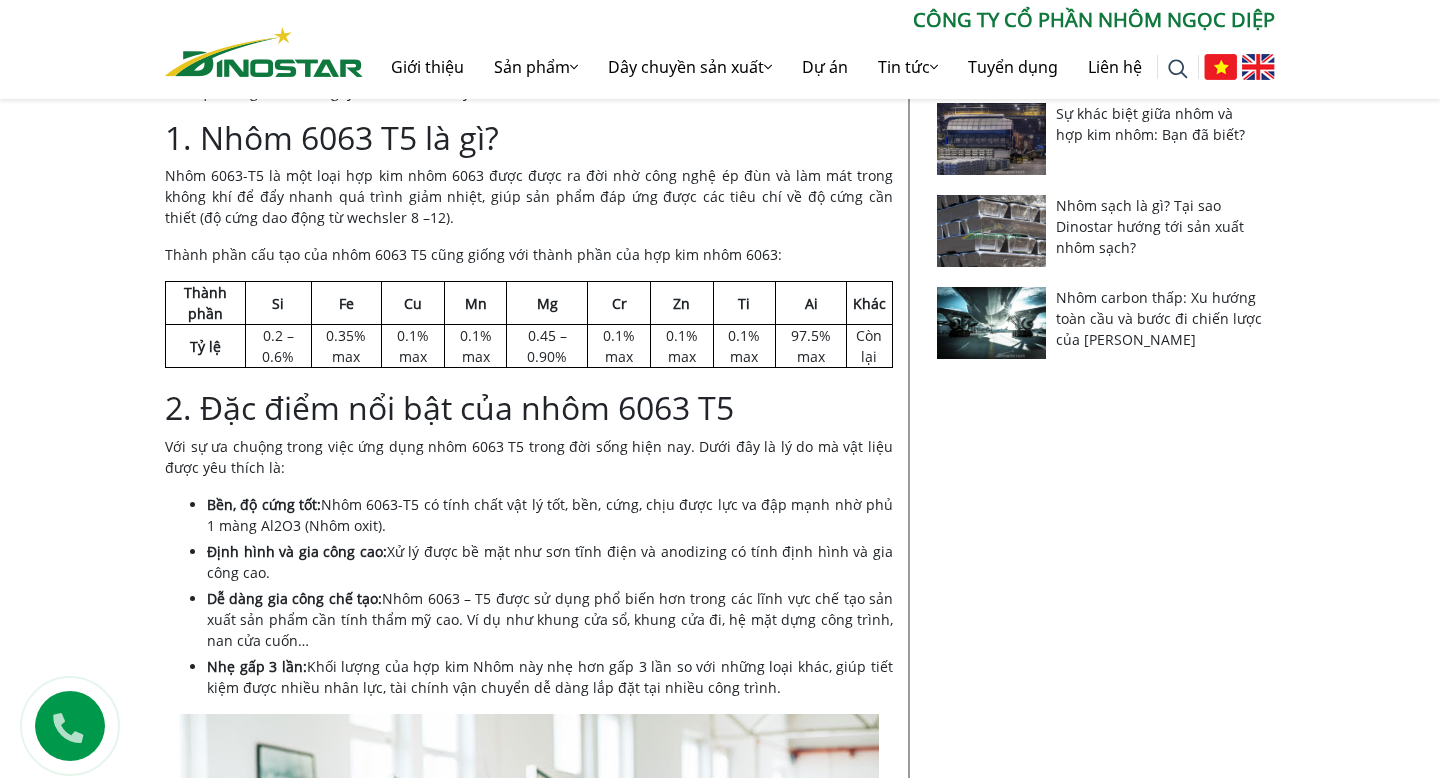 click on "Nhôm 6063-T5 là một loại hợp kim nhôm 6063 được được ra đời nhờ công nghệ ép đùn và làm mát trong không khí để đẩy nhanh quá trình giảm nhiệt, giúp sản phẩm đáp ứng được các tiêu chí về độ cứng cần thiết (độ cứng dao động từ wechsler 8 –12)." at bounding box center [529, 196] 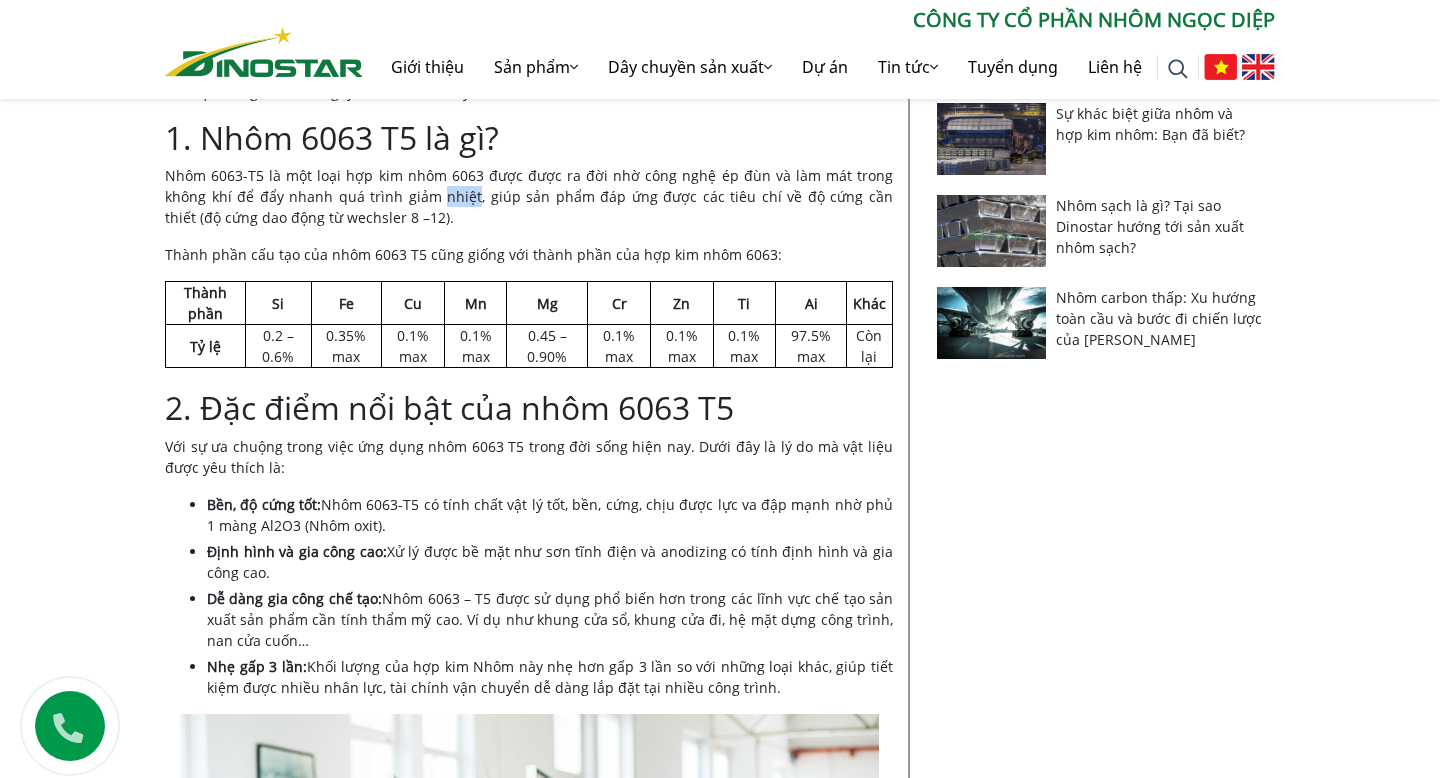 click on "Nhôm 6063-T5 là một loại hợp kim nhôm 6063 được được ra đời nhờ công nghệ ép đùn và làm mát trong không khí để đẩy nhanh quá trình giảm nhiệt, giúp sản phẩm đáp ứng được các tiêu chí về độ cứng cần thiết (độ cứng dao động từ wechsler 8 –12)." at bounding box center [529, 196] 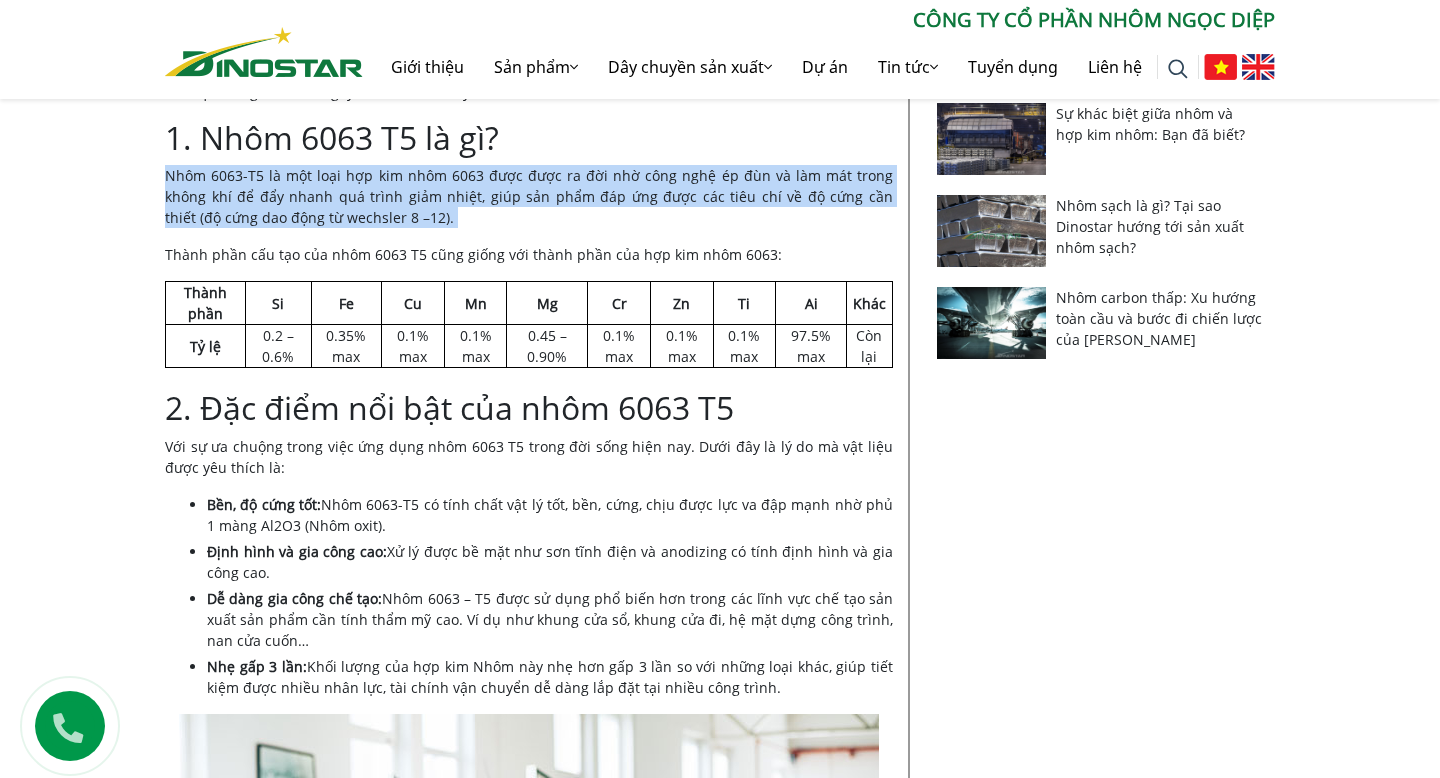 click on "Nhôm 6063-T5 là một loại hợp kim nhôm 6063 được được ra đời nhờ công nghệ ép đùn và làm mát trong không khí để đẩy nhanh quá trình giảm nhiệt, giúp sản phẩm đáp ứng được các tiêu chí về độ cứng cần thiết (độ cứng dao động từ wechsler 8 –12)." at bounding box center (529, 196) 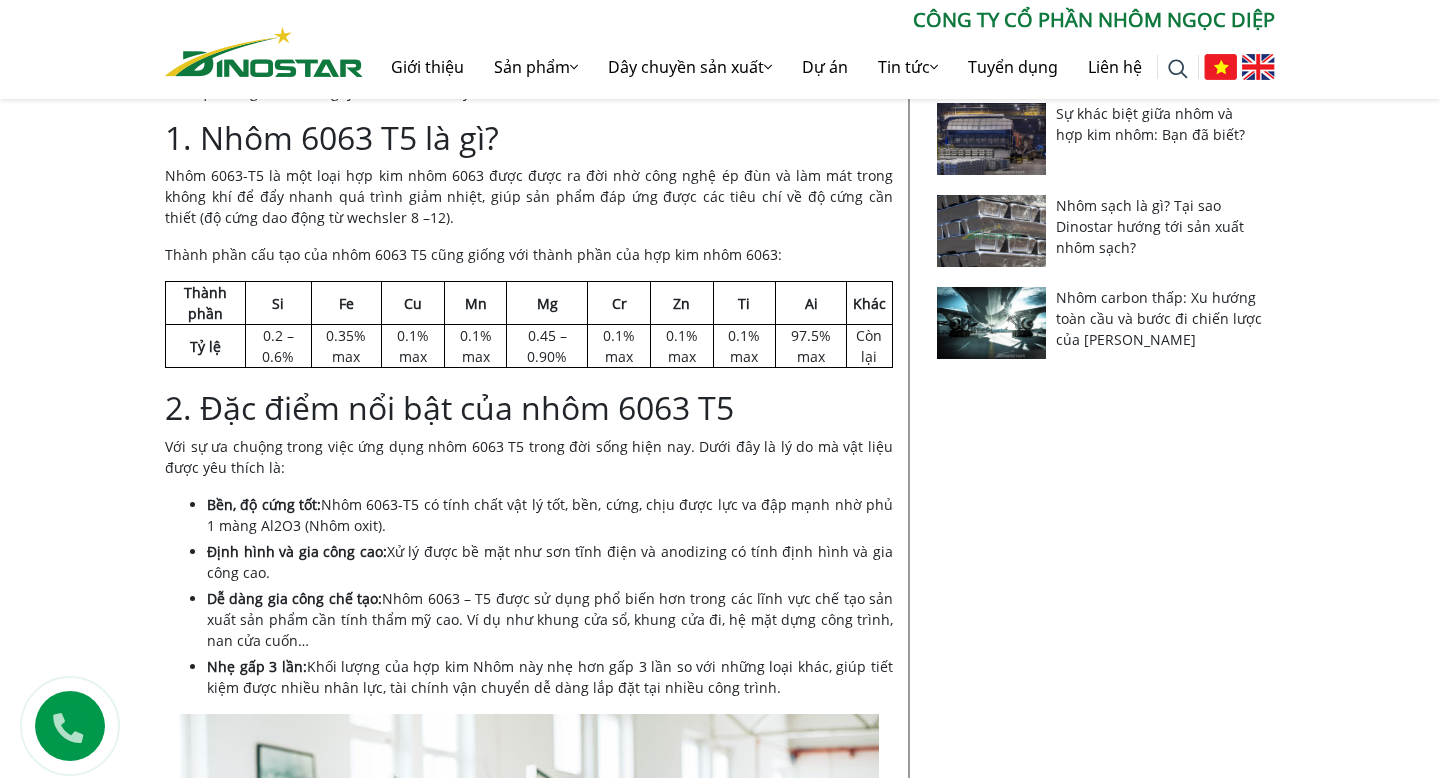 click on "Nhôm 6063-T5 là một loại hợp kim nhôm 6063 được được ra đời nhờ công nghệ ép đùn và làm mát trong không khí để đẩy nhanh quá trình giảm nhiệt, giúp sản phẩm đáp ứng được các tiêu chí về độ cứng cần thiết (độ cứng dao động từ wechsler 8 –12)." at bounding box center (529, 196) 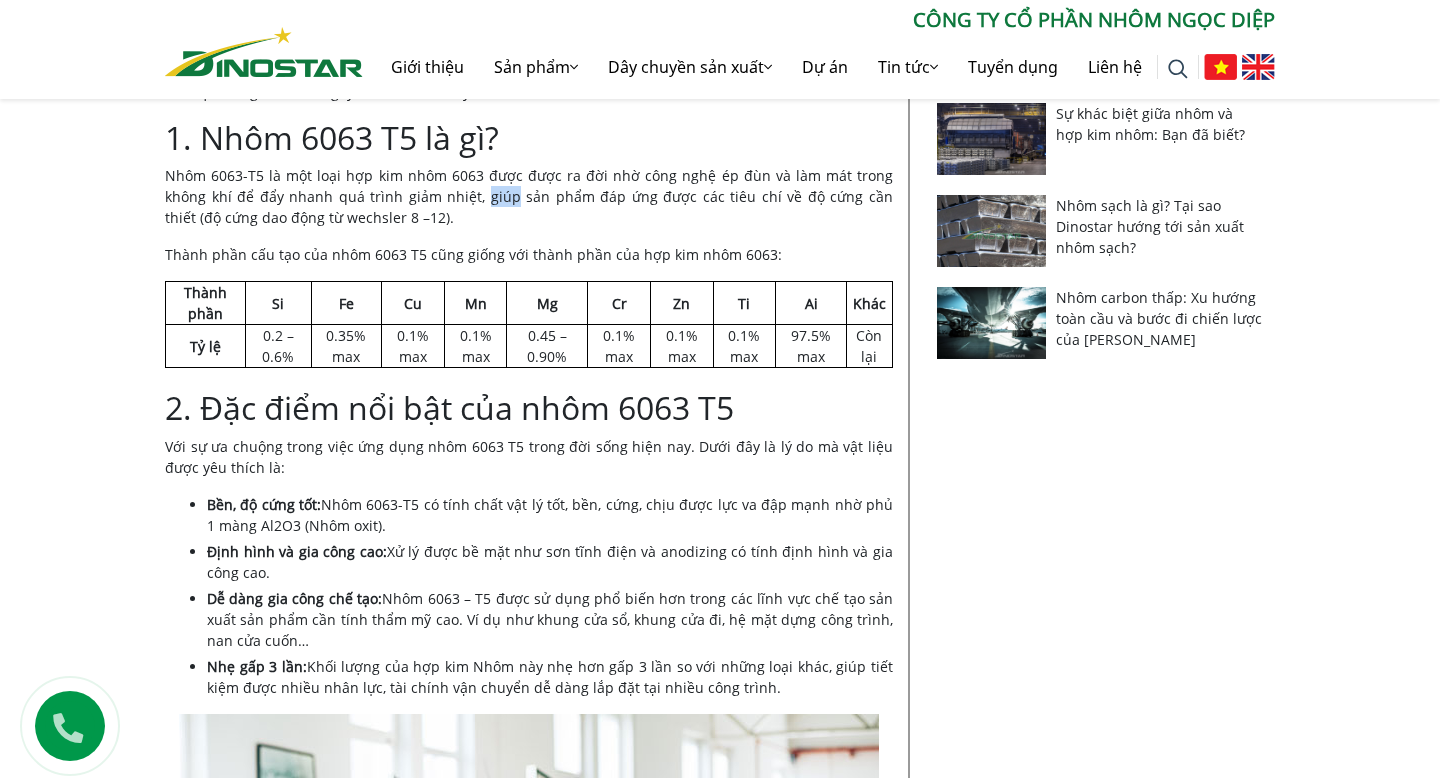 click on "Nhôm 6063-T5 là một loại hợp kim nhôm 6063 được được ra đời nhờ công nghệ ép đùn và làm mát trong không khí để đẩy nhanh quá trình giảm nhiệt, giúp sản phẩm đáp ứng được các tiêu chí về độ cứng cần thiết (độ cứng dao động từ wechsler 8 –12)." at bounding box center (529, 196) 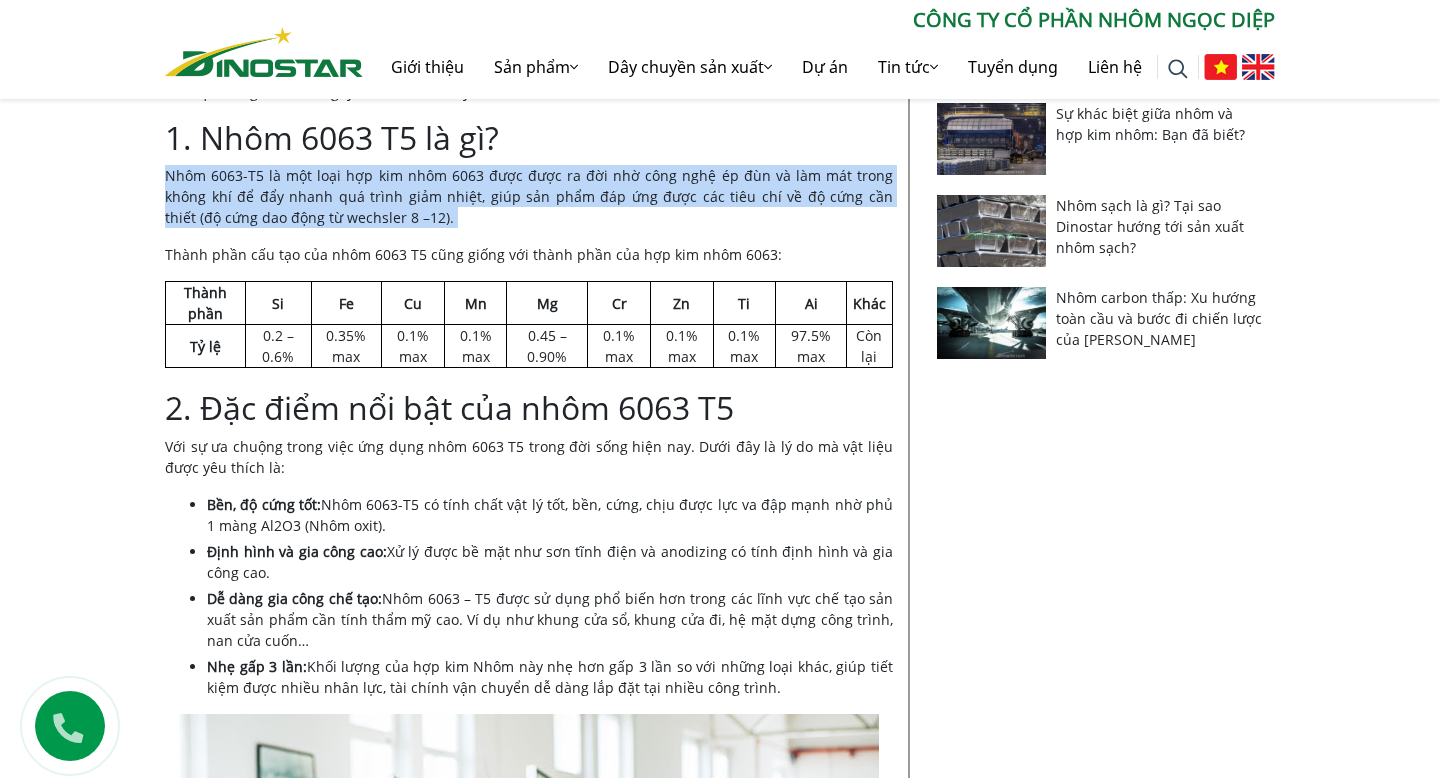 click on "Nhôm 6063-T5 là một loại hợp kim nhôm 6063 được được ra đời nhờ công nghệ ép đùn và làm mát trong không khí để đẩy nhanh quá trình giảm nhiệt, giúp sản phẩm đáp ứng được các tiêu chí về độ cứng cần thiết (độ cứng dao động từ wechsler 8 –12)." at bounding box center [529, 196] 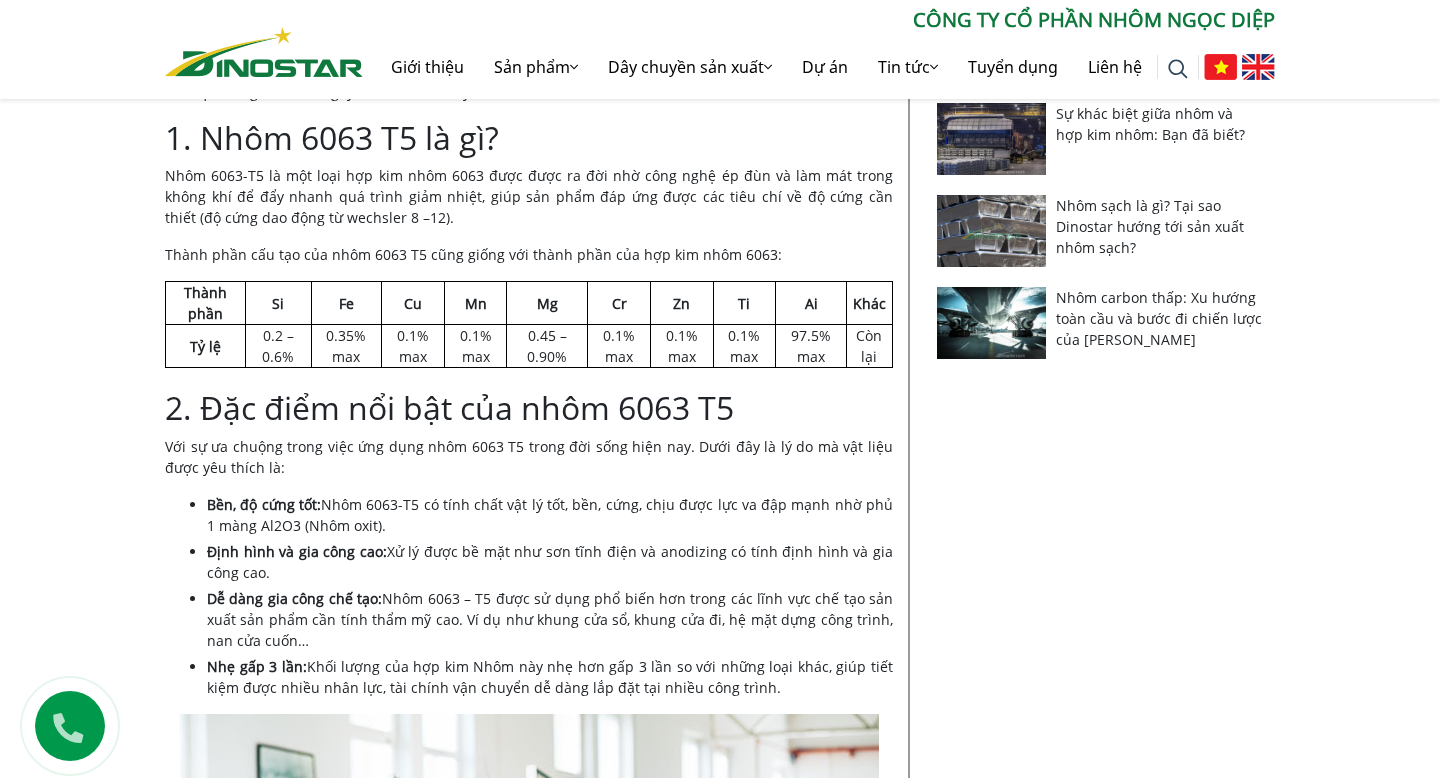 click on "Nhôm 6063-T5 là một loại hợp kim nhôm 6063 được được ra đời nhờ công nghệ ép đùn và làm mát trong không khí để đẩy nhanh quá trình giảm nhiệt, giúp sản phẩm đáp ứng được các tiêu chí về độ cứng cần thiết (độ cứng dao động từ wechsler 8 –12)." at bounding box center (529, 196) 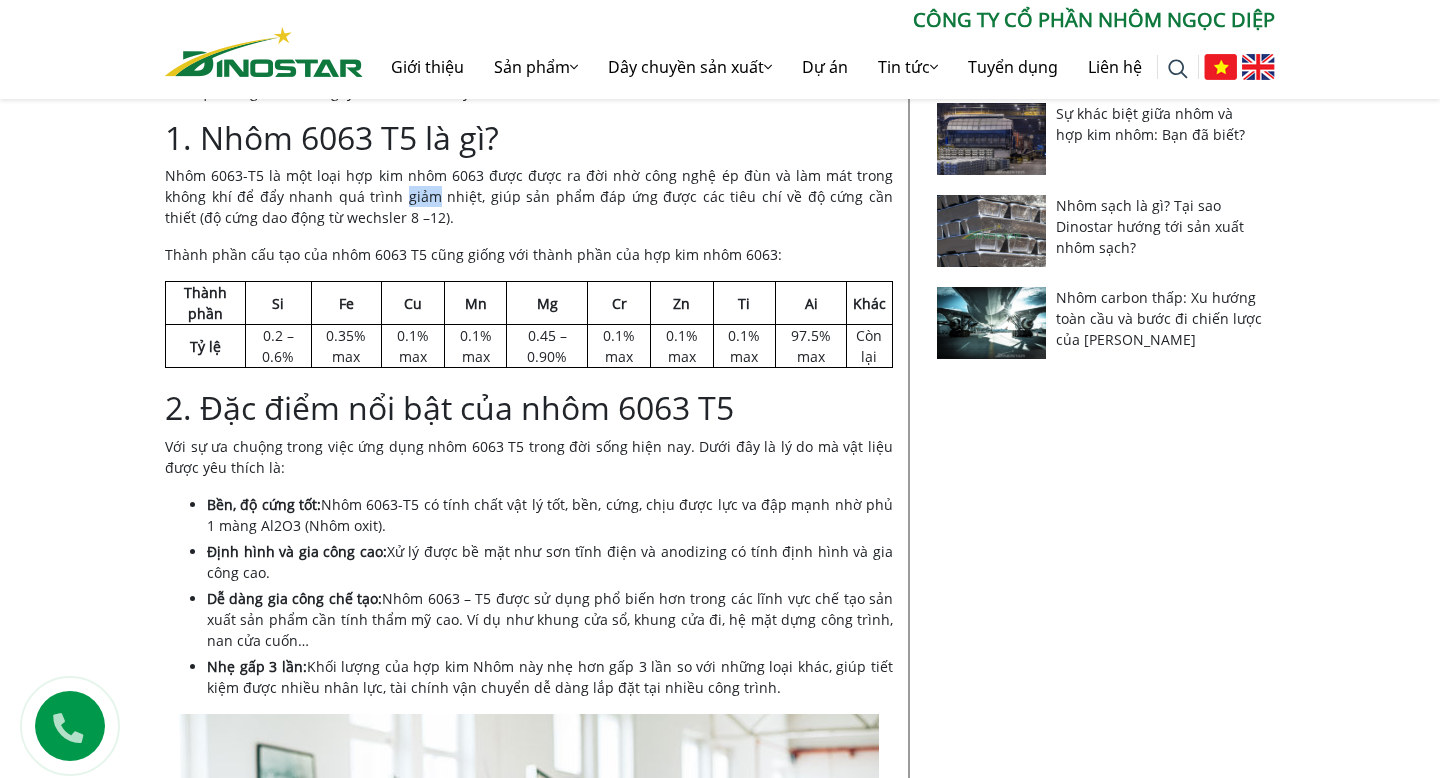 click on "Nhôm 6063-T5 là một loại hợp kim nhôm 6063 được được ra đời nhờ công nghệ ép đùn và làm mát trong không khí để đẩy nhanh quá trình giảm nhiệt, giúp sản phẩm đáp ứng được các tiêu chí về độ cứng cần thiết (độ cứng dao động từ wechsler 8 –12)." at bounding box center (529, 196) 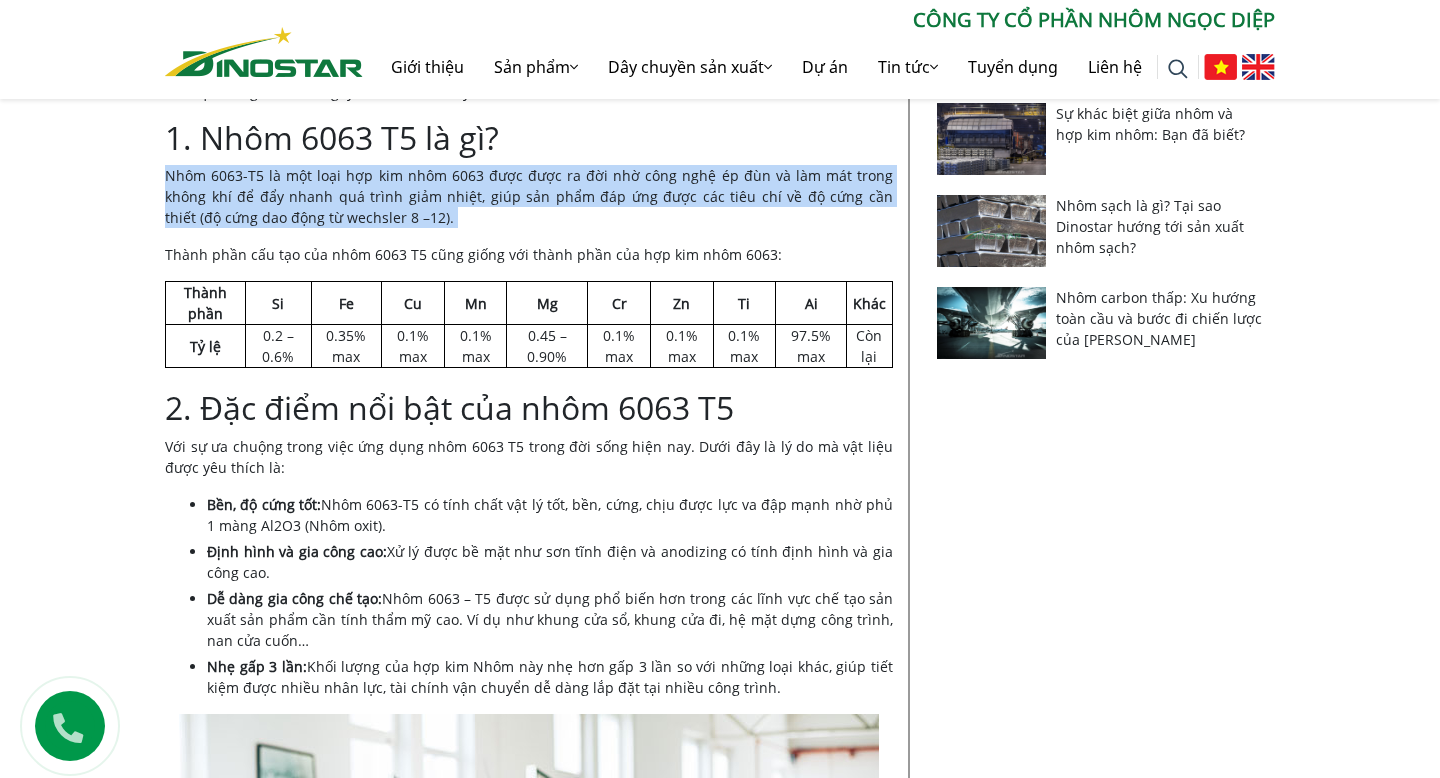 click on "Nhôm 6063-T5 là một loại hợp kim nhôm 6063 được được ra đời nhờ công nghệ ép đùn và làm mát trong không khí để đẩy nhanh quá trình giảm nhiệt, giúp sản phẩm đáp ứng được các tiêu chí về độ cứng cần thiết (độ cứng dao động từ wechsler 8 –12)." at bounding box center (529, 196) 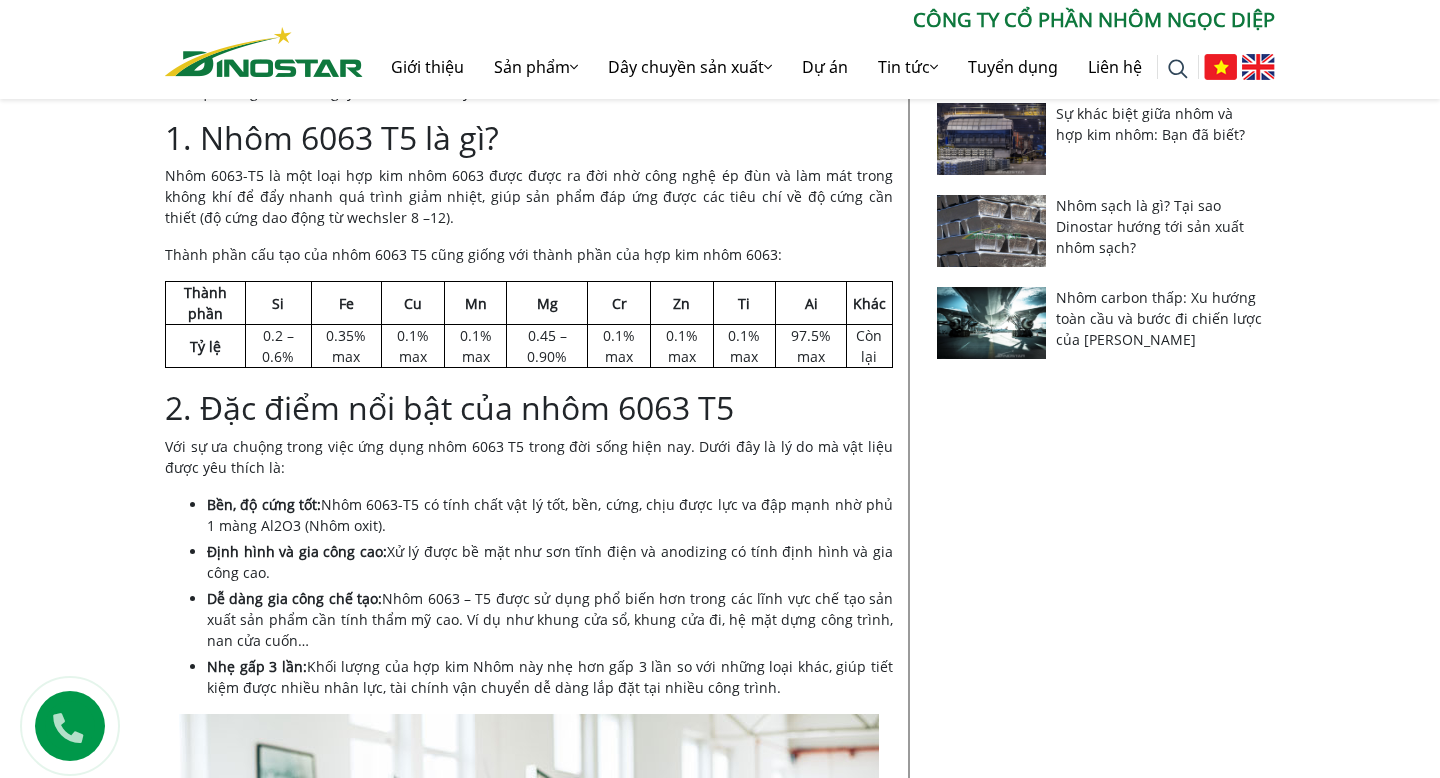 click on "Nhôm 6063-T5 là một loại hợp kim nhôm 6063 được được ra đời nhờ công nghệ ép đùn và làm mát trong không khí để đẩy nhanh quá trình giảm nhiệt, giúp sản phẩm đáp ứng được các tiêu chí về độ cứng cần thiết (độ cứng dao động từ wechsler 8 –12)." at bounding box center (529, 196) 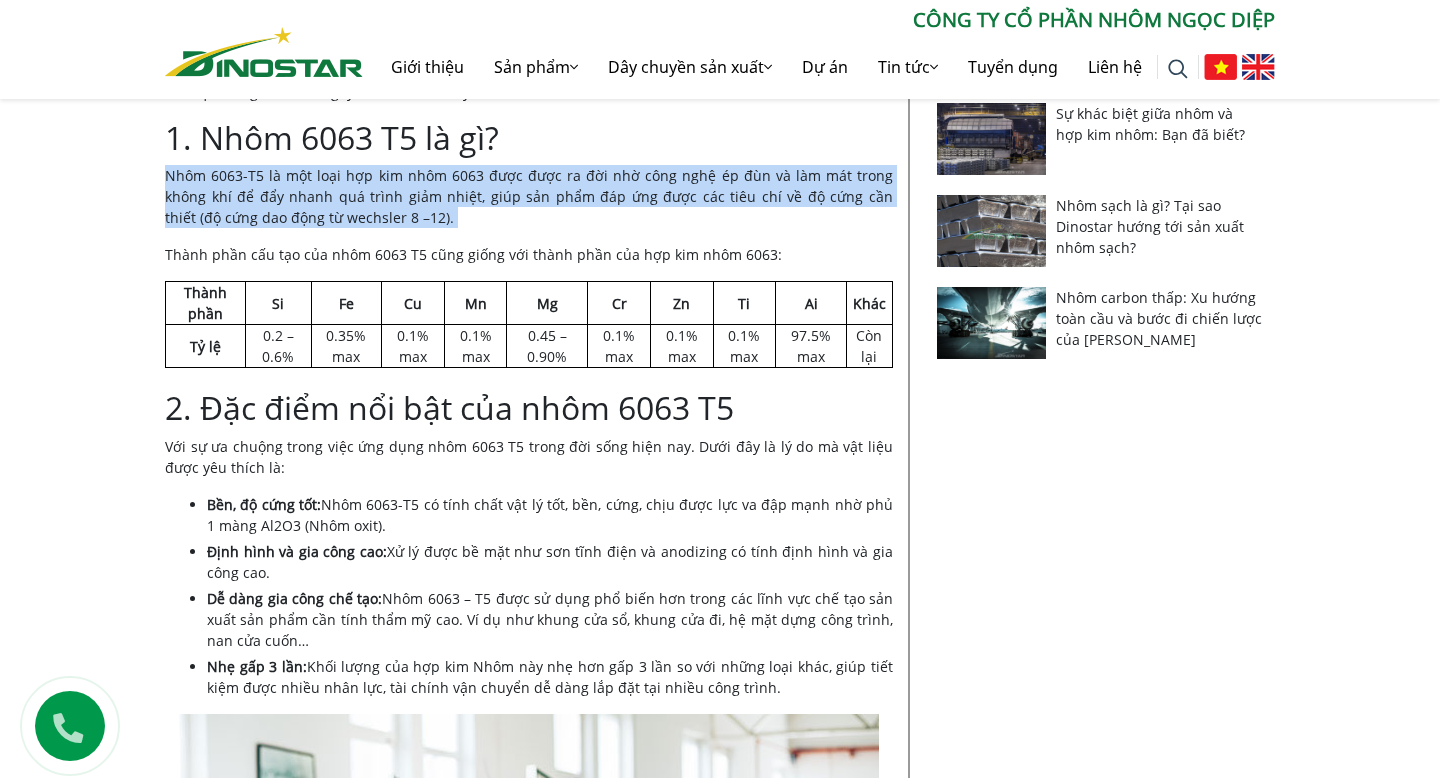 click on "Nhôm 6063-T5 là một loại hợp kim nhôm 6063 được được ra đời nhờ công nghệ ép đùn và làm mát trong không khí để đẩy nhanh quá trình giảm nhiệt, giúp sản phẩm đáp ứng được các tiêu chí về độ cứng cần thiết (độ cứng dao động từ wechsler 8 –12)." at bounding box center (529, 196) 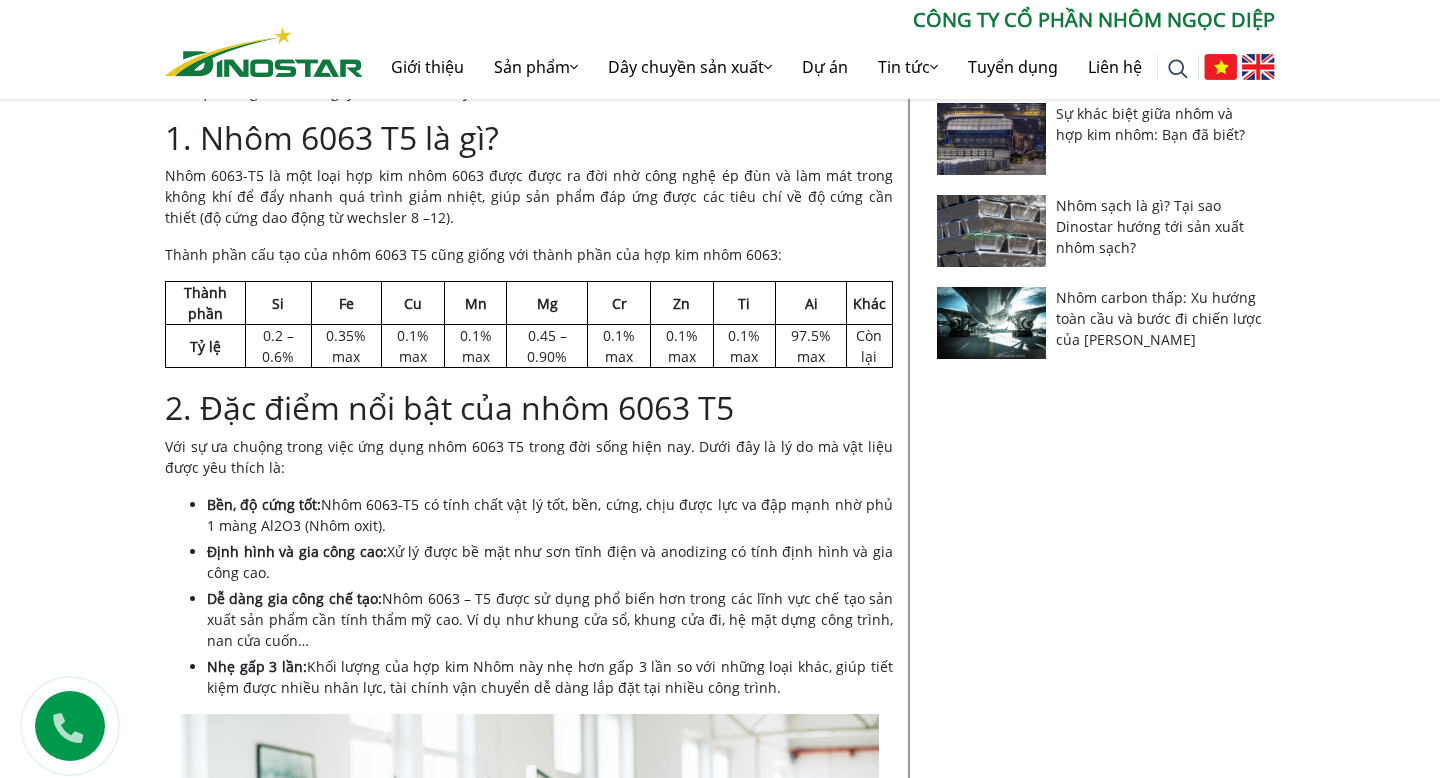 click on "Nội dung
Toggle
1. Nhôm 6063 T5 là gì? 2. Đặc điểm nổi bật của nhôm 6063 T5 3. Ưu điểm và nhược điểm của nhôm 6063 T5 3.1. Ưu điểm 3.2. Nhược điểm 4. So sánh nhôm 6063 T5 và T6 4.1. So sánh đặc tính 4.2. Nên chọn nhôm 6063 T5 hay nhôm 6063 T6? 5. Ứng dụng của nhôm 6063 T5 trong sản xuất 6. Nhôm 6063 T5 có giá bao nhiêu?
Hợp kim Nhôm 6063 – T5 được nhiều nhà sản xuất chú trọng bởi khả năng chống chịu lực và độ cứng khá cao trong các dạng hợp kim phổ biến hiện nay. Vậy  Nhôm 6063 T5 là gì  và hợp kim này có những tính chất gì nổi trội? Cùng tìm hiểu ngay dưới bài viết này nhé!
1. Nhôm 6063 T5 là gì?
Thành phần cấu tạo của nhôm 6063 T5 cũng giống với thành phần của hợp kim nhôm 6063:
Thành phần
Si
Fe
Cu
Mn
Mg
Cr
Zn
Ti
Ai
Khác
Tỷ lệ
0.2 – 0.6%
0.35% max
0.1% max" at bounding box center [529, 2648] 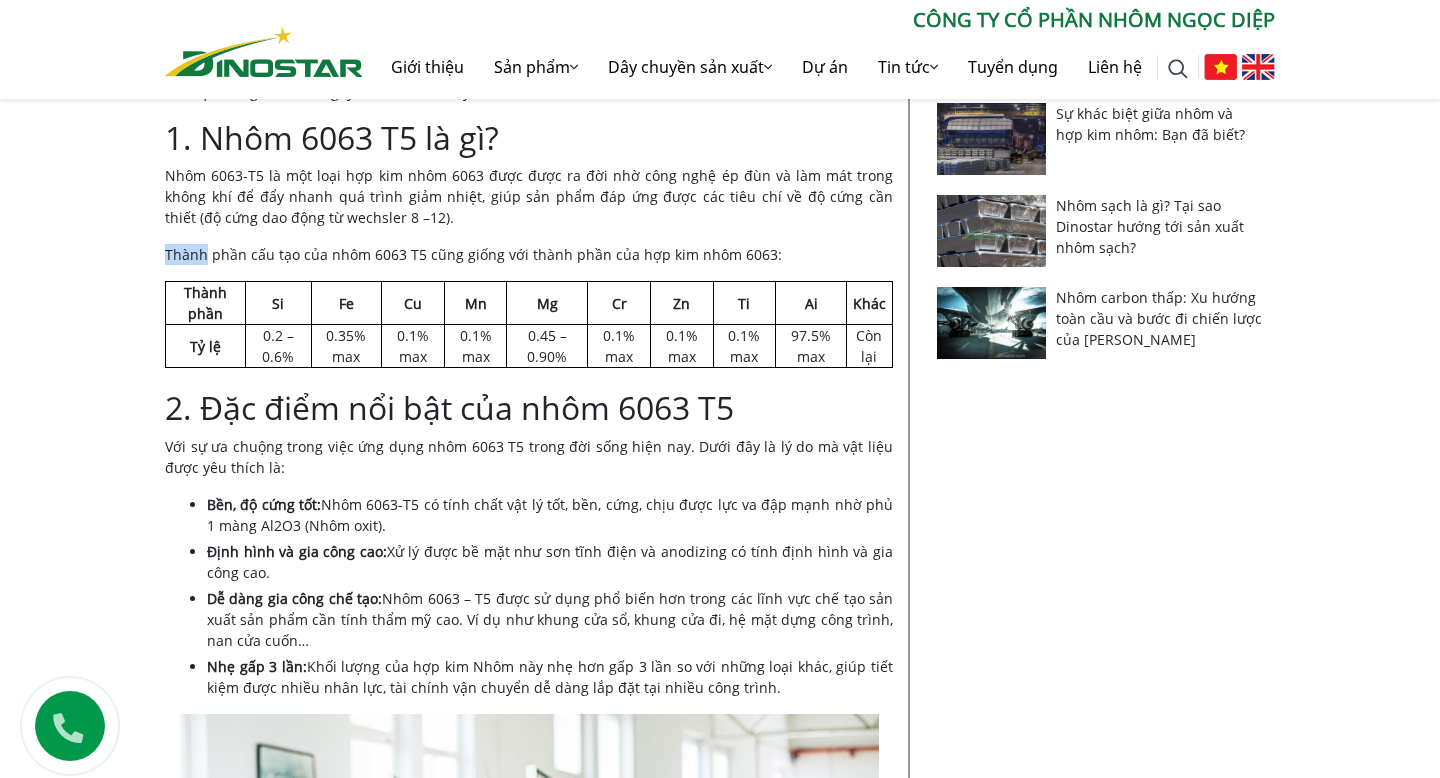 click on "Nội dung
Toggle
1. Nhôm 6063 T5 là gì? 2. Đặc điểm nổi bật của nhôm 6063 T5 3. Ưu điểm và nhược điểm của nhôm 6063 T5 3.1. Ưu điểm 3.2. Nhược điểm 4. So sánh nhôm 6063 T5 và T6 4.1. So sánh đặc tính 4.2. Nên chọn nhôm 6063 T5 hay nhôm 6063 T6? 5. Ứng dụng của nhôm 6063 T5 trong sản xuất 6. Nhôm 6063 T5 có giá bao nhiêu?
Hợp kim Nhôm 6063 – T5 được nhiều nhà sản xuất chú trọng bởi khả năng chống chịu lực và độ cứng khá cao trong các dạng hợp kim phổ biến hiện nay. Vậy  Nhôm 6063 T5 là gì  và hợp kim này có những tính chất gì nổi trội? Cùng tìm hiểu ngay dưới bài viết này nhé!
1. Nhôm 6063 T5 là gì?
Thành phần cấu tạo của nhôm 6063 T5 cũng giống với thành phần của hợp kim nhôm 6063:
Thành phần
Si
Fe
Cu
Mn
Mg
Cr
Zn
Ti
Ai
Khác
Tỷ lệ
0.2 – 0.6%
0.35% max
0.1% max" at bounding box center (529, 2648) 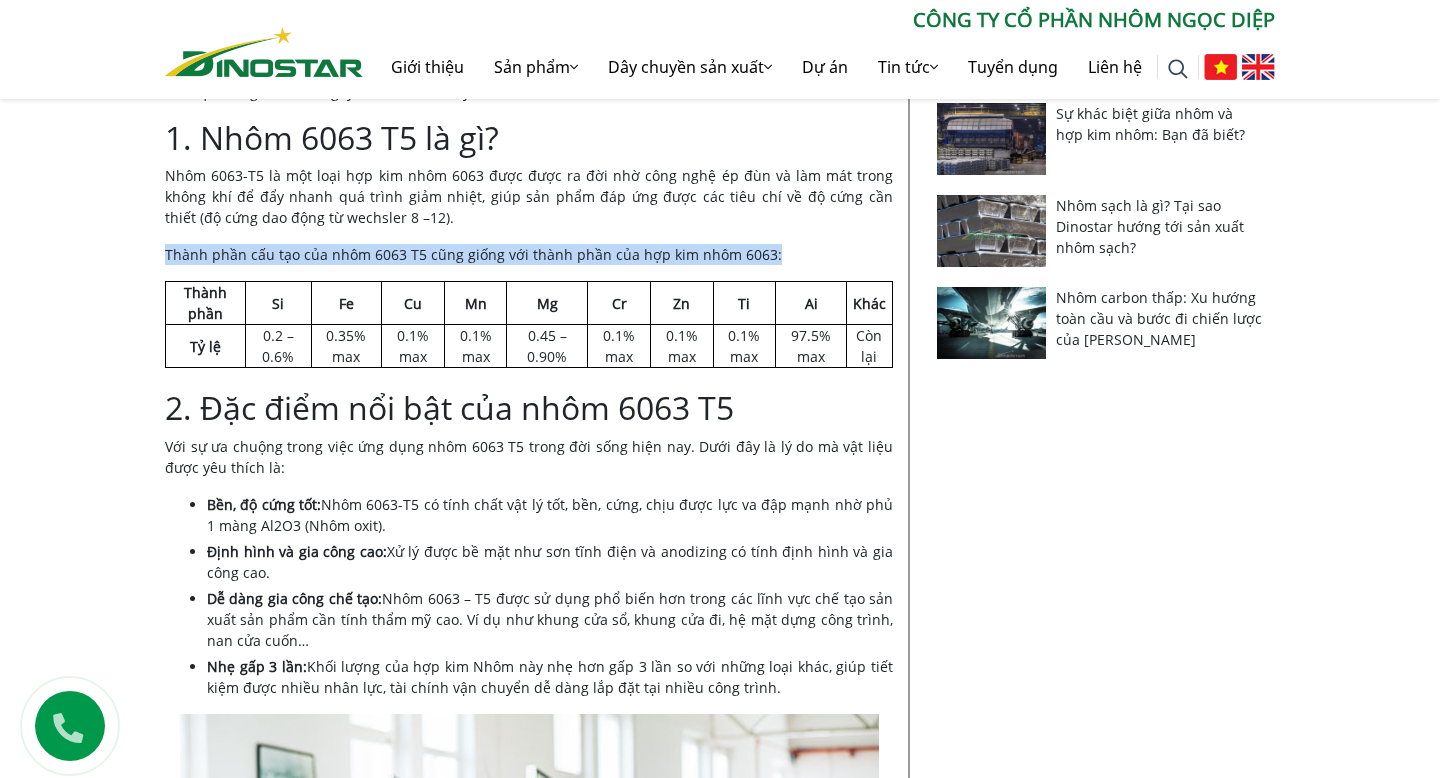 click on "Nội dung
Toggle
1. Nhôm 6063 T5 là gì? 2. Đặc điểm nổi bật của nhôm 6063 T5 3. Ưu điểm và nhược điểm của nhôm 6063 T5 3.1. Ưu điểm 3.2. Nhược điểm 4. So sánh nhôm 6063 T5 và T6 4.1. So sánh đặc tính 4.2. Nên chọn nhôm 6063 T5 hay nhôm 6063 T6? 5. Ứng dụng của nhôm 6063 T5 trong sản xuất 6. Nhôm 6063 T5 có giá bao nhiêu?
Hợp kim Nhôm 6063 – T5 được nhiều nhà sản xuất chú trọng bởi khả năng chống chịu lực và độ cứng khá cao trong các dạng hợp kim phổ biến hiện nay. Vậy  Nhôm 6063 T5 là gì  và hợp kim này có những tính chất gì nổi trội? Cùng tìm hiểu ngay dưới bài viết này nhé!
1. Nhôm 6063 T5 là gì?
Thành phần cấu tạo của nhôm 6063 T5 cũng giống với thành phần của hợp kim nhôm 6063:
Thành phần
Si
Fe
Cu
Mn
Mg
Cr
Zn
Ti
Ai
Khác
Tỷ lệ
0.2 – 0.6%
0.35% max
0.1% max" at bounding box center [529, 2648] 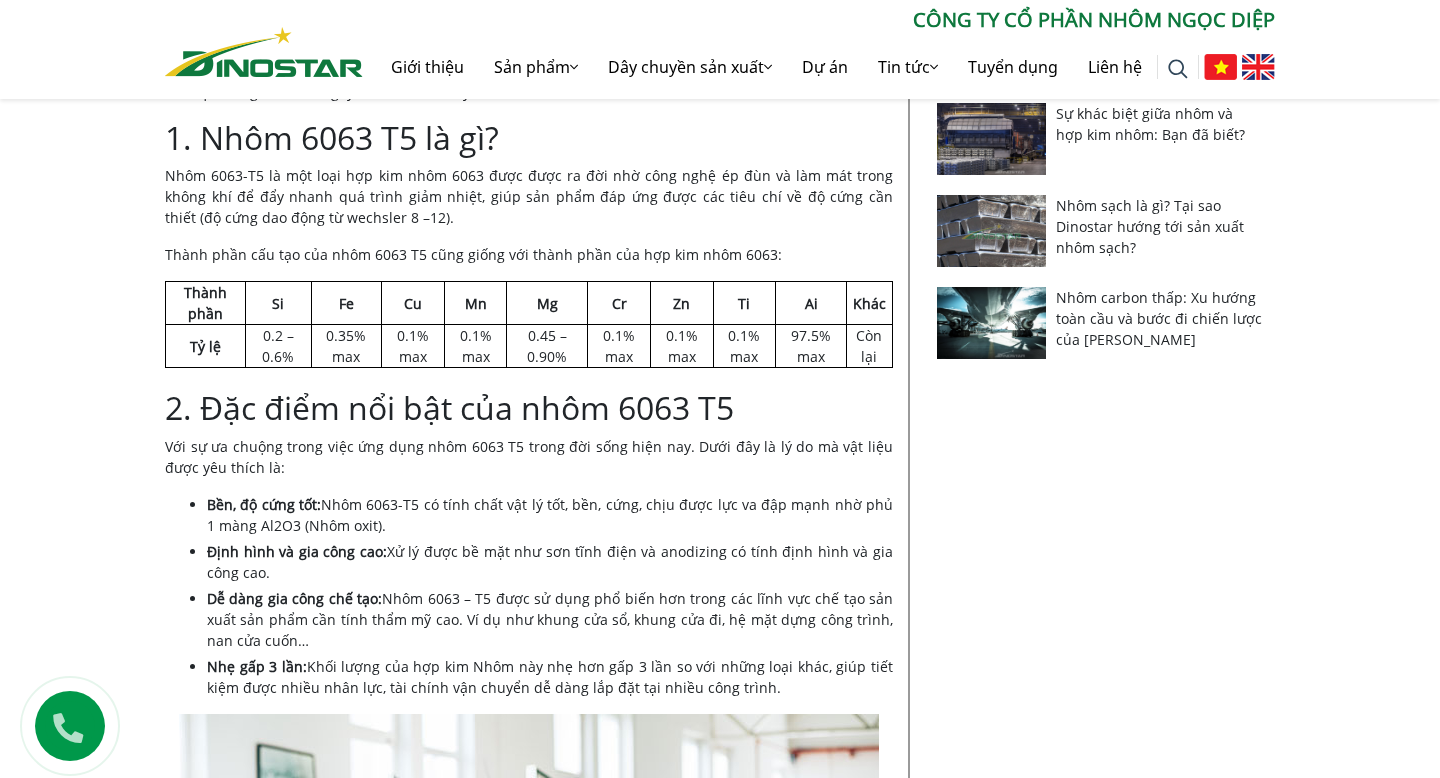 click on "Nội dung
Toggle
1. Nhôm 6063 T5 là gì? 2. Đặc điểm nổi bật của nhôm 6063 T5 3. Ưu điểm và nhược điểm của nhôm 6063 T5 3.1. Ưu điểm 3.2. Nhược điểm 4. So sánh nhôm 6063 T5 và T6 4.1. So sánh đặc tính 4.2. Nên chọn nhôm 6063 T5 hay nhôm 6063 T6? 5. Ứng dụng của nhôm 6063 T5 trong sản xuất 6. Nhôm 6063 T5 có giá bao nhiêu?
Hợp kim Nhôm 6063 – T5 được nhiều nhà sản xuất chú trọng bởi khả năng chống chịu lực và độ cứng khá cao trong các dạng hợp kim phổ biến hiện nay. Vậy  Nhôm 6063 T5 là gì  và hợp kim này có những tính chất gì nổi trội? Cùng tìm hiểu ngay dưới bài viết này nhé!
1. Nhôm 6063 T5 là gì?
Thành phần cấu tạo của nhôm 6063 T5 cũng giống với thành phần của hợp kim nhôm 6063:
Thành phần
Si
Fe
Cu
Mn
Mg
Cr
Zn
Ti
Ai
Khác
Tỷ lệ
0.2 – 0.6%
0.35% max
0.1% max" at bounding box center [529, 2648] 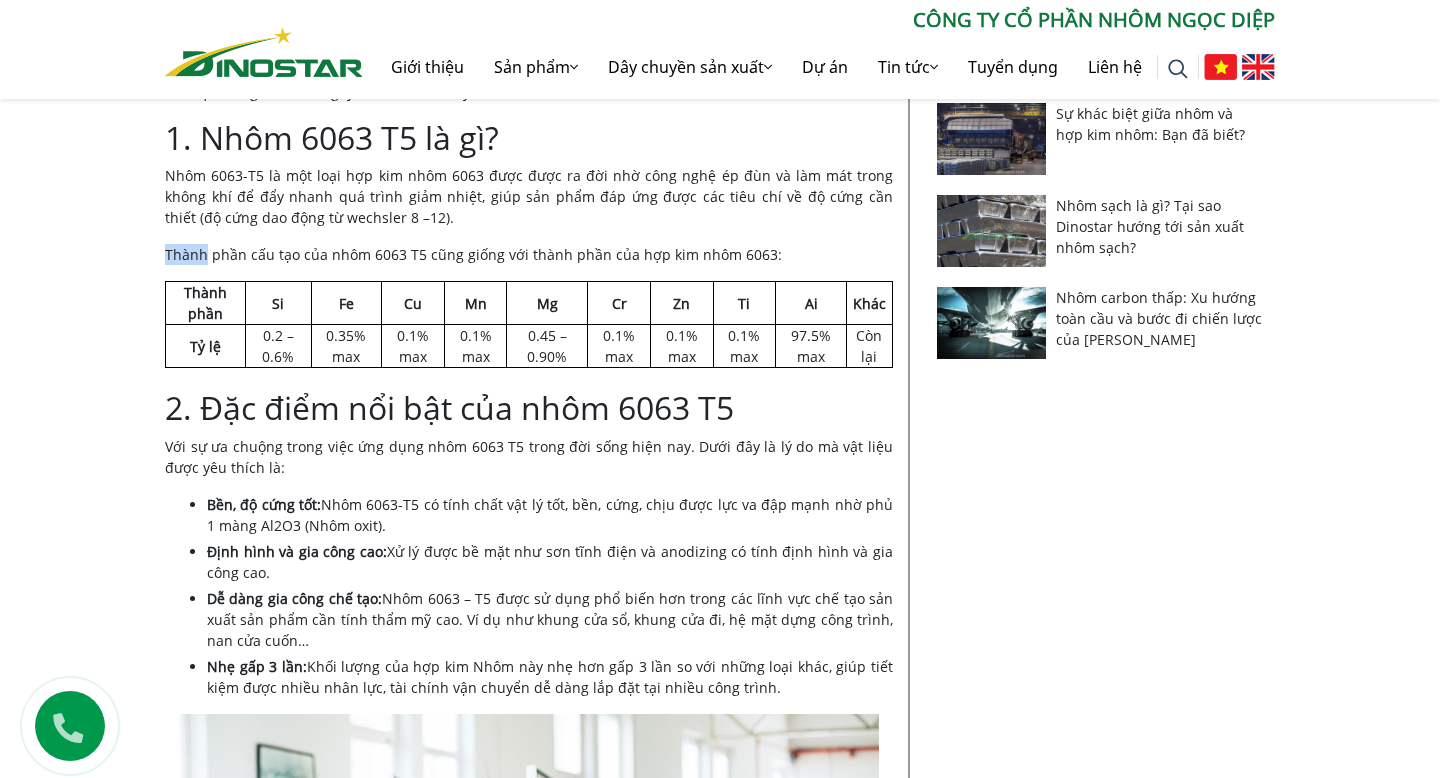 click on "Thành phần cấu tạo của nhôm 6063 T5 cũng giống với thành phần của hợp kim nhôm 6063:" at bounding box center [529, 254] 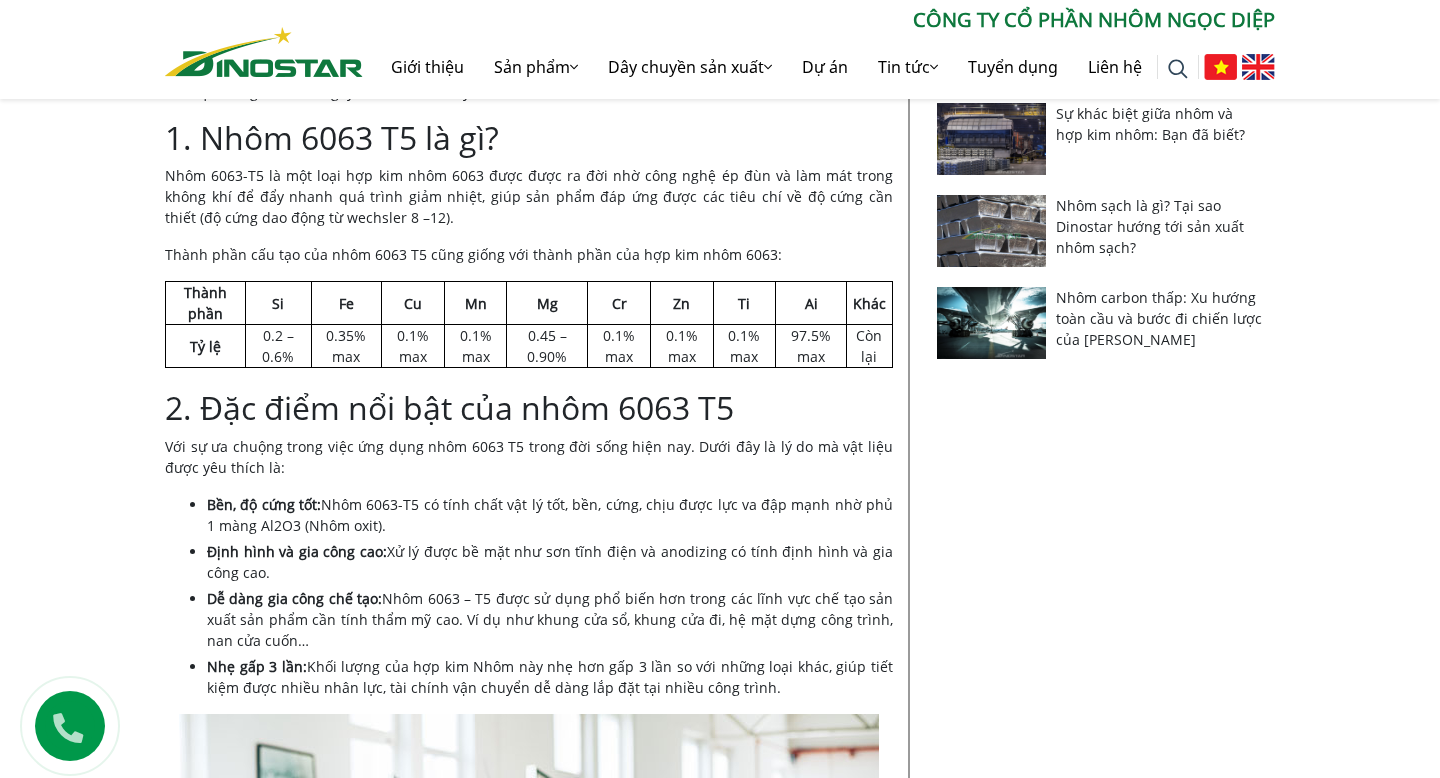 click on "Thành phần cấu tạo của nhôm 6063 T5 cũng giống với thành phần của hợp kim nhôm 6063:" at bounding box center (529, 254) 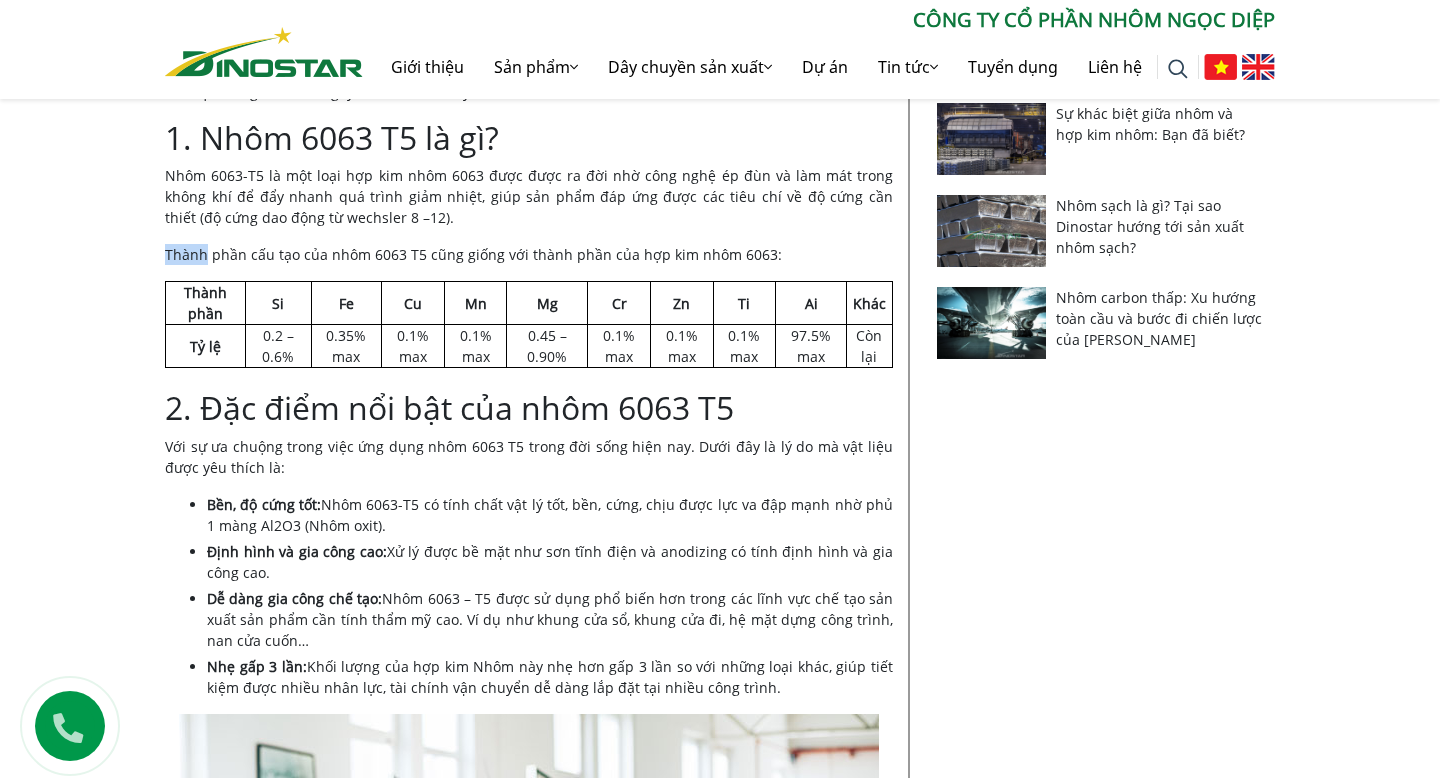 click on "Thành phần cấu tạo của nhôm 6063 T5 cũng giống với thành phần của hợp kim nhôm 6063:" at bounding box center [529, 254] 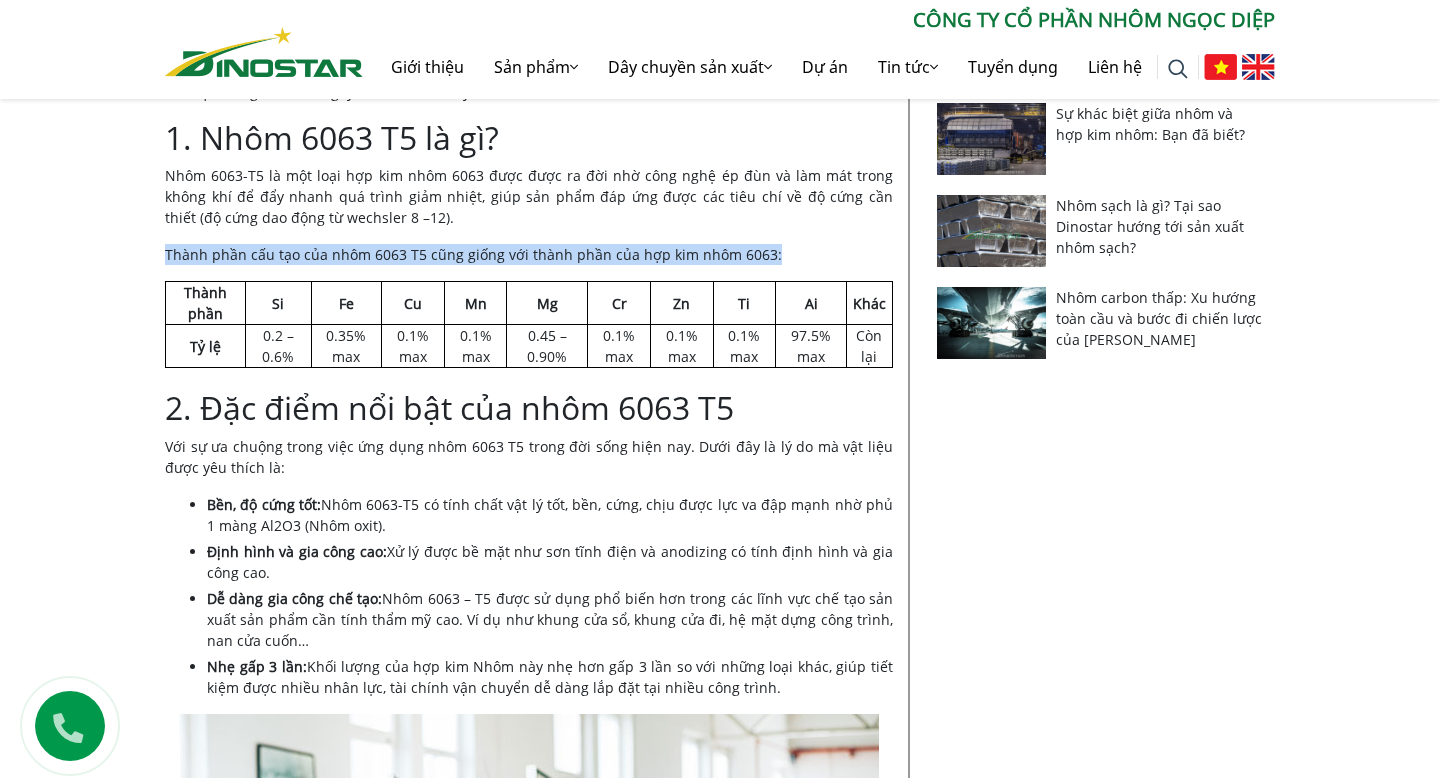 click on "Thành phần cấu tạo của nhôm 6063 T5 cũng giống với thành phần của hợp kim nhôm 6063:" at bounding box center (529, 254) 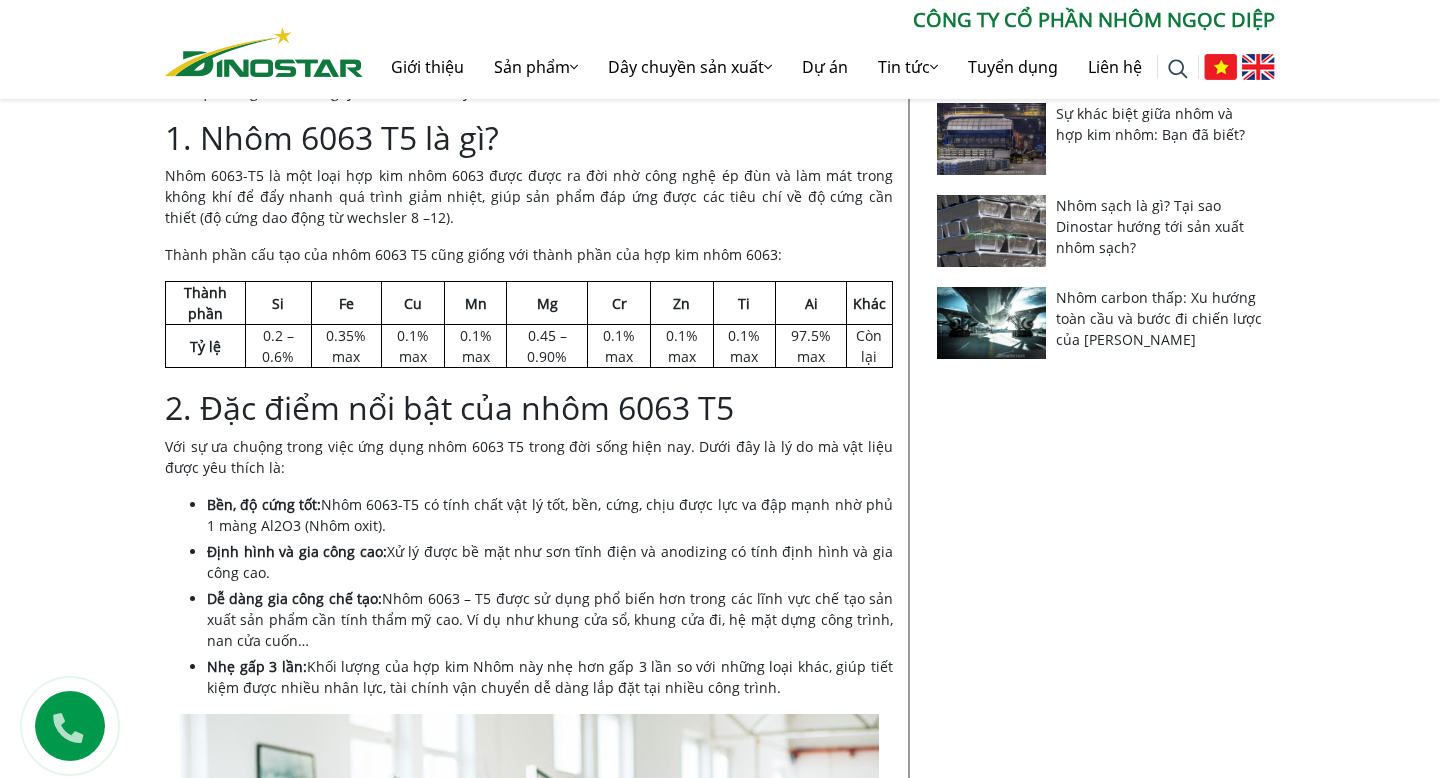 click on "Thành phần cấu tạo của nhôm 6063 T5 cũng giống với thành phần của hợp kim nhôm 6063:" at bounding box center [529, 254] 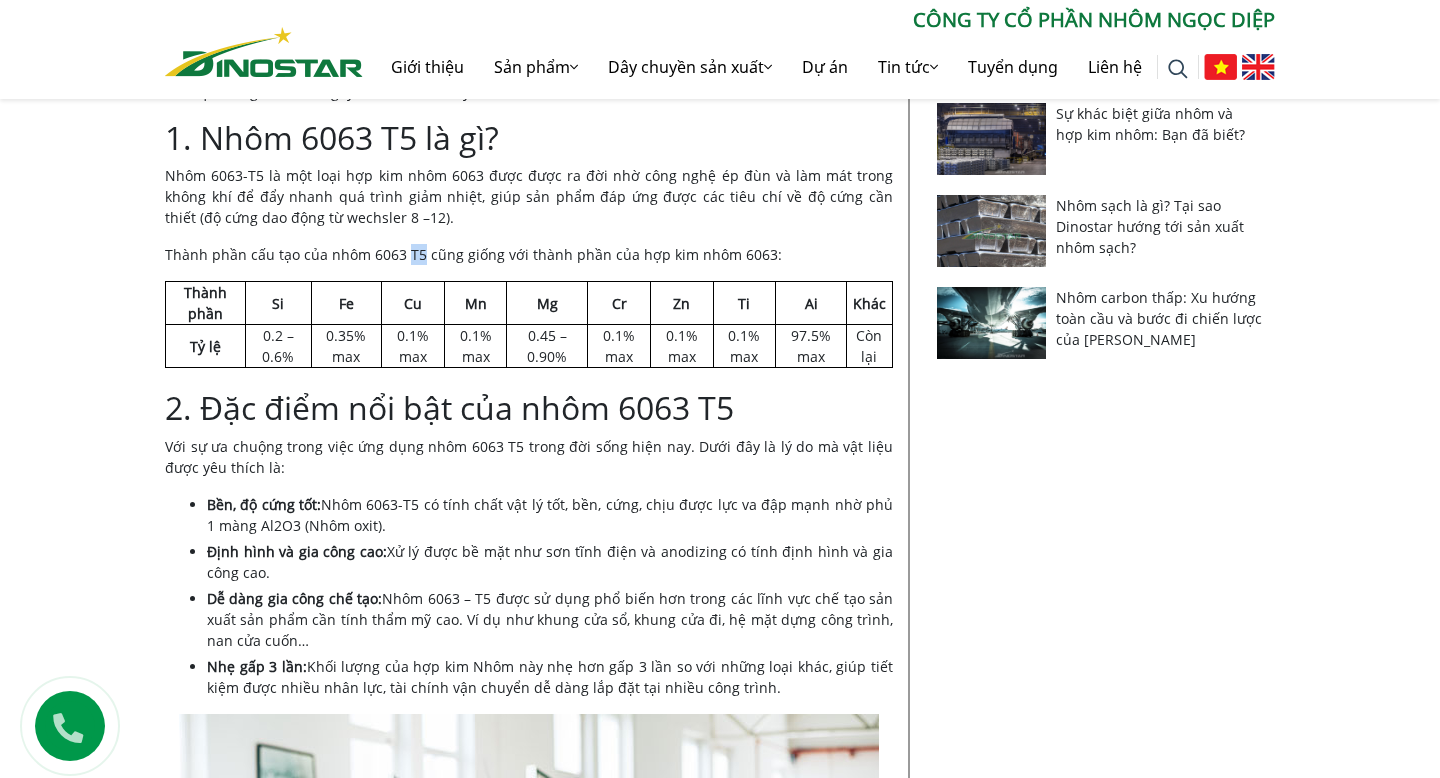 click on "Nội dung
Toggle
1. Nhôm 6063 T5 là gì? 2. Đặc điểm nổi bật của nhôm 6063 T5 3. Ưu điểm và nhược điểm của nhôm 6063 T5 3.1. Ưu điểm 3.2. Nhược điểm 4. So sánh nhôm 6063 T5 và T6 4.1. So sánh đặc tính 4.2. Nên chọn nhôm 6063 T5 hay nhôm 6063 T6? 5. Ứng dụng của nhôm 6063 T5 trong sản xuất 6. Nhôm 6063 T5 có giá bao nhiêu?
Hợp kim Nhôm 6063 – T5 được nhiều nhà sản xuất chú trọng bởi khả năng chống chịu lực và độ cứng khá cao trong các dạng hợp kim phổ biến hiện nay. Vậy  Nhôm 6063 T5 là gì  và hợp kim này có những tính chất gì nổi trội? Cùng tìm hiểu ngay dưới bài viết này nhé!
1. Nhôm 6063 T5 là gì?
Thành phần cấu tạo của nhôm 6063 T5 cũng giống với thành phần của hợp kim nhôm 6063:
Thành phần
Si
Fe
Cu
Mn
Mg
Cr
Zn
Ti
Ai
Khác
Tỷ lệ
0.2 – 0.6%
0.35% max
0.1% max" at bounding box center (529, 2648) 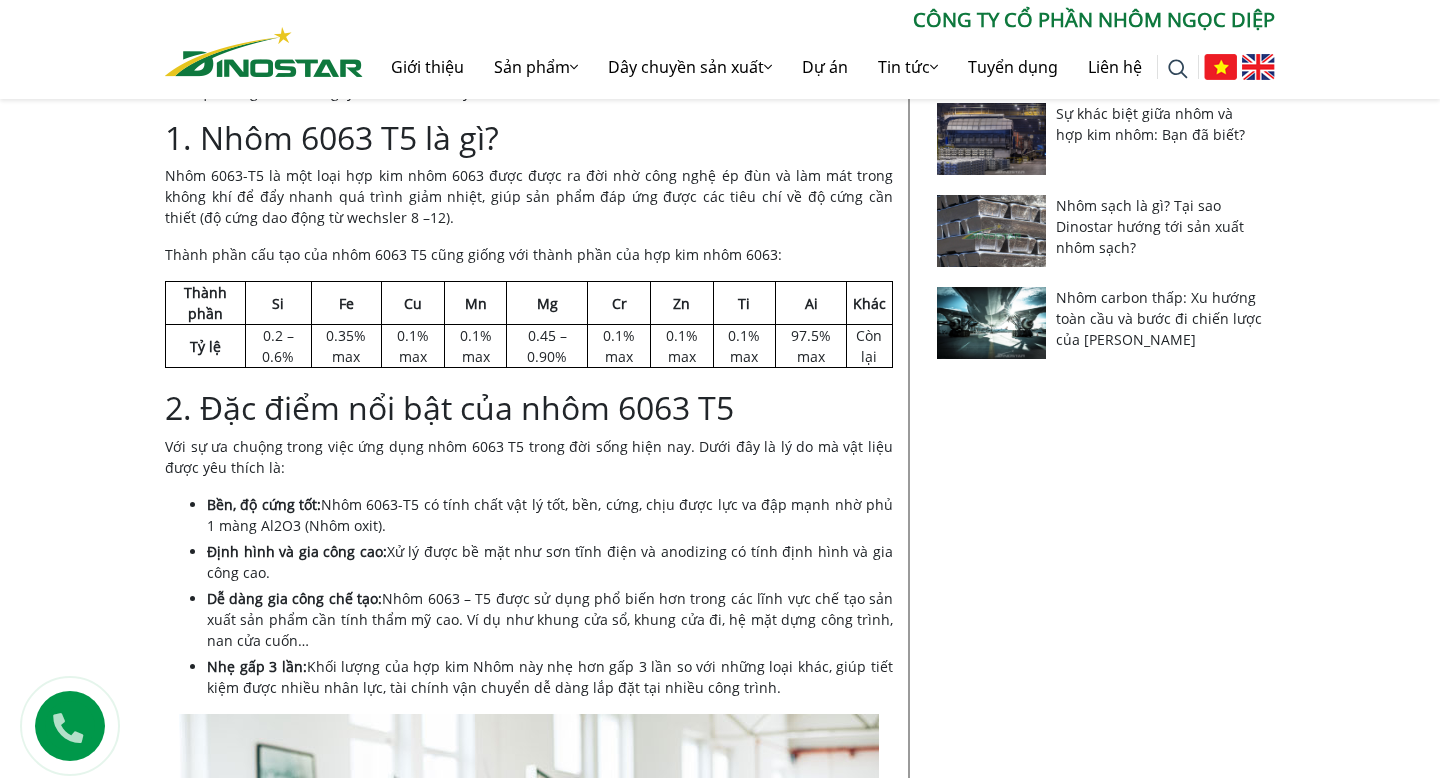 click on "Nội dung
Toggle
1. Nhôm 6063 T5 là gì? 2. Đặc điểm nổi bật của nhôm 6063 T5 3. Ưu điểm và nhược điểm của nhôm 6063 T5 3.1. Ưu điểm 3.2. Nhược điểm 4. So sánh nhôm 6063 T5 và T6 4.1. So sánh đặc tính 4.2. Nên chọn nhôm 6063 T5 hay nhôm 6063 T6? 5. Ứng dụng của nhôm 6063 T5 trong sản xuất 6. Nhôm 6063 T5 có giá bao nhiêu?
Hợp kim Nhôm 6063 – T5 được nhiều nhà sản xuất chú trọng bởi khả năng chống chịu lực và độ cứng khá cao trong các dạng hợp kim phổ biến hiện nay. Vậy  Nhôm 6063 T5 là gì  và hợp kim này có những tính chất gì nổi trội? Cùng tìm hiểu ngay dưới bài viết này nhé!
1. Nhôm 6063 T5 là gì?
Thành phần cấu tạo của nhôm 6063 T5 cũng giống với thành phần của hợp kim nhôm 6063:
Thành phần
Si
Fe
Cu
Mn
Mg
Cr
Zn
Ti
Ai
Khác
Tỷ lệ
0.2 – 0.6%
0.35% max
0.1% max" at bounding box center (529, 2648) 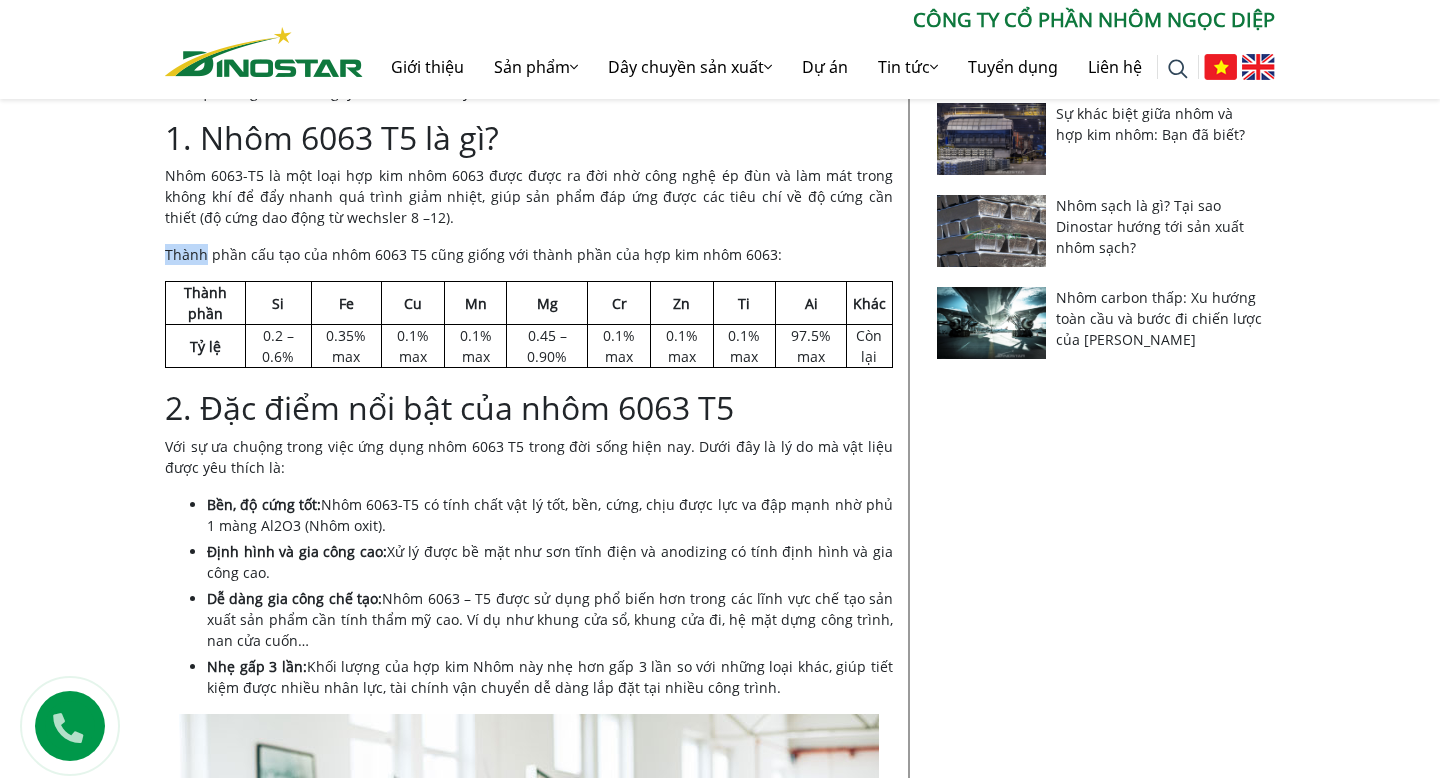 click on "Nhôm 6063-T5 là một loại hợp kim nhôm 6063 được được ra đời nhờ công nghệ ép đùn và làm mát trong không khí để đẩy nhanh quá trình giảm nhiệt, giúp sản phẩm đáp ứng được các tiêu chí về độ cứng cần thiết (độ cứng dao động từ wechsler 8 –12)." at bounding box center [529, 196] 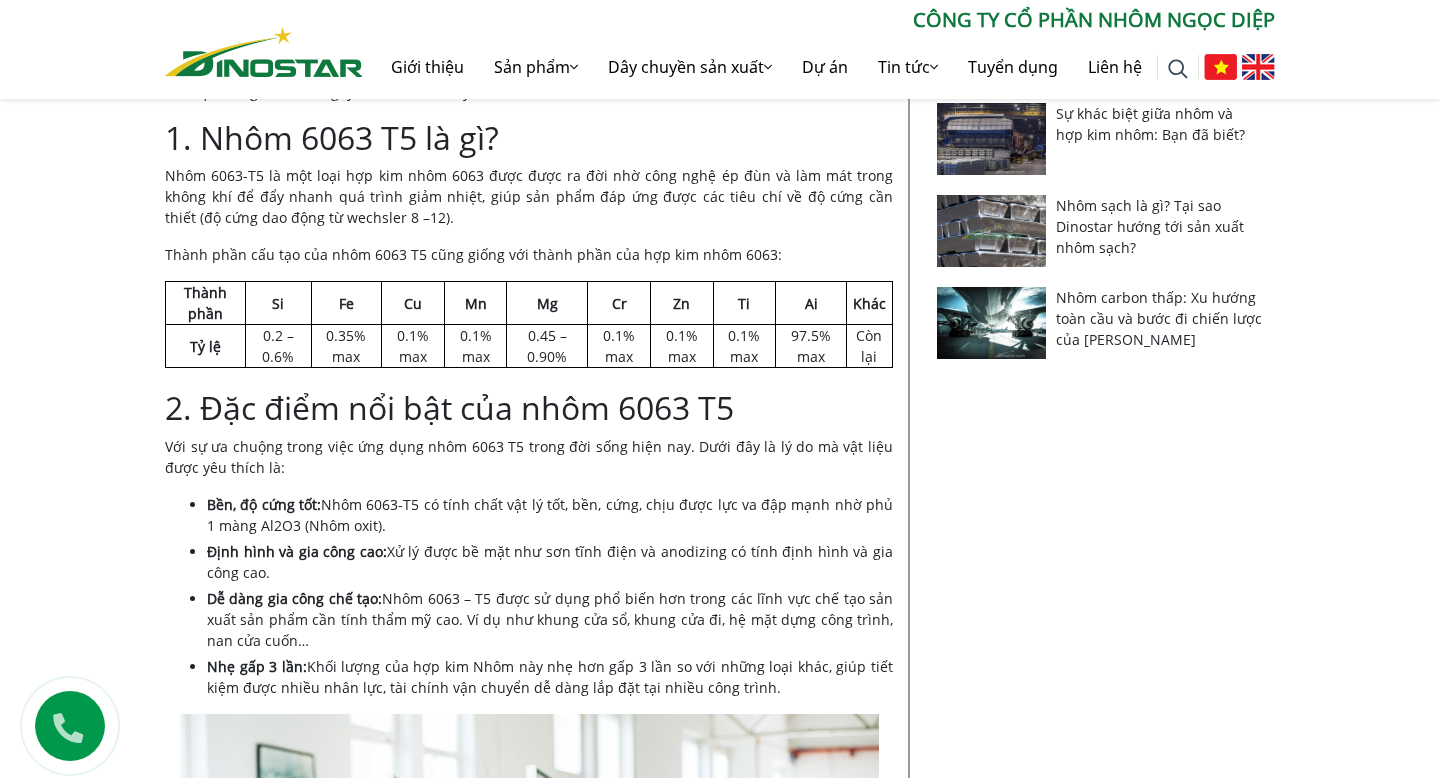 click on "Nhôm 6063-T5 là một loại hợp kim nhôm 6063 được được ra đời nhờ công nghệ ép đùn và làm mát trong không khí để đẩy nhanh quá trình giảm nhiệt, giúp sản phẩm đáp ứng được các tiêu chí về độ cứng cần thiết (độ cứng dao động từ wechsler 8 –12)." at bounding box center (529, 196) 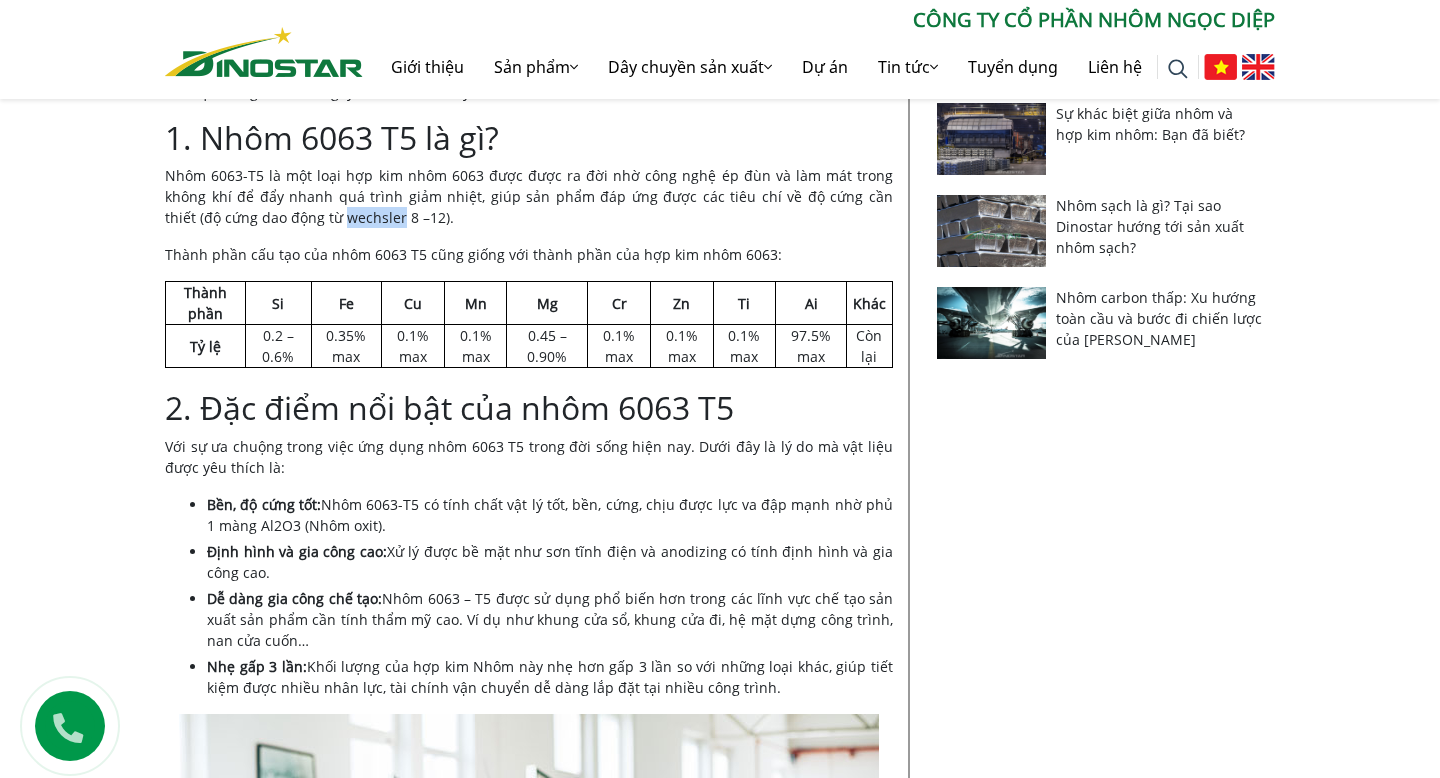 click on "Nhôm 6063-T5 là một loại hợp kim nhôm 6063 được được ra đời nhờ công nghệ ép đùn và làm mát trong không khí để đẩy nhanh quá trình giảm nhiệt, giúp sản phẩm đáp ứng được các tiêu chí về độ cứng cần thiết (độ cứng dao động từ wechsler 8 –12)." at bounding box center [529, 196] 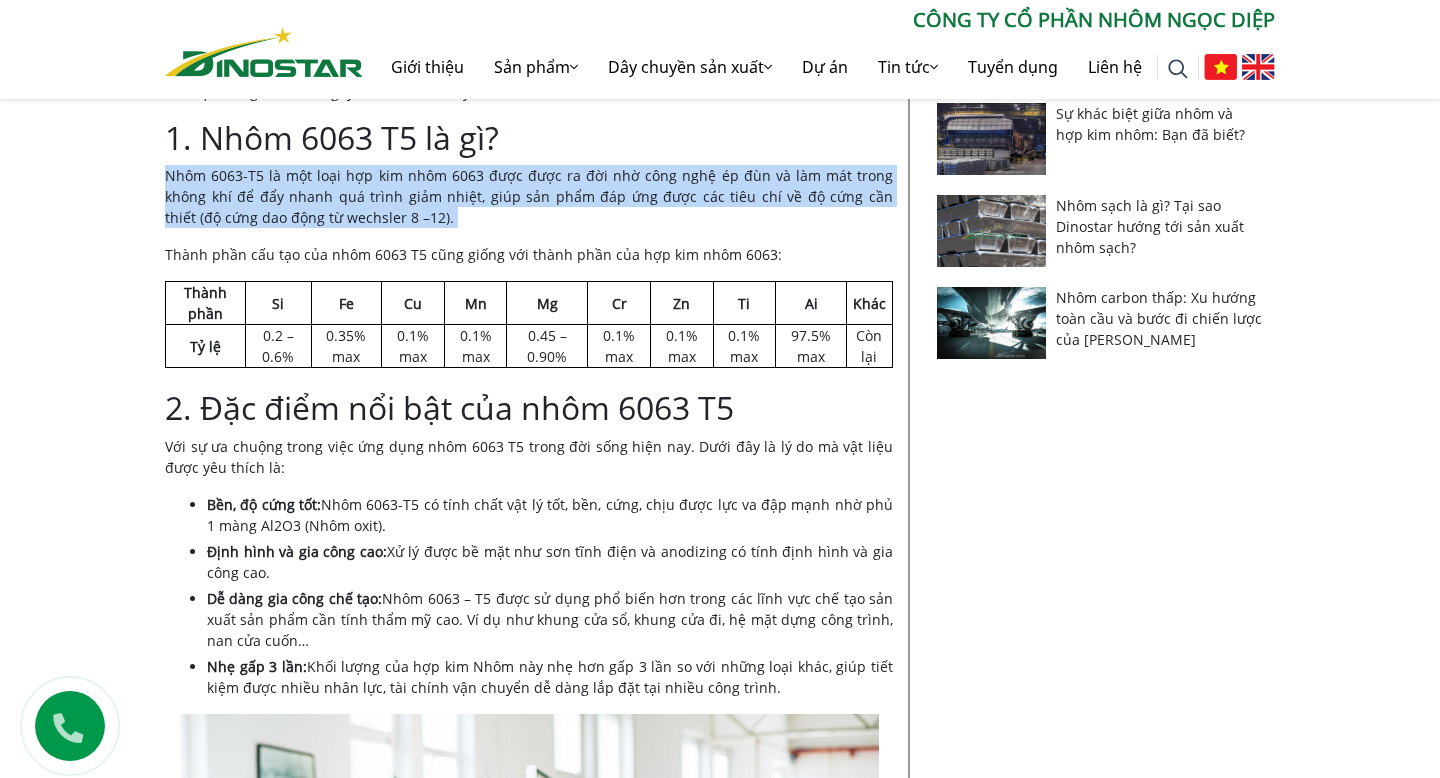 click on "Thành phần cấu tạo của nhôm 6063 T5 cũng giống với thành phần của hợp kim nhôm 6063:" at bounding box center [529, 254] 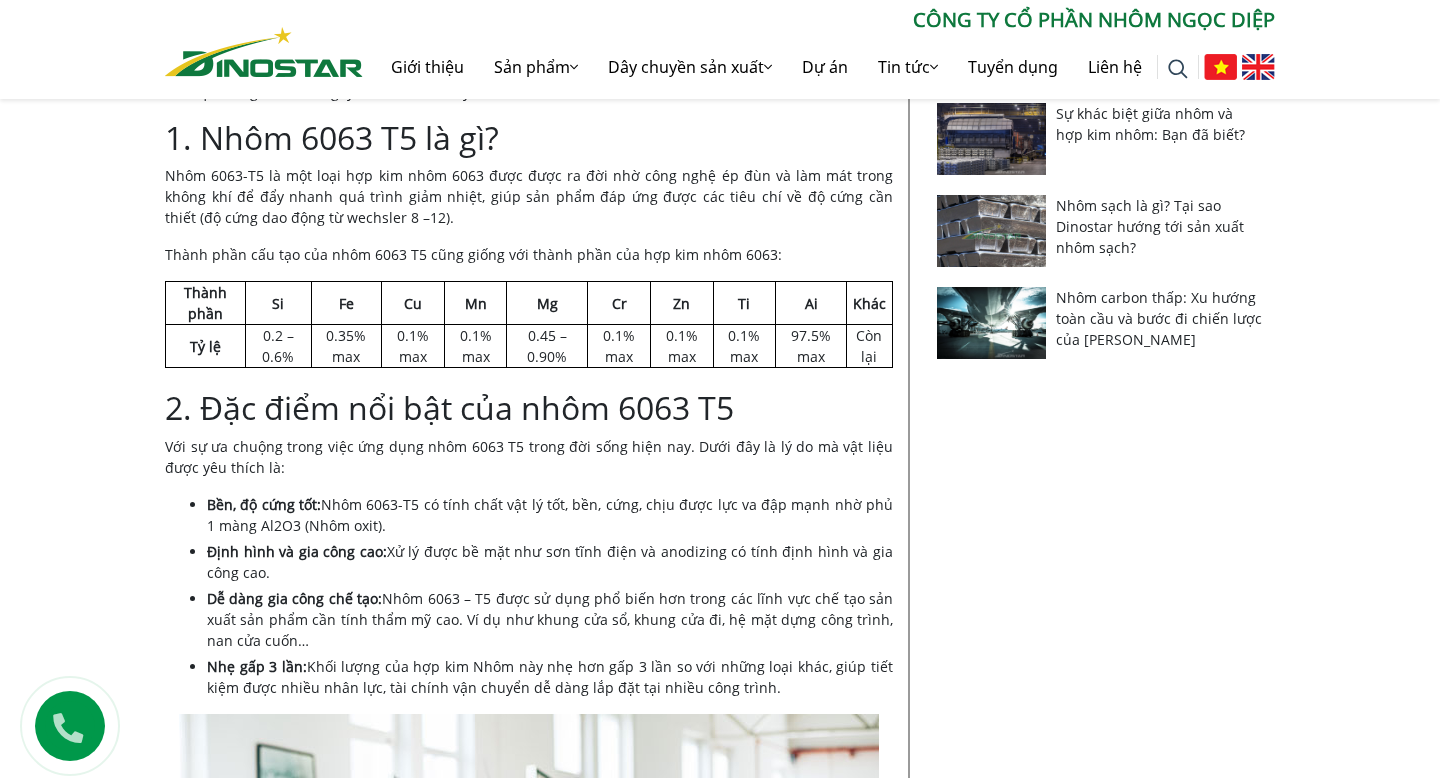 click on "Thành phần cấu tạo của nhôm 6063 T5 cũng giống với thành phần của hợp kim nhôm 6063:" at bounding box center (529, 254) 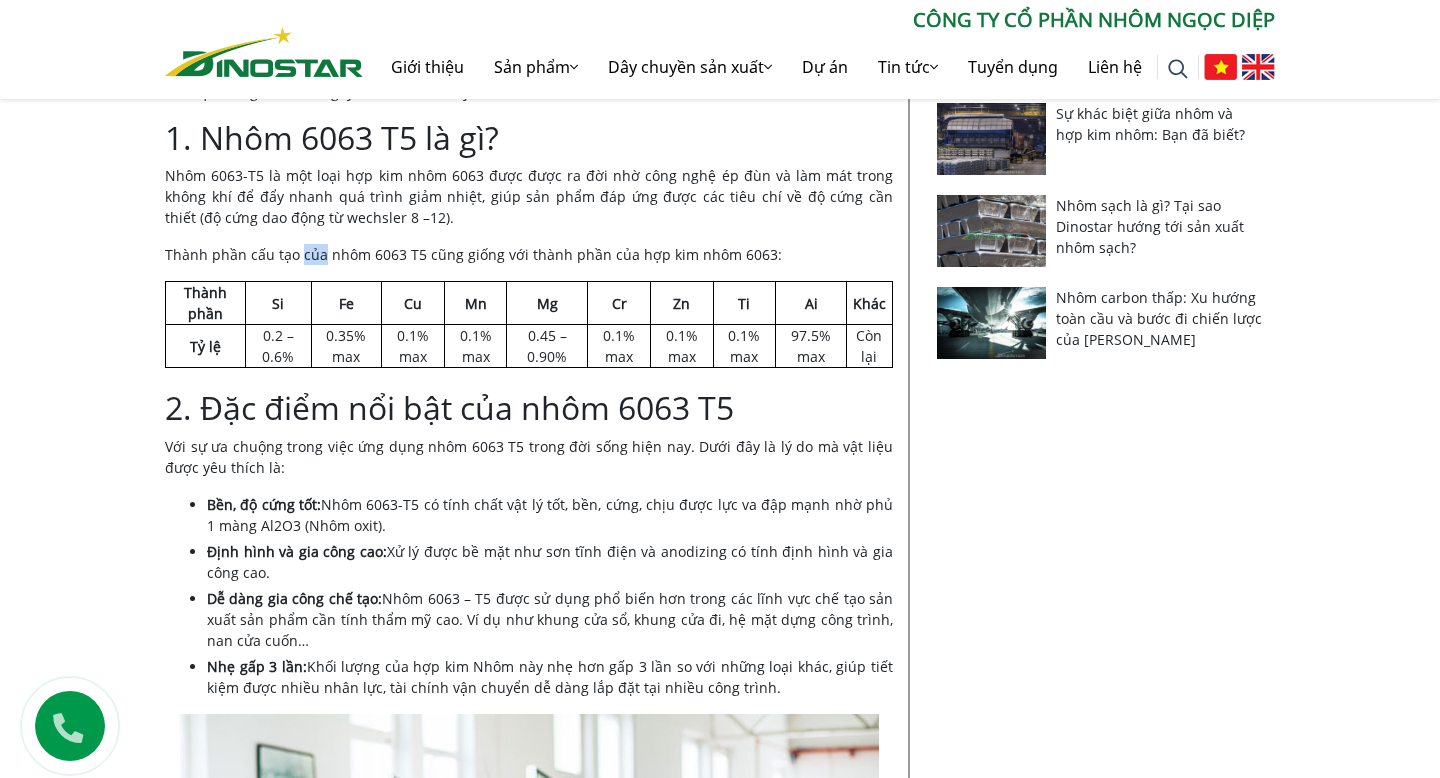 click on "Thành phần cấu tạo của nhôm 6063 T5 cũng giống với thành phần của hợp kim nhôm 6063:" at bounding box center [529, 254] 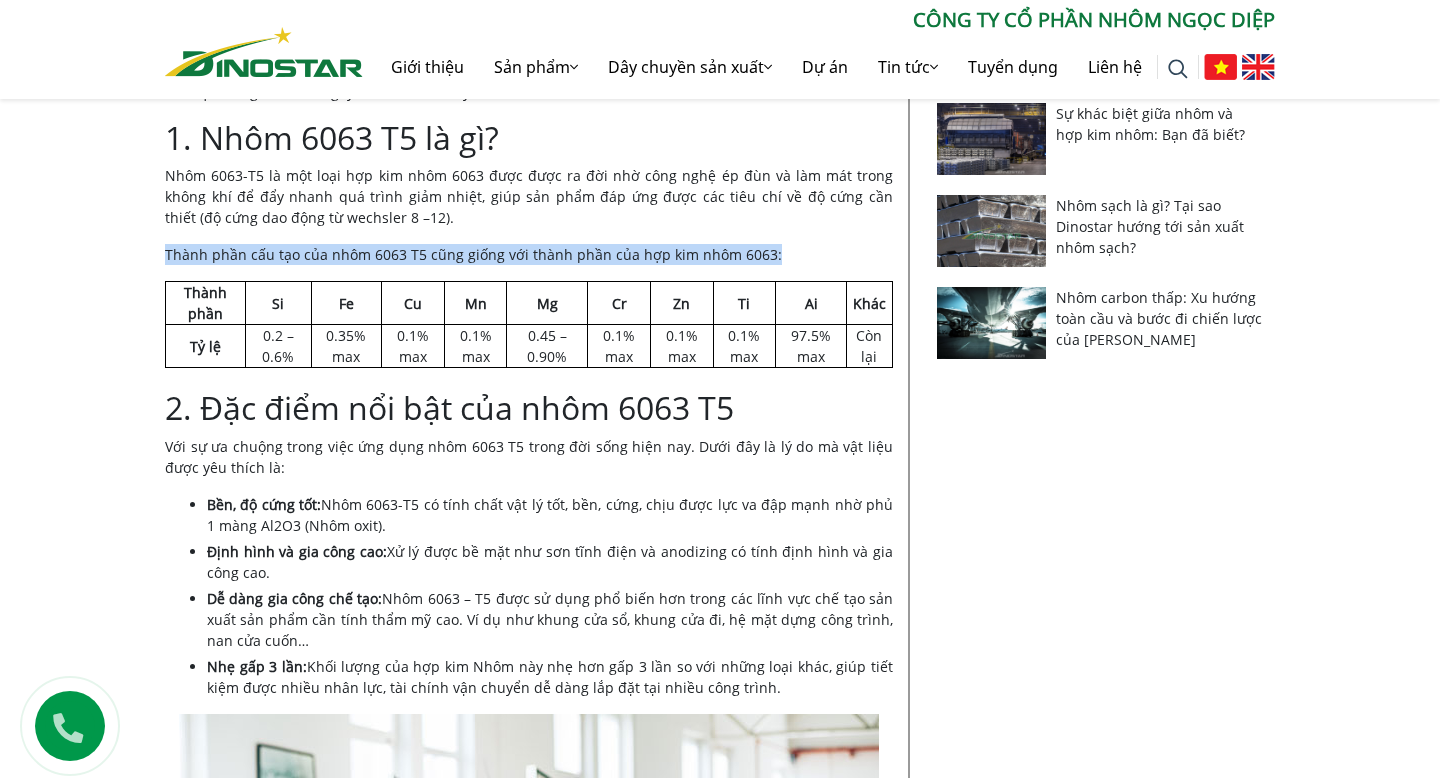click on "2. Đặc điểm nổi bật của nhôm 6063 T5" at bounding box center [529, 408] 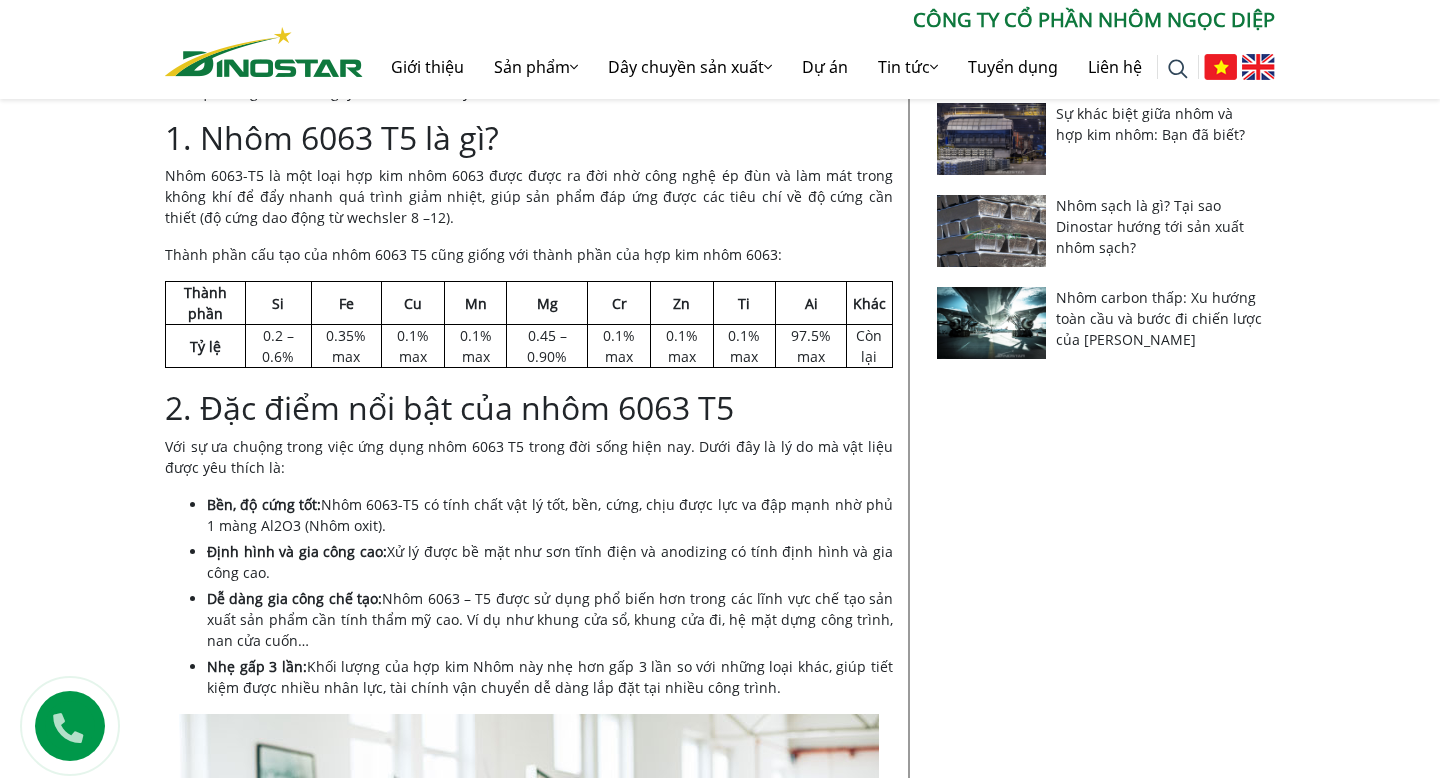 click on "2. Đặc điểm nổi bật của nhôm 6063 T5" at bounding box center (529, 408) 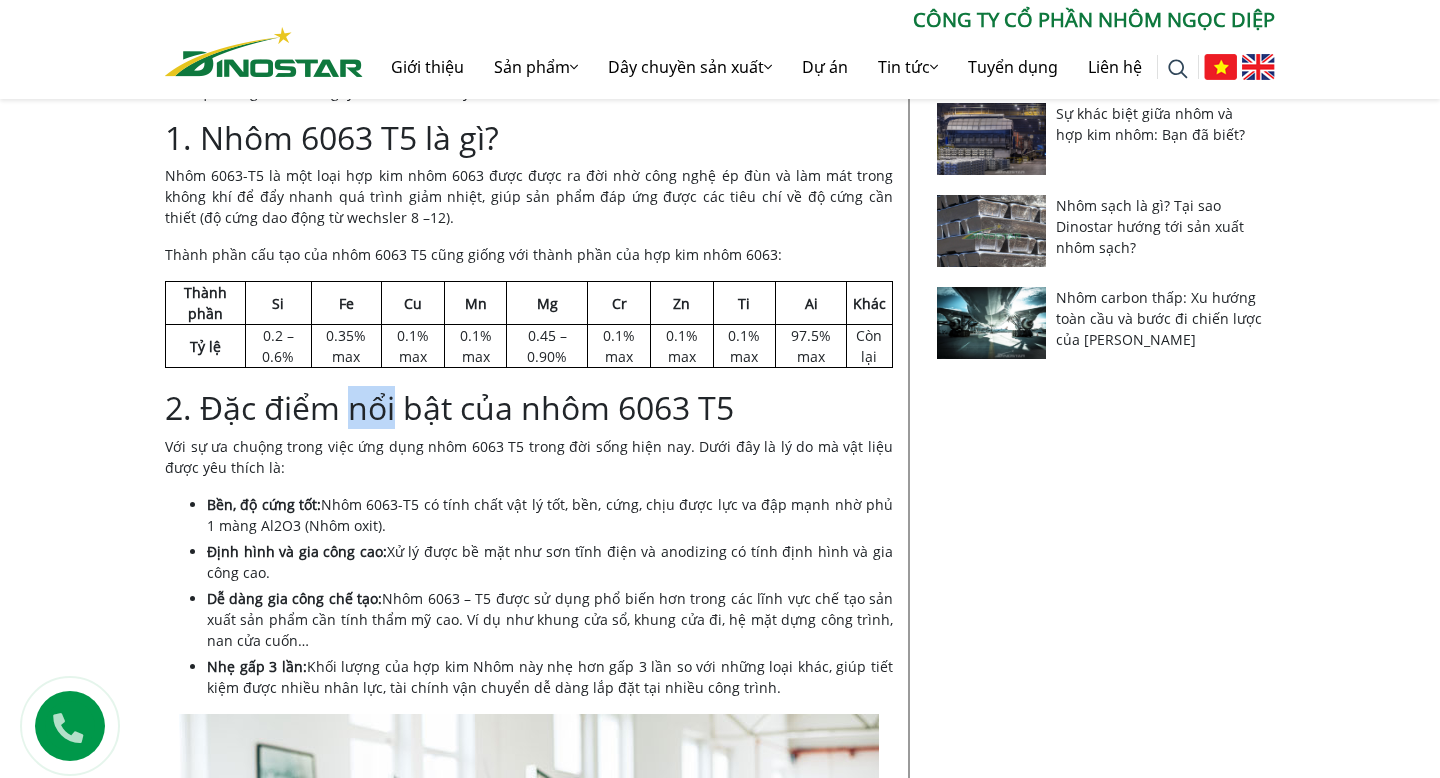 click on "2. Đặc điểm nổi bật của nhôm 6063 T5" at bounding box center [529, 408] 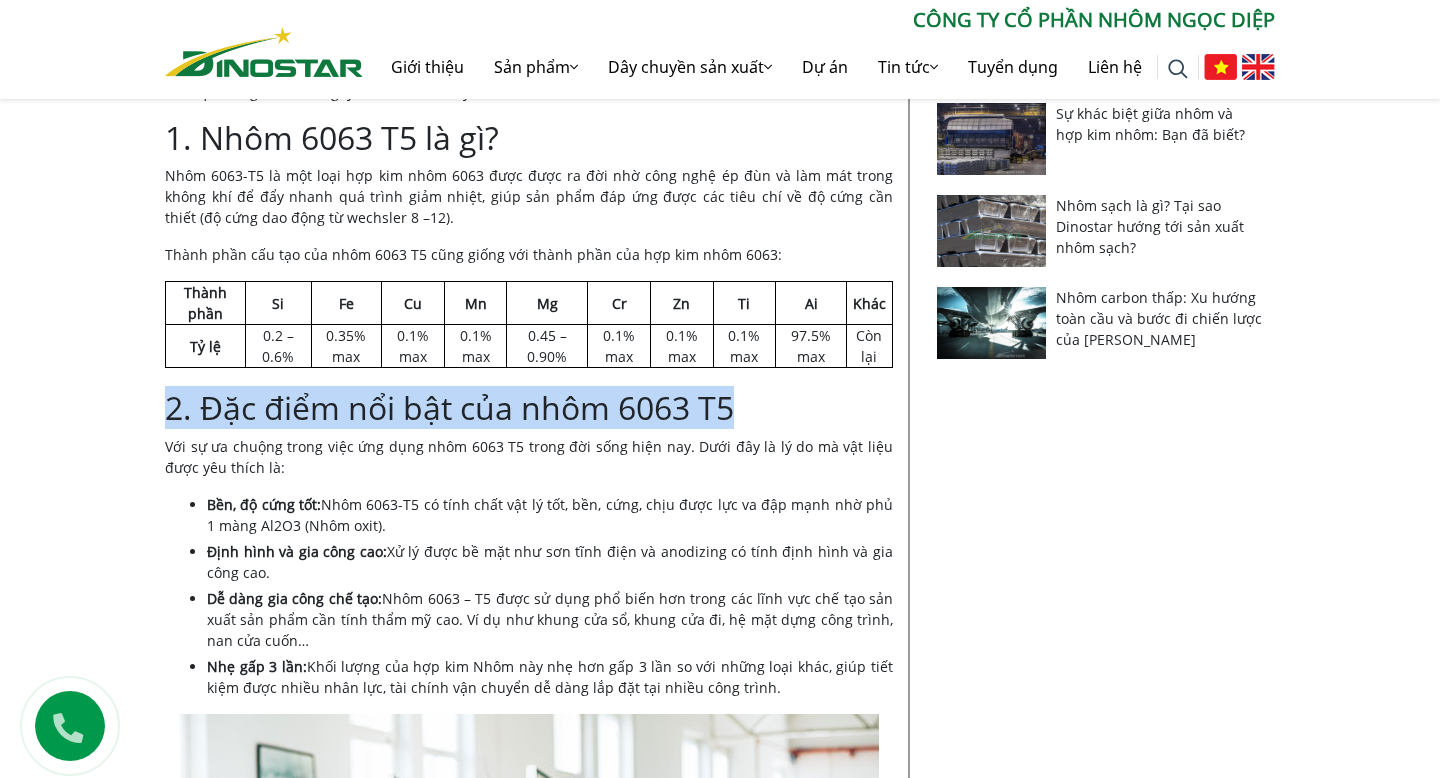 click on "Với sự ưa chuộng trong việc ứng dụng nhôm 6063 T5 trong đời sống hiện nay. Dưới đây là lý do mà vật liệu được yêu thích là:" at bounding box center [529, 457] 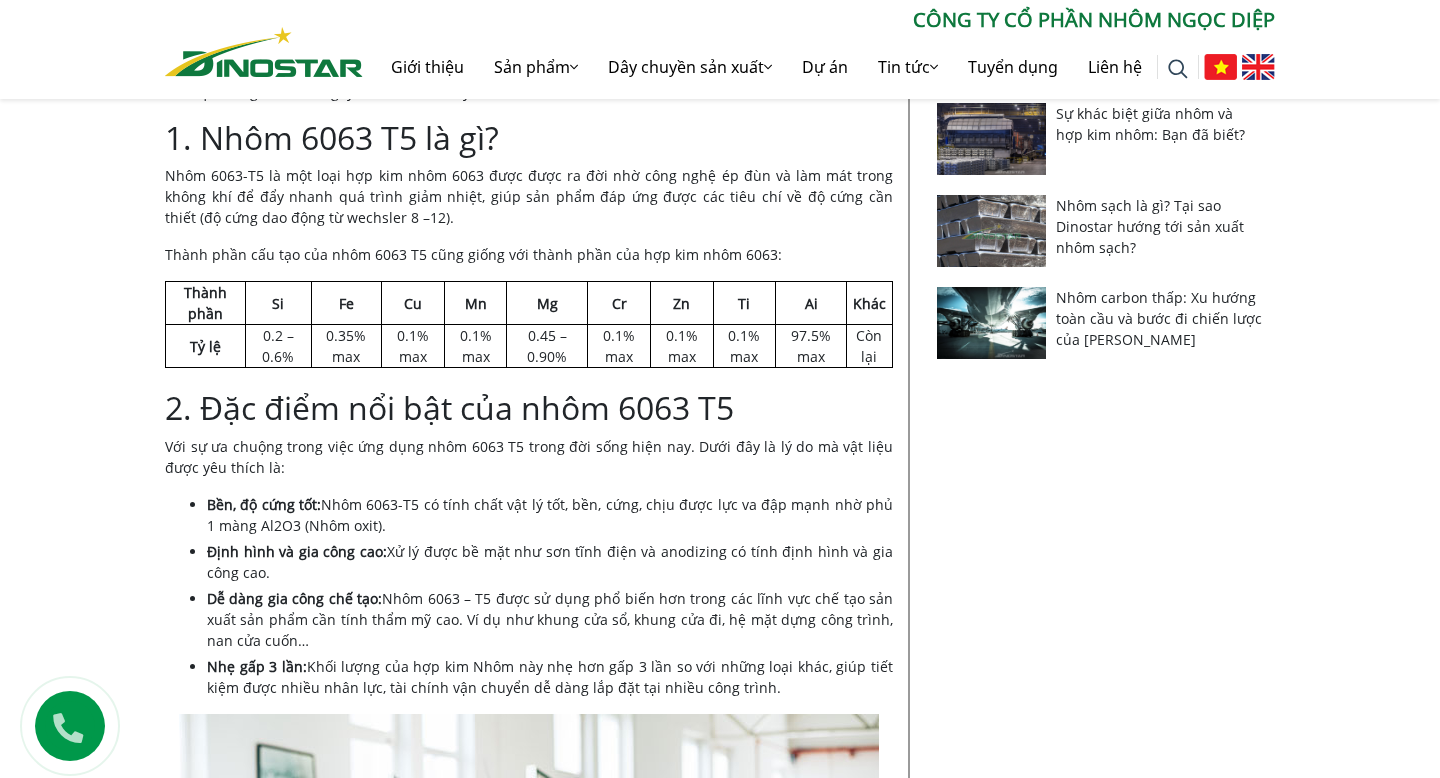 click on "Với sự ưa chuộng trong việc ứng dụng nhôm 6063 T5 trong đời sống hiện nay. Dưới đây là lý do mà vật liệu được yêu thích là:" at bounding box center [529, 457] 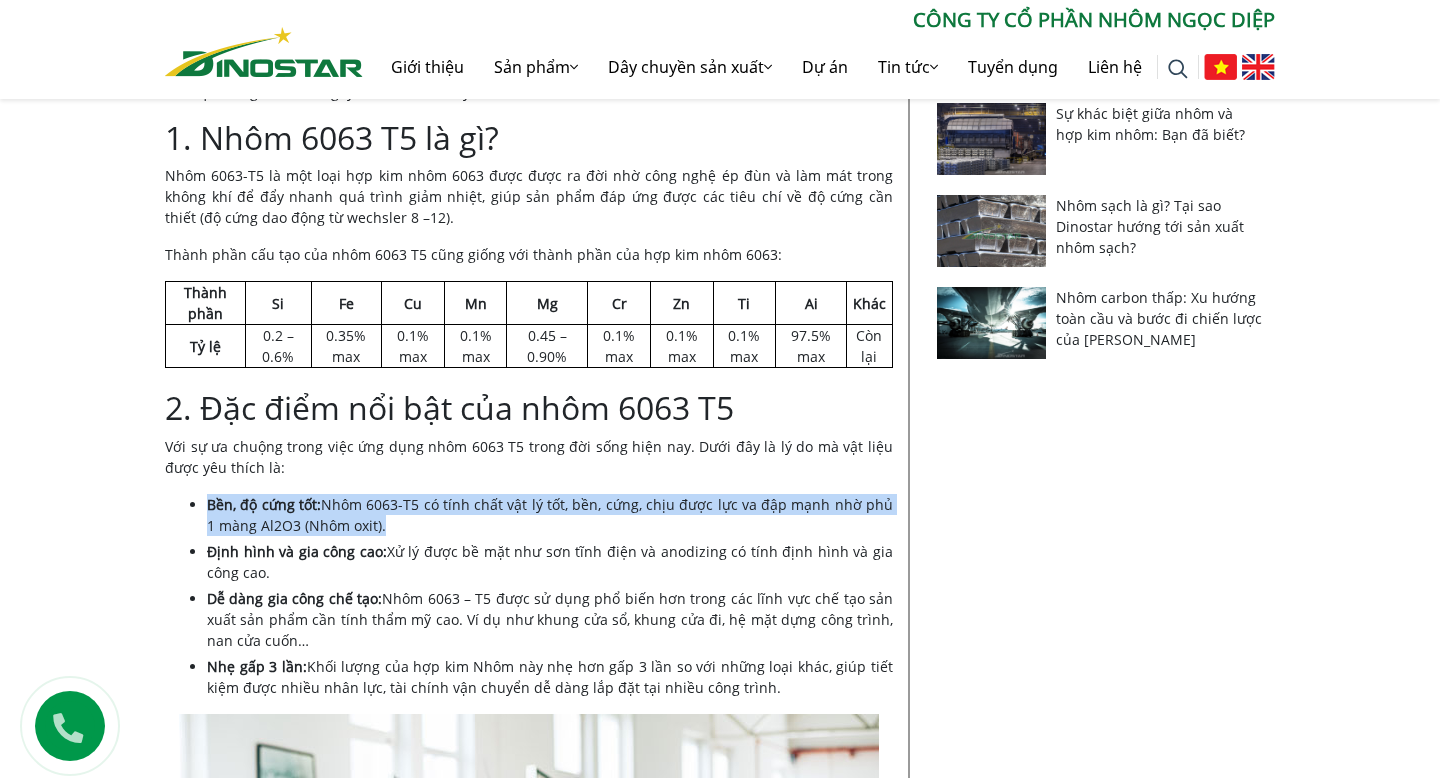 click on "Với sự ưa chuộng trong việc ứng dụng nhôm 6063 T5 trong đời sống hiện nay. Dưới đây là lý do mà vật liệu được yêu thích là:" at bounding box center [529, 457] 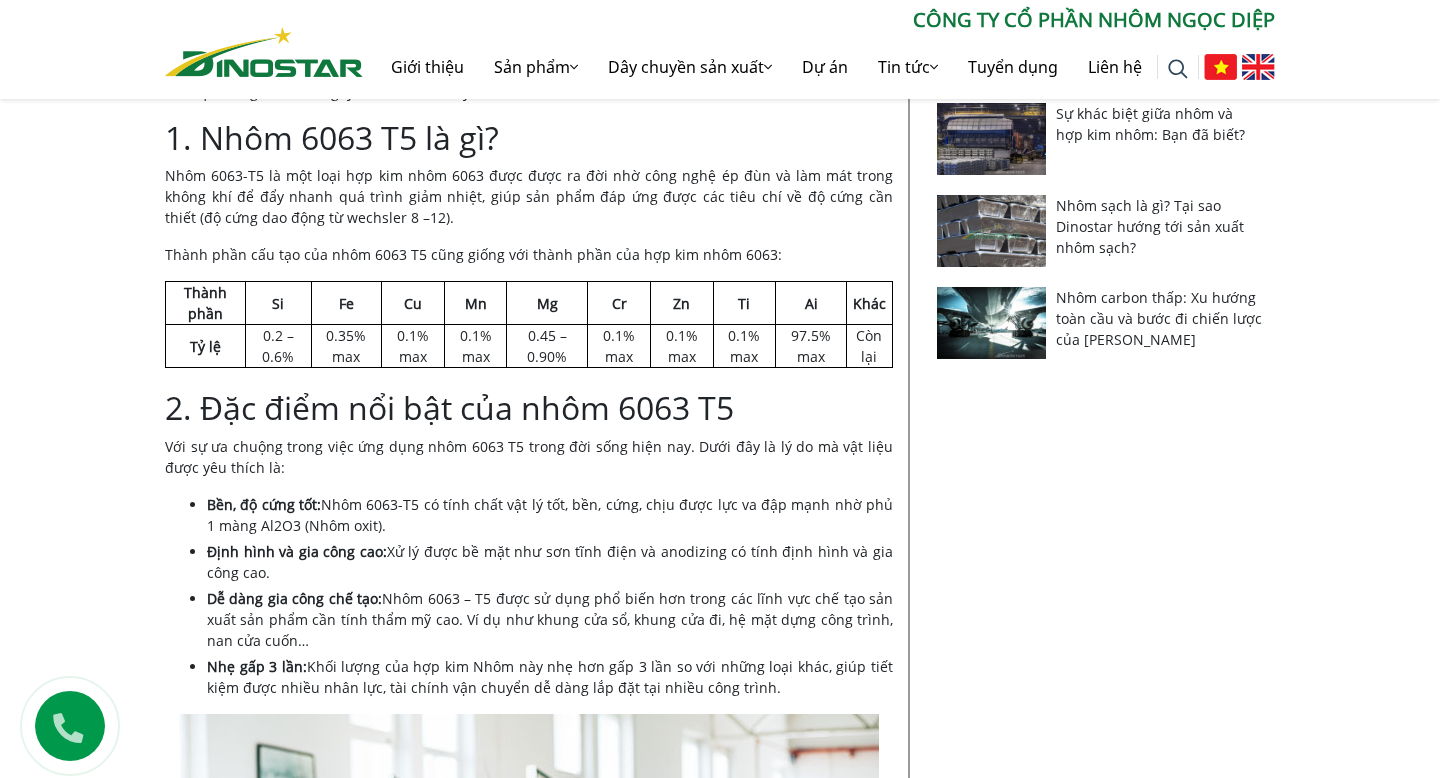 click on "Với sự ưa chuộng trong việc ứng dụng nhôm 6063 T5 trong đời sống hiện nay. Dưới đây là lý do mà vật liệu được yêu thích là:" at bounding box center [529, 457] 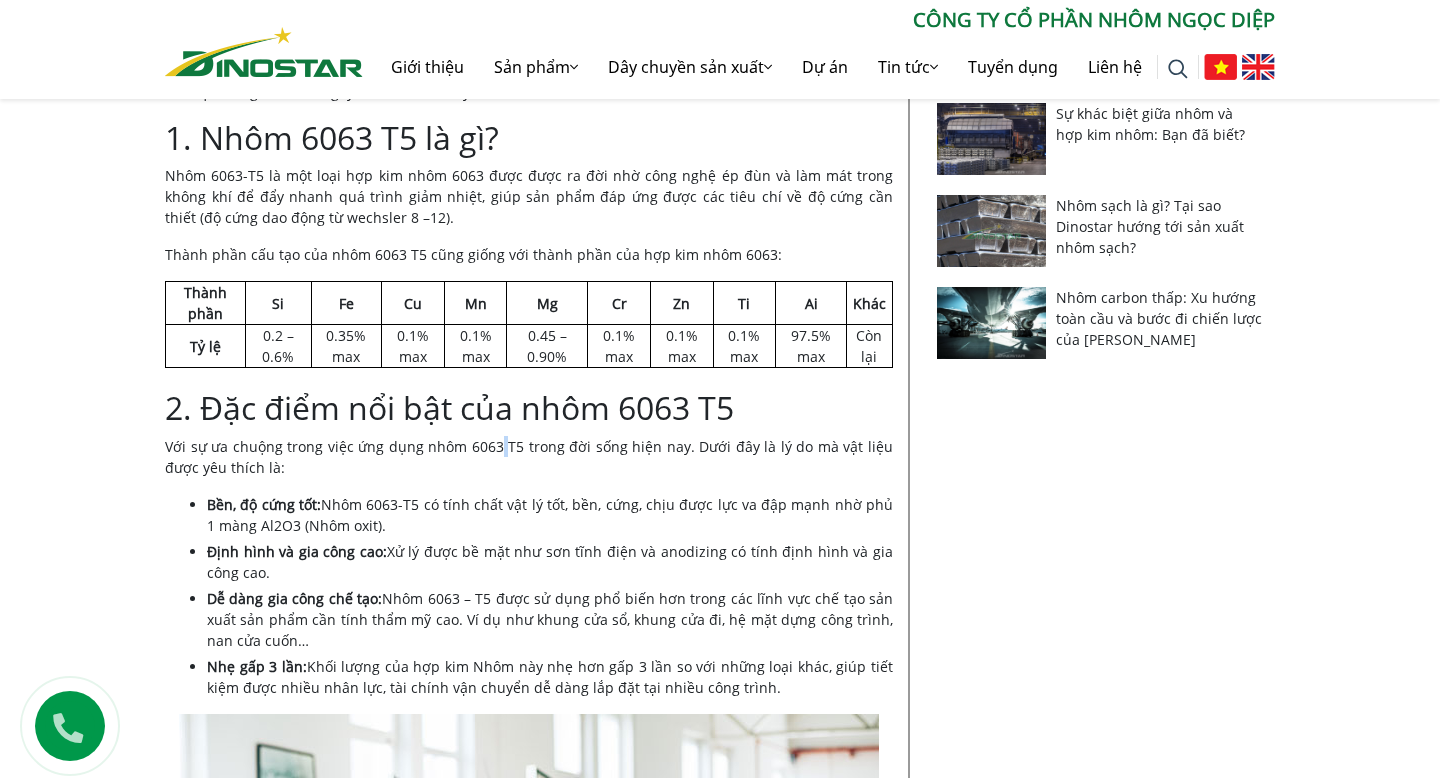 click on "Với sự ưa chuộng trong việc ứng dụng nhôm 6063 T5 trong đời sống hiện nay. Dưới đây là lý do mà vật liệu được yêu thích là:" at bounding box center [529, 457] 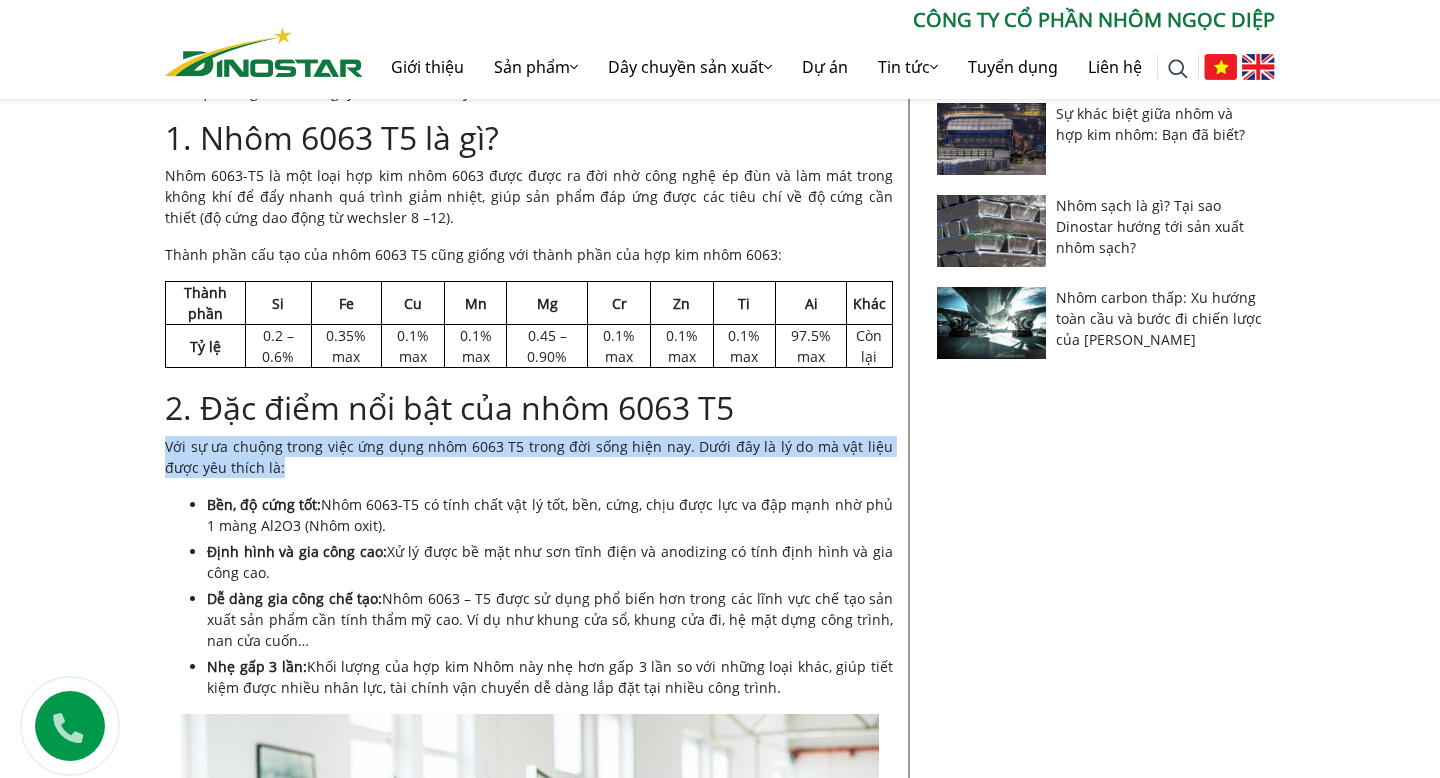 click on "Nội dung
Toggle
1. Nhôm 6063 T5 là gì? 2. Đặc điểm nổi bật của nhôm 6063 T5 3. Ưu điểm và nhược điểm của nhôm 6063 T5 3.1. Ưu điểm 3.2. Nhược điểm 4. So sánh nhôm 6063 T5 và T6 4.1. So sánh đặc tính 4.2. Nên chọn nhôm 6063 T5 hay nhôm 6063 T6? 5. Ứng dụng của nhôm 6063 T5 trong sản xuất 6. Nhôm 6063 T5 có giá bao nhiêu?
Hợp kim Nhôm 6063 – T5 được nhiều nhà sản xuất chú trọng bởi khả năng chống chịu lực và độ cứng khá cao trong các dạng hợp kim phổ biến hiện nay. Vậy  Nhôm 6063 T5 là gì  và hợp kim này có những tính chất gì nổi trội? Cùng tìm hiểu ngay dưới bài viết này nhé!
1. Nhôm 6063 T5 là gì?
Thành phần cấu tạo của nhôm 6063 T5 cũng giống với thành phần của hợp kim nhôm 6063:
Thành phần
Si
Fe
Cu
Mn
Mg
Cr
Zn
Ti
Ai
Khác
Tỷ lệ
0.2 – 0.6%
0.35% max
0.1% max" at bounding box center (529, 2648) 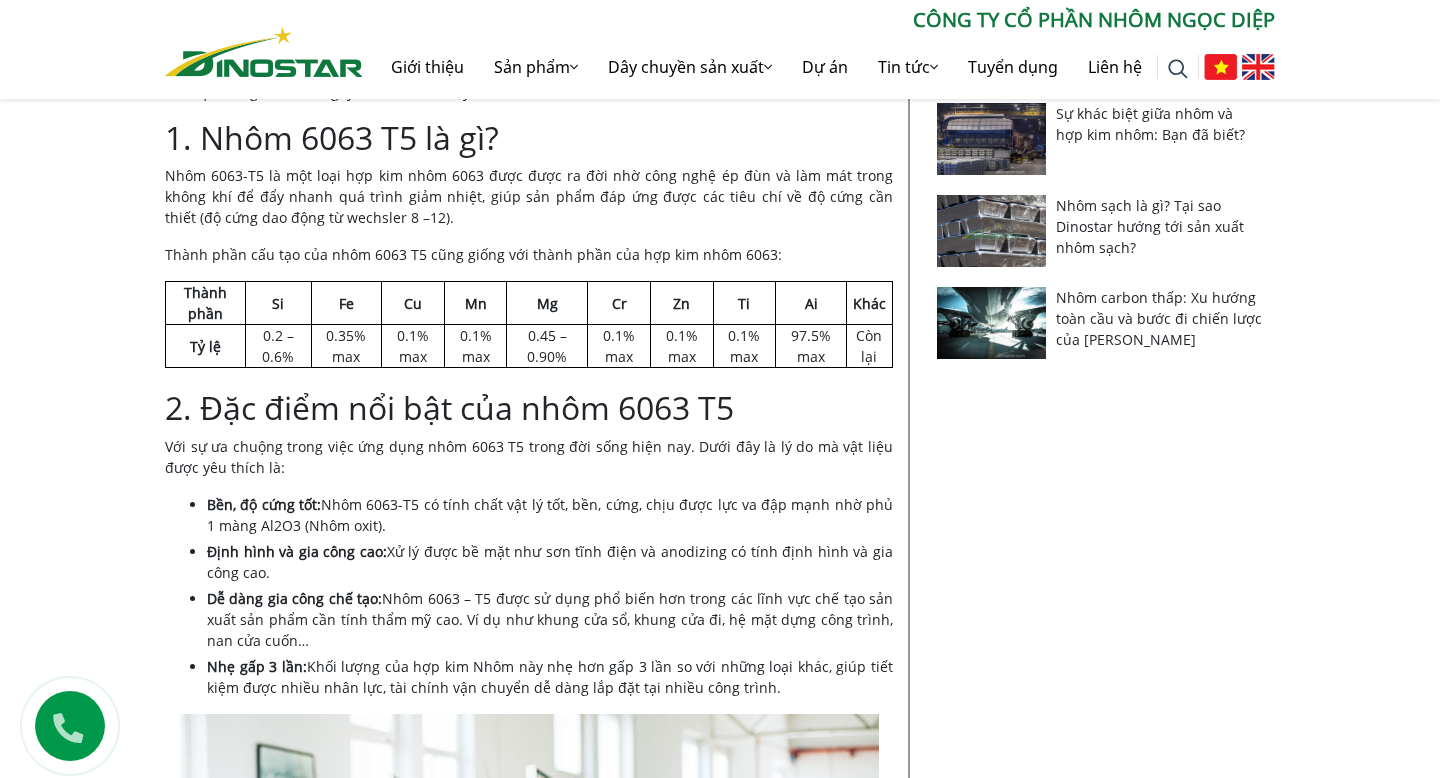click on "Nội dung
Toggle
1. Nhôm 6063 T5 là gì? 2. Đặc điểm nổi bật của nhôm 6063 T5 3. Ưu điểm và nhược điểm của nhôm 6063 T5 3.1. Ưu điểm 3.2. Nhược điểm 4. So sánh nhôm 6063 T5 và T6 4.1. So sánh đặc tính 4.2. Nên chọn nhôm 6063 T5 hay nhôm 6063 T6? 5. Ứng dụng của nhôm 6063 T5 trong sản xuất 6. Nhôm 6063 T5 có giá bao nhiêu?
Hợp kim Nhôm 6063 – T5 được nhiều nhà sản xuất chú trọng bởi khả năng chống chịu lực và độ cứng khá cao trong các dạng hợp kim phổ biến hiện nay. Vậy  Nhôm 6063 T5 là gì  và hợp kim này có những tính chất gì nổi trội? Cùng tìm hiểu ngay dưới bài viết này nhé!
1. Nhôm 6063 T5 là gì?
Thành phần cấu tạo của nhôm 6063 T5 cũng giống với thành phần của hợp kim nhôm 6063:
Thành phần
Si
Fe
Cu
Mn
Mg
Cr
Zn
Ti
Ai
Khác
Tỷ lệ
0.2 – 0.6%
0.35% max
0.1% max" at bounding box center (529, 2648) 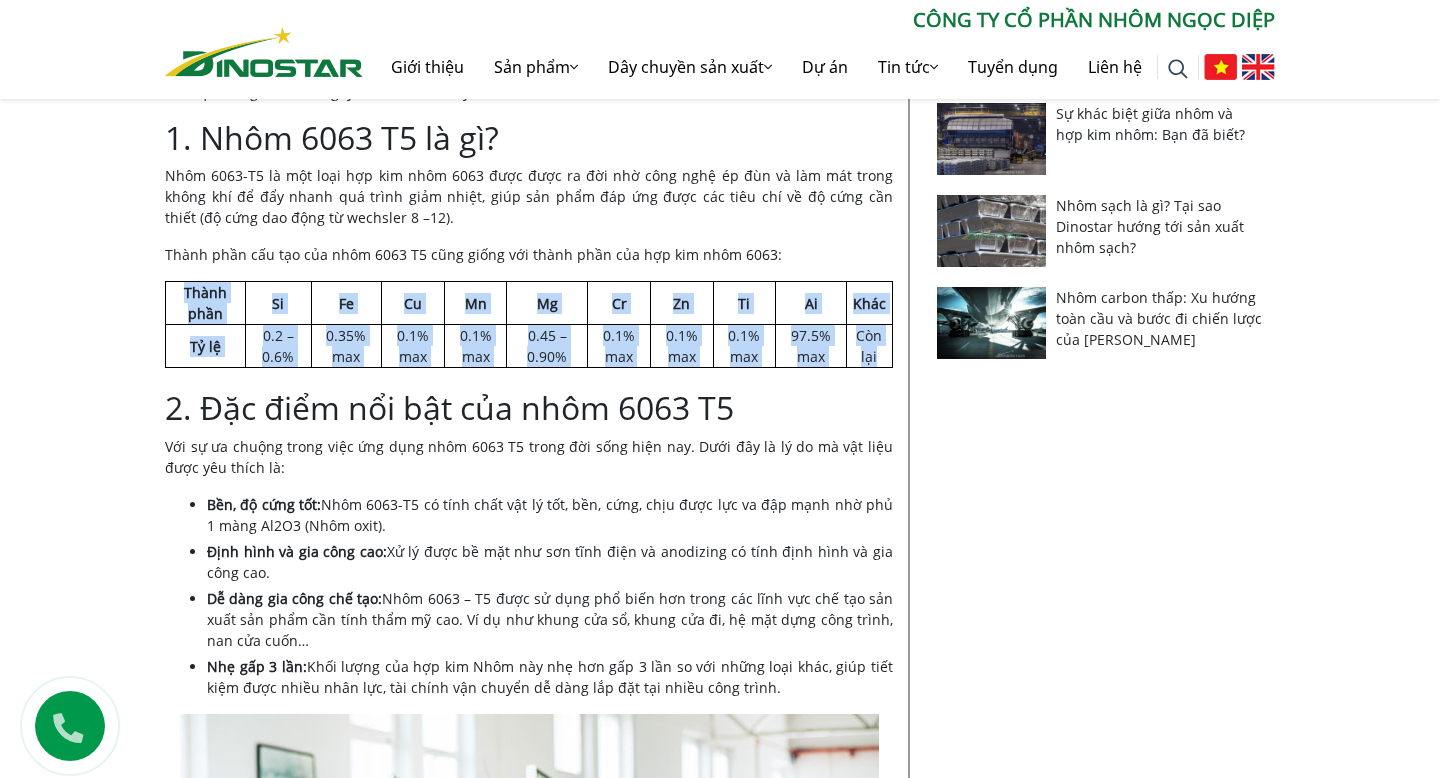 click on "2. Đặc điểm nổi bật của nhôm 6063 T5" at bounding box center [529, 408] 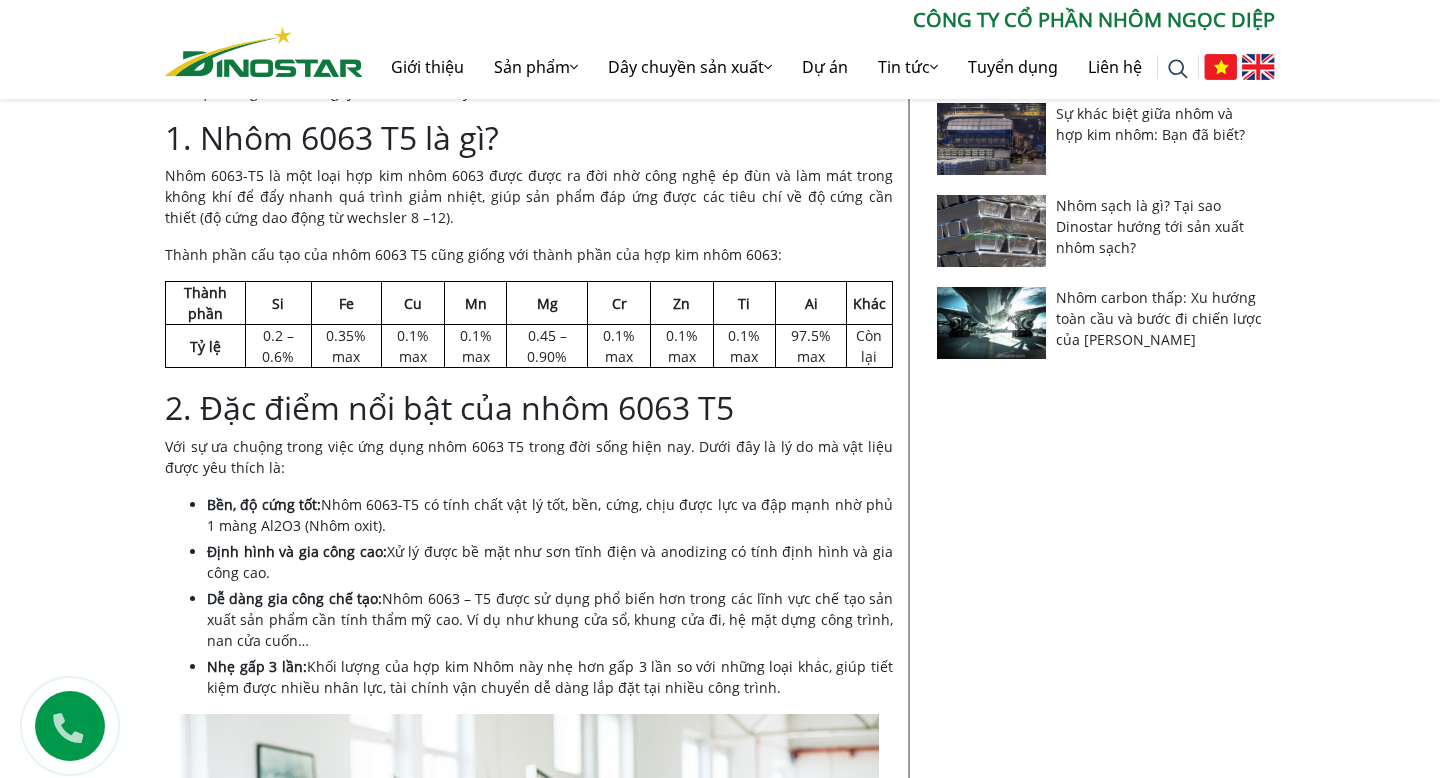 click on "2. Đặc điểm nổi bật của nhôm 6063 T5" at bounding box center [529, 408] 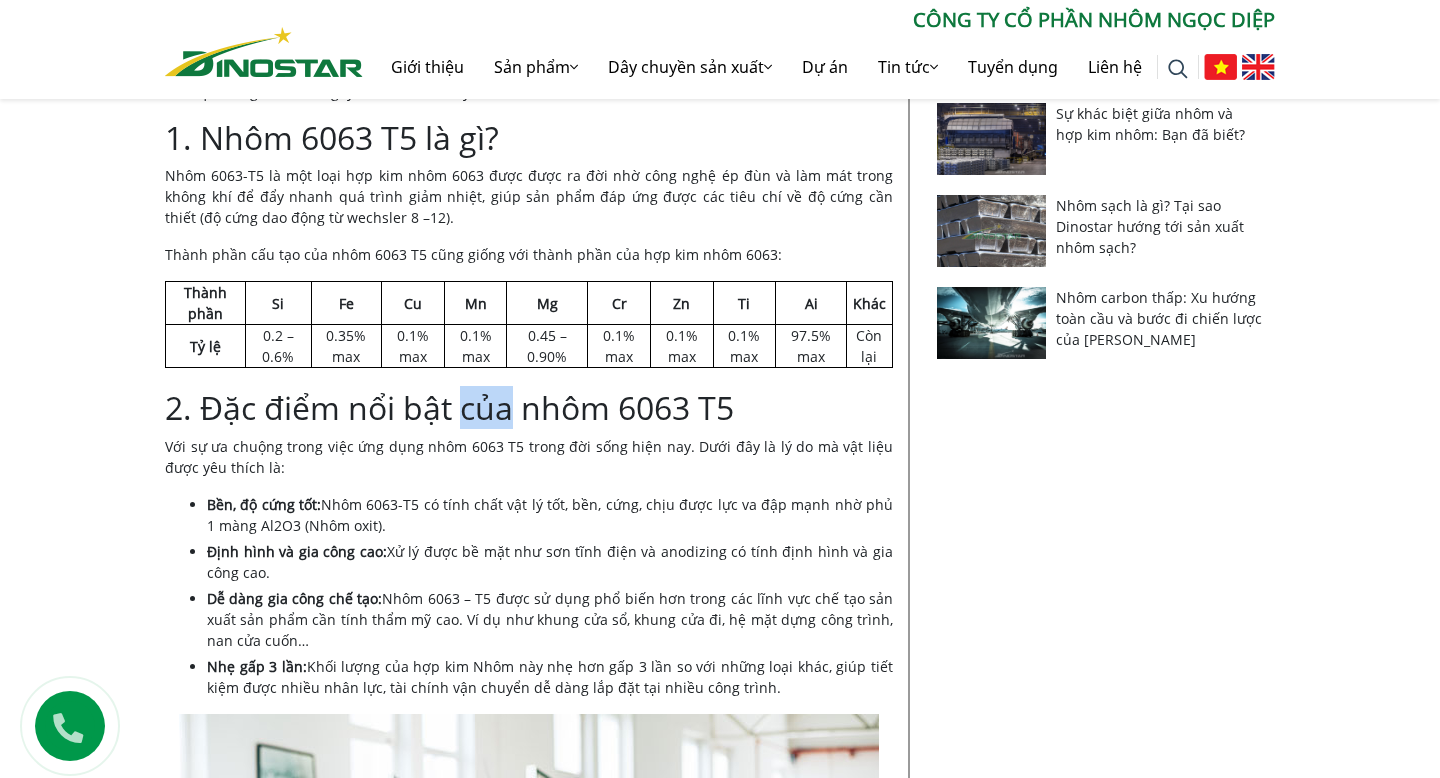click on "2. Đặc điểm nổi bật của nhôm 6063 T5" at bounding box center [529, 408] 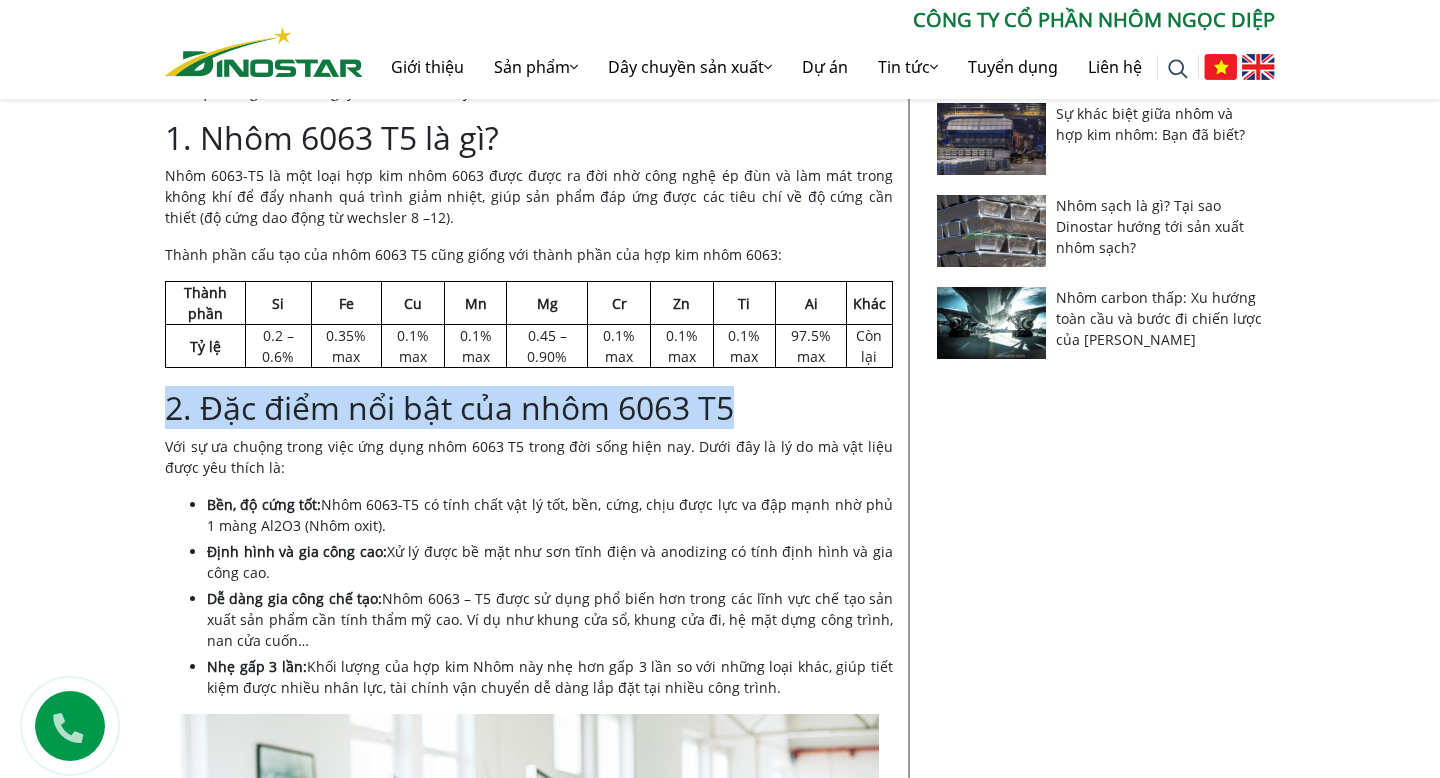 click on "Nội dung
Toggle
1. Nhôm 6063 T5 là gì? 2. Đặc điểm nổi bật của nhôm 6063 T5 3. Ưu điểm và nhược điểm của nhôm 6063 T5 3.1. Ưu điểm 3.2. Nhược điểm 4. So sánh nhôm 6063 T5 và T6 4.1. So sánh đặc tính 4.2. Nên chọn nhôm 6063 T5 hay nhôm 6063 T6? 5. Ứng dụng của nhôm 6063 T5 trong sản xuất 6. Nhôm 6063 T5 có giá bao nhiêu?
Hợp kim Nhôm 6063 – T5 được nhiều nhà sản xuất chú trọng bởi khả năng chống chịu lực và độ cứng khá cao trong các dạng hợp kim phổ biến hiện nay. Vậy  Nhôm 6063 T5 là gì  và hợp kim này có những tính chất gì nổi trội? Cùng tìm hiểu ngay dưới bài viết này nhé!
1. Nhôm 6063 T5 là gì?
Thành phần cấu tạo của nhôm 6063 T5 cũng giống với thành phần của hợp kim nhôm 6063:
Thành phần
Si
Fe
Cu
Mn
Mg
Cr
Zn
Ti
Ai
Khác
Tỷ lệ
0.2 – 0.6%
0.35% max
0.1% max" at bounding box center (529, 2648) 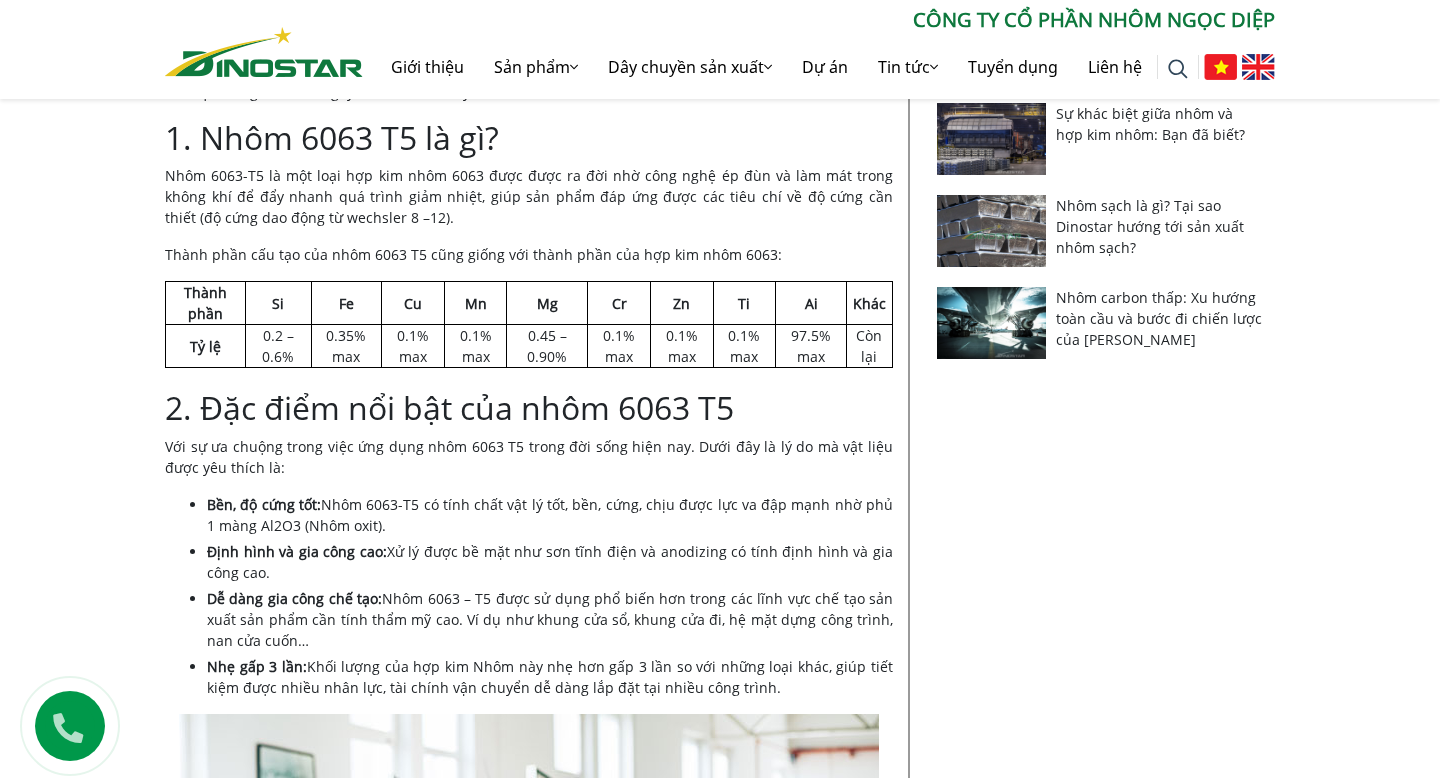 click on "Nội dung
Toggle
1. Nhôm 6063 T5 là gì? 2. Đặc điểm nổi bật của nhôm 6063 T5 3. Ưu điểm và nhược điểm của nhôm 6063 T5 3.1. Ưu điểm 3.2. Nhược điểm 4. So sánh nhôm 6063 T5 và T6 4.1. So sánh đặc tính 4.2. Nên chọn nhôm 6063 T5 hay nhôm 6063 T6? 5. Ứng dụng của nhôm 6063 T5 trong sản xuất 6. Nhôm 6063 T5 có giá bao nhiêu?
Hợp kim Nhôm 6063 – T5 được nhiều nhà sản xuất chú trọng bởi khả năng chống chịu lực và độ cứng khá cao trong các dạng hợp kim phổ biến hiện nay. Vậy  Nhôm 6063 T5 là gì  và hợp kim này có những tính chất gì nổi trội? Cùng tìm hiểu ngay dưới bài viết này nhé!
1. Nhôm 6063 T5 là gì?
Thành phần cấu tạo của nhôm 6063 T5 cũng giống với thành phần của hợp kim nhôm 6063:
Thành phần
Si
Fe
Cu
Mn
Mg
Cr
Zn
Ti
Ai
Khác
Tỷ lệ
0.2 – 0.6%
0.35% max
0.1% max" at bounding box center [529, 2648] 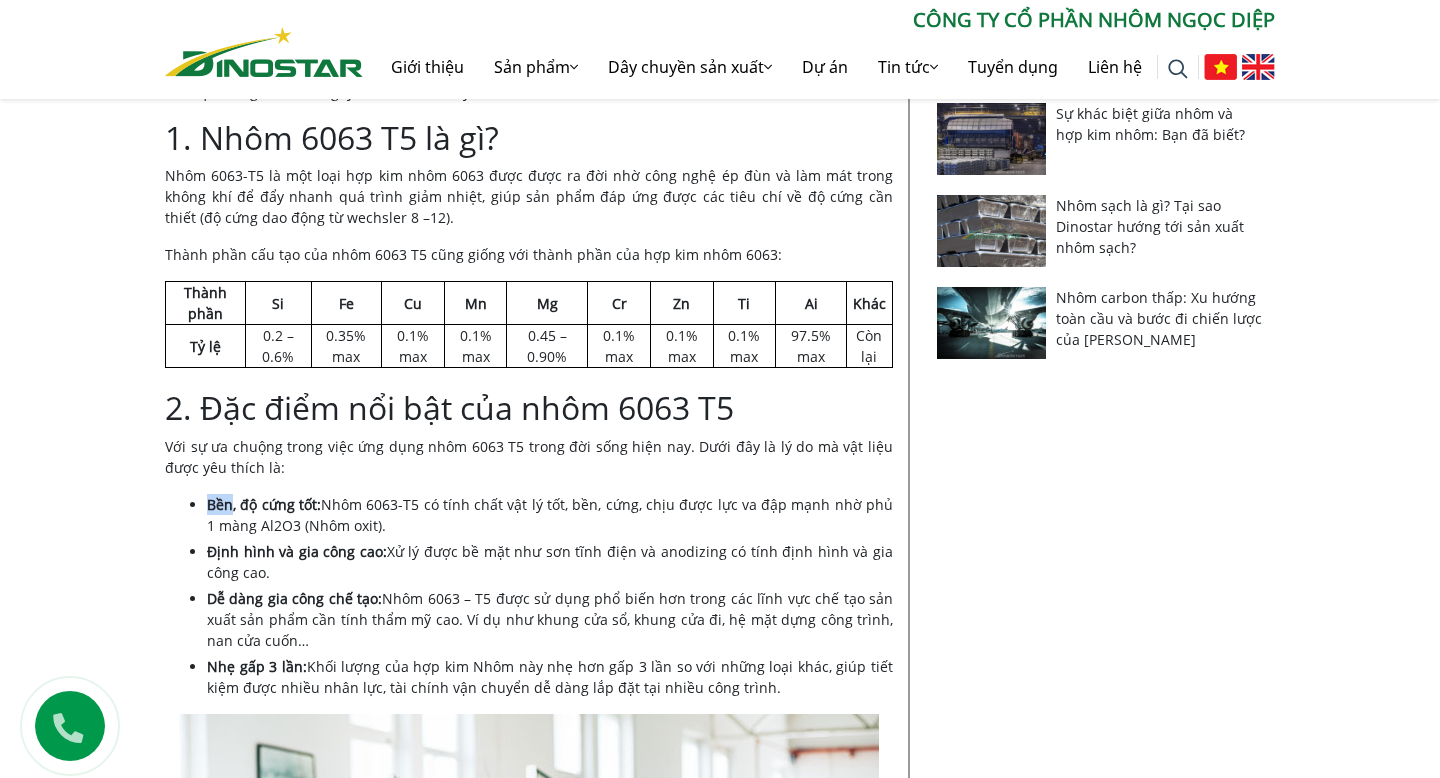 click on "Nội dung
Toggle
1. Nhôm 6063 T5 là gì? 2. Đặc điểm nổi bật của nhôm 6063 T5 3. Ưu điểm và nhược điểm của nhôm 6063 T5 3.1. Ưu điểm 3.2. Nhược điểm 4. So sánh nhôm 6063 T5 và T6 4.1. So sánh đặc tính 4.2. Nên chọn nhôm 6063 T5 hay nhôm 6063 T6? 5. Ứng dụng của nhôm 6063 T5 trong sản xuất 6. Nhôm 6063 T5 có giá bao nhiêu?
Hợp kim Nhôm 6063 – T5 được nhiều nhà sản xuất chú trọng bởi khả năng chống chịu lực và độ cứng khá cao trong các dạng hợp kim phổ biến hiện nay. Vậy  Nhôm 6063 T5 là gì  và hợp kim này có những tính chất gì nổi trội? Cùng tìm hiểu ngay dưới bài viết này nhé!
1. Nhôm 6063 T5 là gì?
Thành phần cấu tạo của nhôm 6063 T5 cũng giống với thành phần của hợp kim nhôm 6063:
Thành phần
Si
Fe
Cu
Mn
Mg
Cr
Zn
Ti
Ai
Khác
Tỷ lệ
0.2 – 0.6%
0.35% max
0.1% max" at bounding box center [529, 2648] 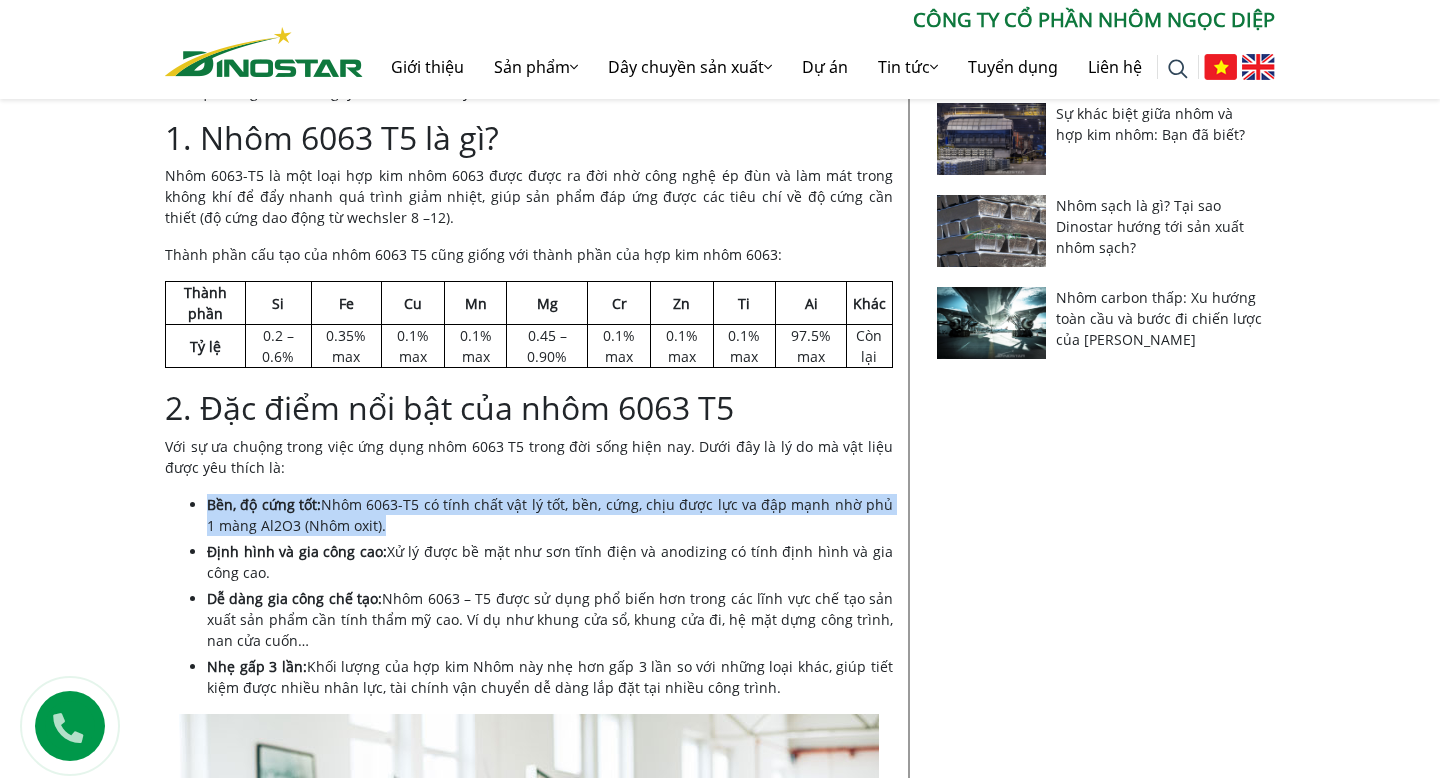 click on "Bền, độ cứng tốt:  Nhôm 6063-T5 có tính chất vật lý tốt, bền, cứng, chịu được lực va đập mạnh nhờ phủ 1 màng Al2O3 (Nhôm oxit)." at bounding box center [550, 515] 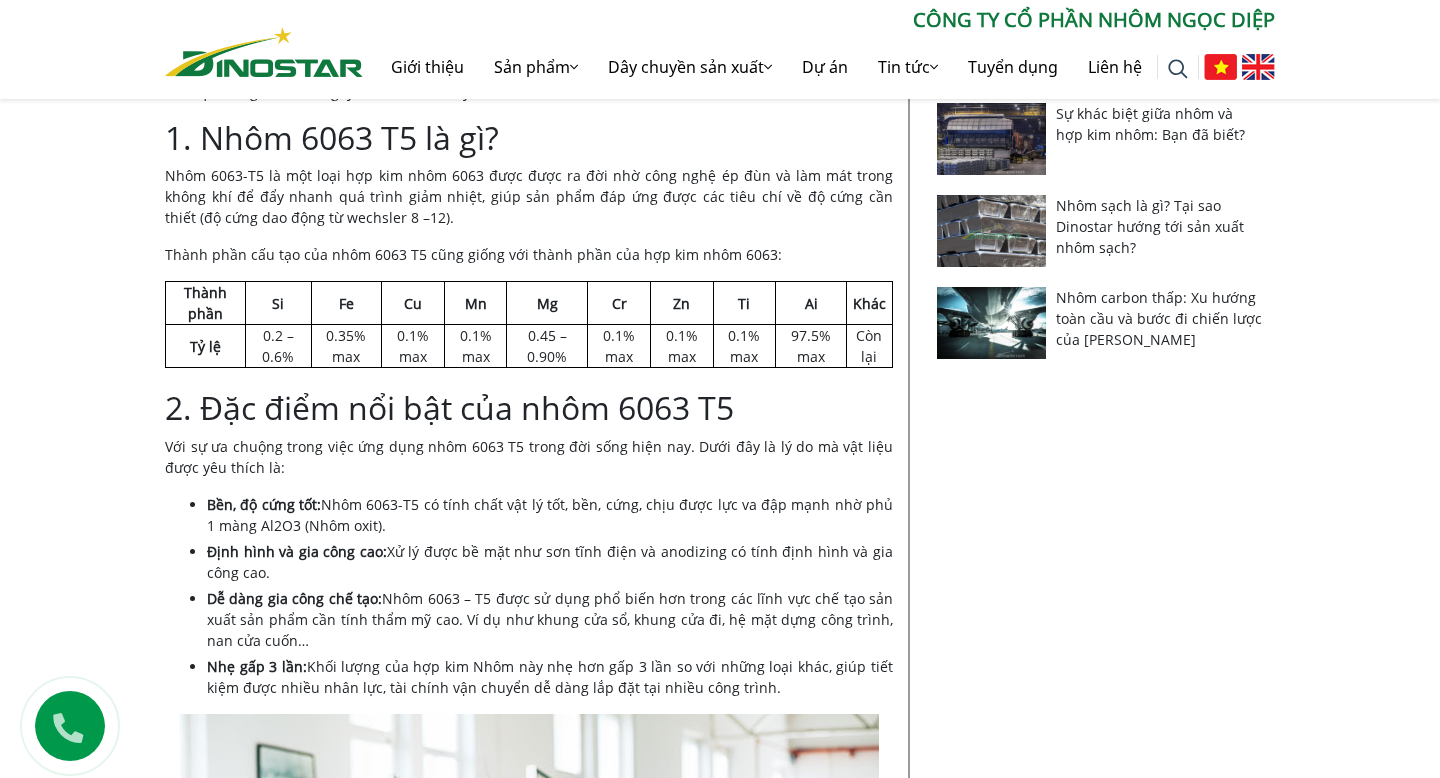 click on "Bền, độ cứng tốt:  Nhôm 6063-T5 có tính chất vật lý tốt, bền, cứng, chịu được lực va đập mạnh nhờ phủ 1 màng Al2O3 (Nhôm oxit)." at bounding box center [550, 515] 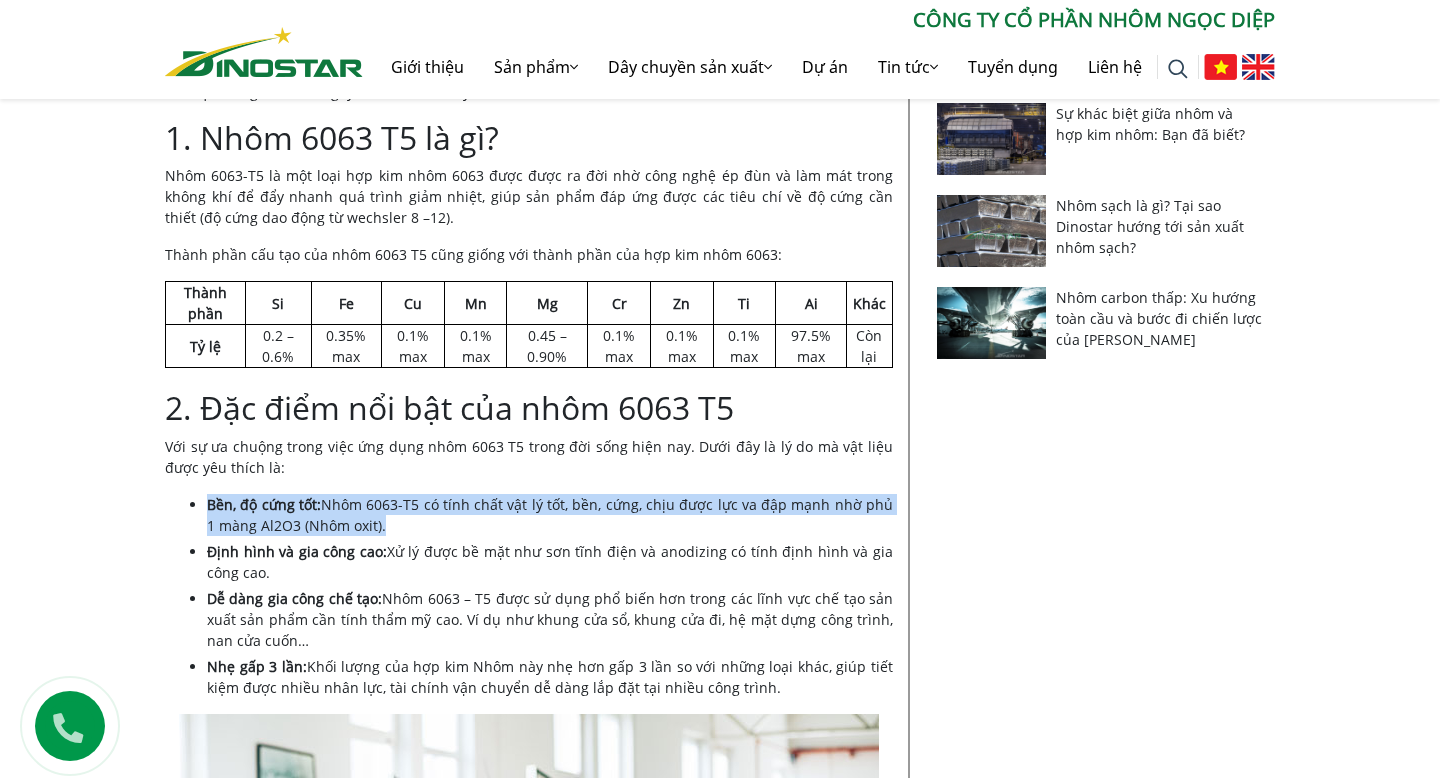 click on "Định hình và gia công cao:  Xử lý được bề mặt như sơn tĩnh điện và anodizing có tính định hình và gia công cao." at bounding box center (550, 562) 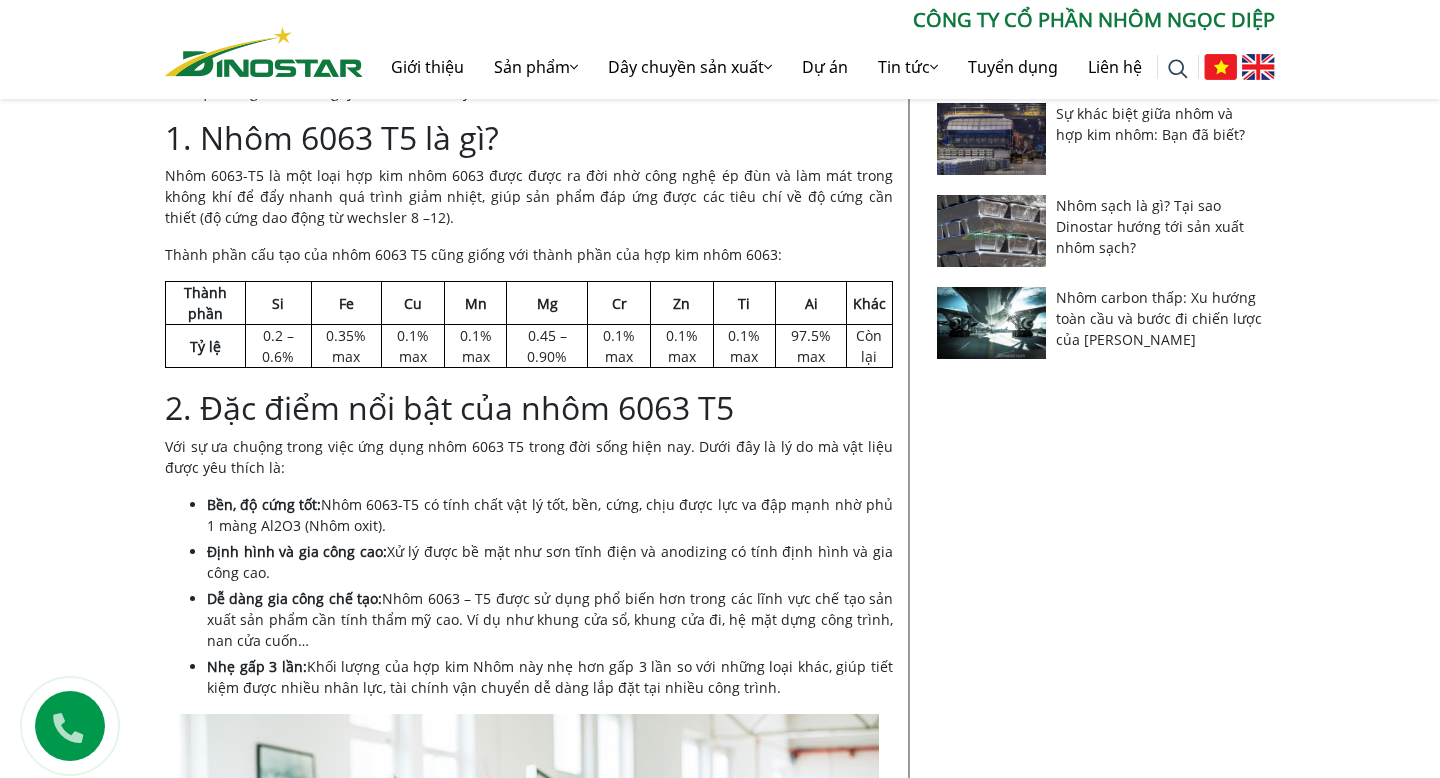 click on "Định hình và gia công cao:  Xử lý được bề mặt như sơn tĩnh điện và anodizing có tính định hình và gia công cao." at bounding box center (550, 562) 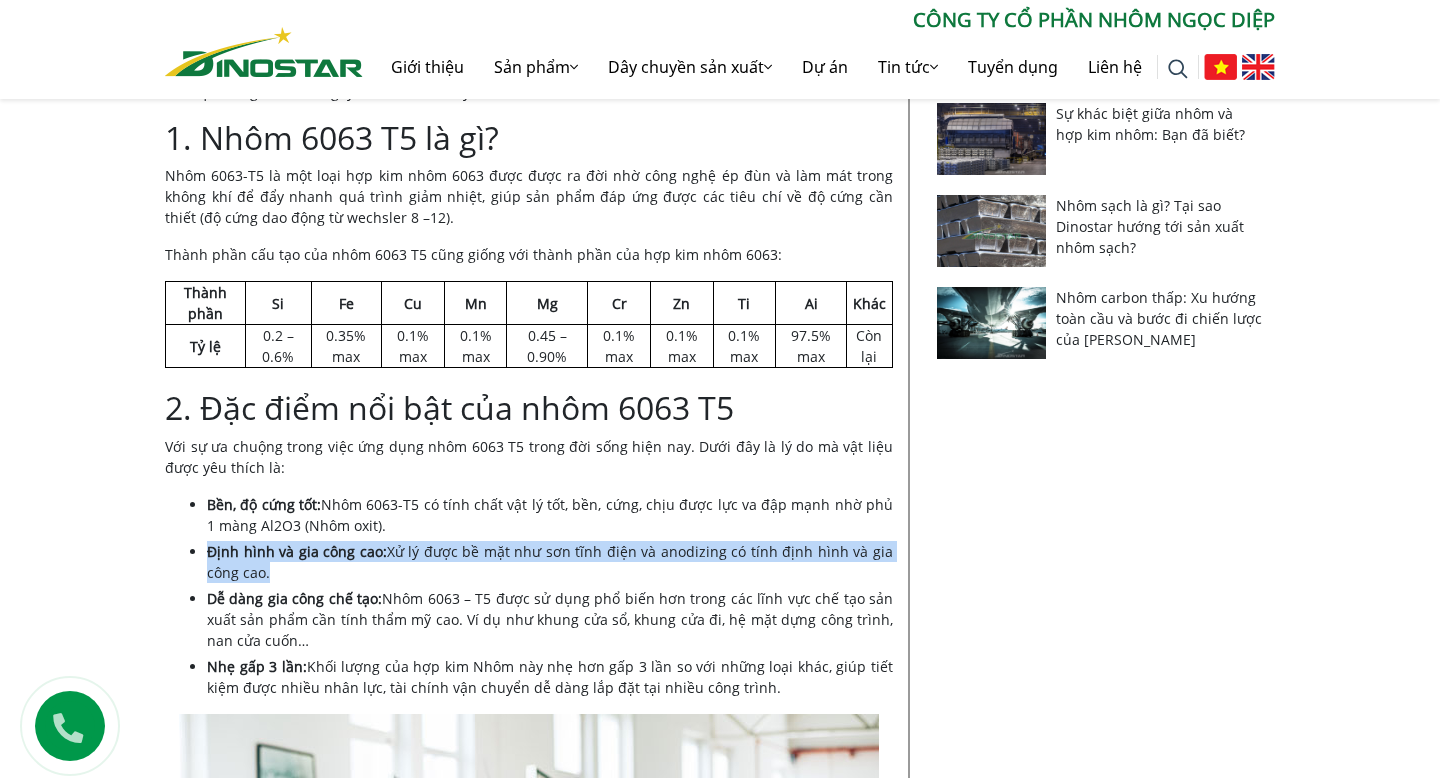 click on "Dễ dàng gia công chế tạo:  Nhôm 6063 – T5 được sử dụng phổ biến hơn trong các lĩnh vực chế tạo sản xuất sản phẩm cần tính thẩm mỹ cao. Ví dụ như khung cửa sổ, khung cửa đi, hệ mặt dựng công trình, nan cửa cuốn…" at bounding box center (550, 619) 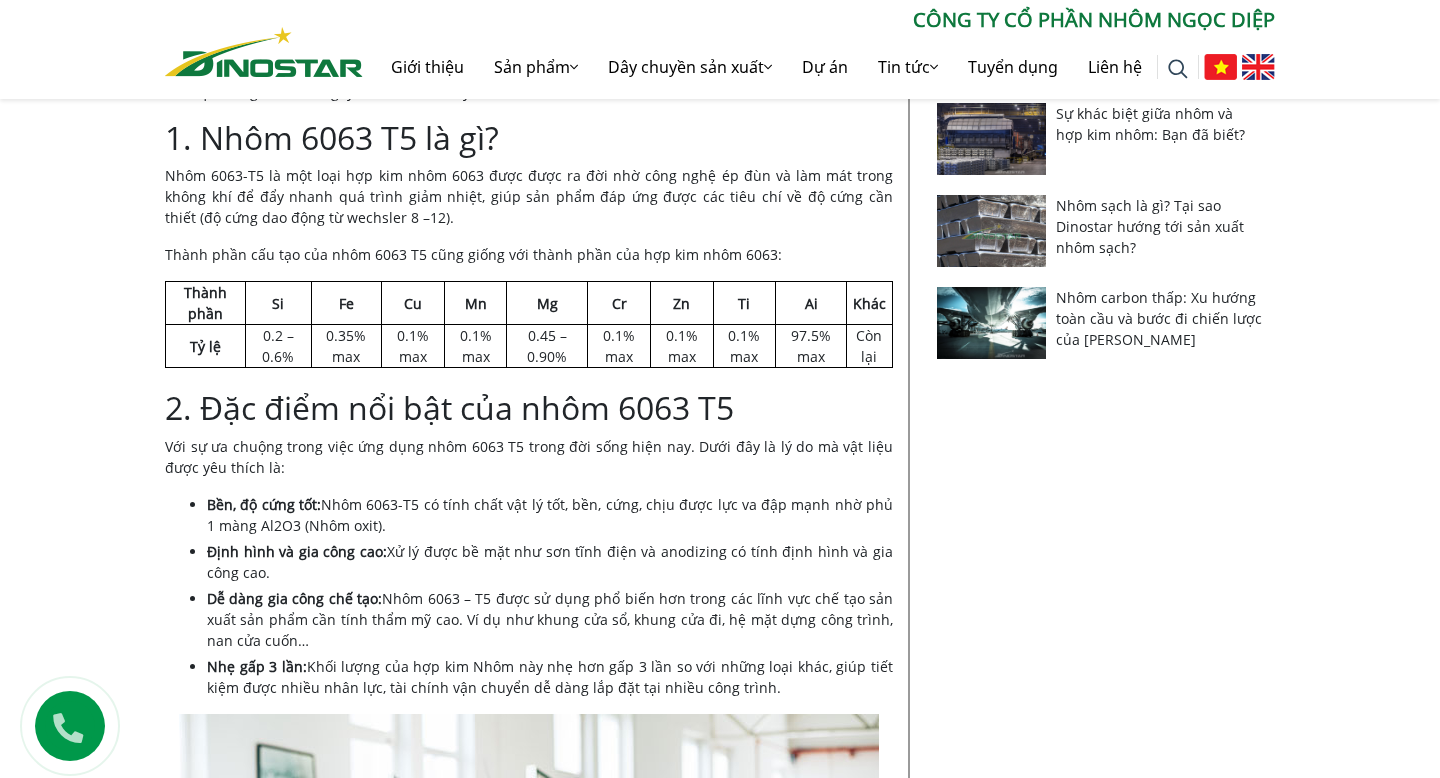 click on "Dễ dàng gia công chế tạo:  Nhôm 6063 – T5 được sử dụng phổ biến hơn trong các lĩnh vực chế tạo sản xuất sản phẩm cần tính thẩm mỹ cao. Ví dụ như khung cửa sổ, khung cửa đi, hệ mặt dựng công trình, nan cửa cuốn…" at bounding box center (550, 619) 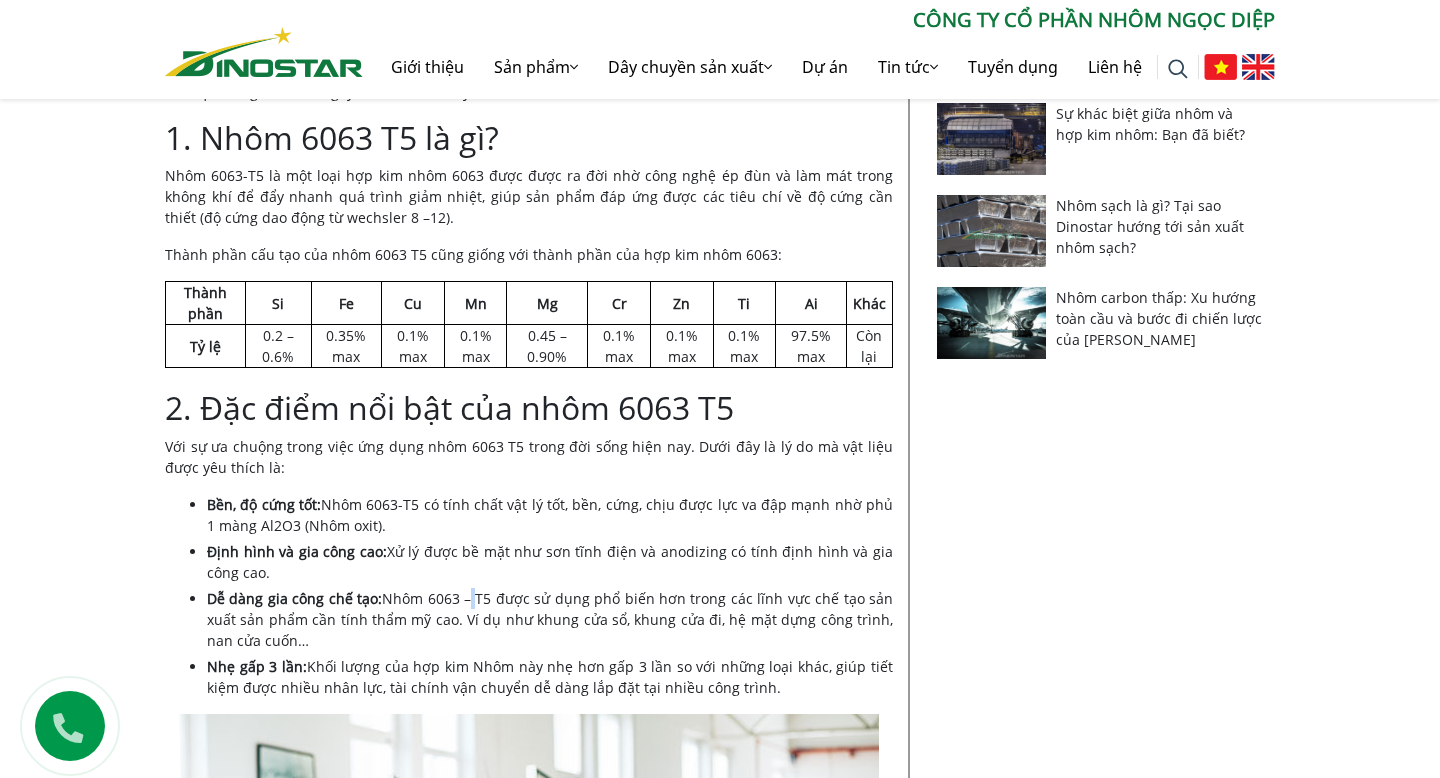 click on "Dễ dàng gia công chế tạo:  Nhôm 6063 – T5 được sử dụng phổ biến hơn trong các lĩnh vực chế tạo sản xuất sản phẩm cần tính thẩm mỹ cao. Ví dụ như khung cửa sổ, khung cửa đi, hệ mặt dựng công trình, nan cửa cuốn…" at bounding box center (550, 619) 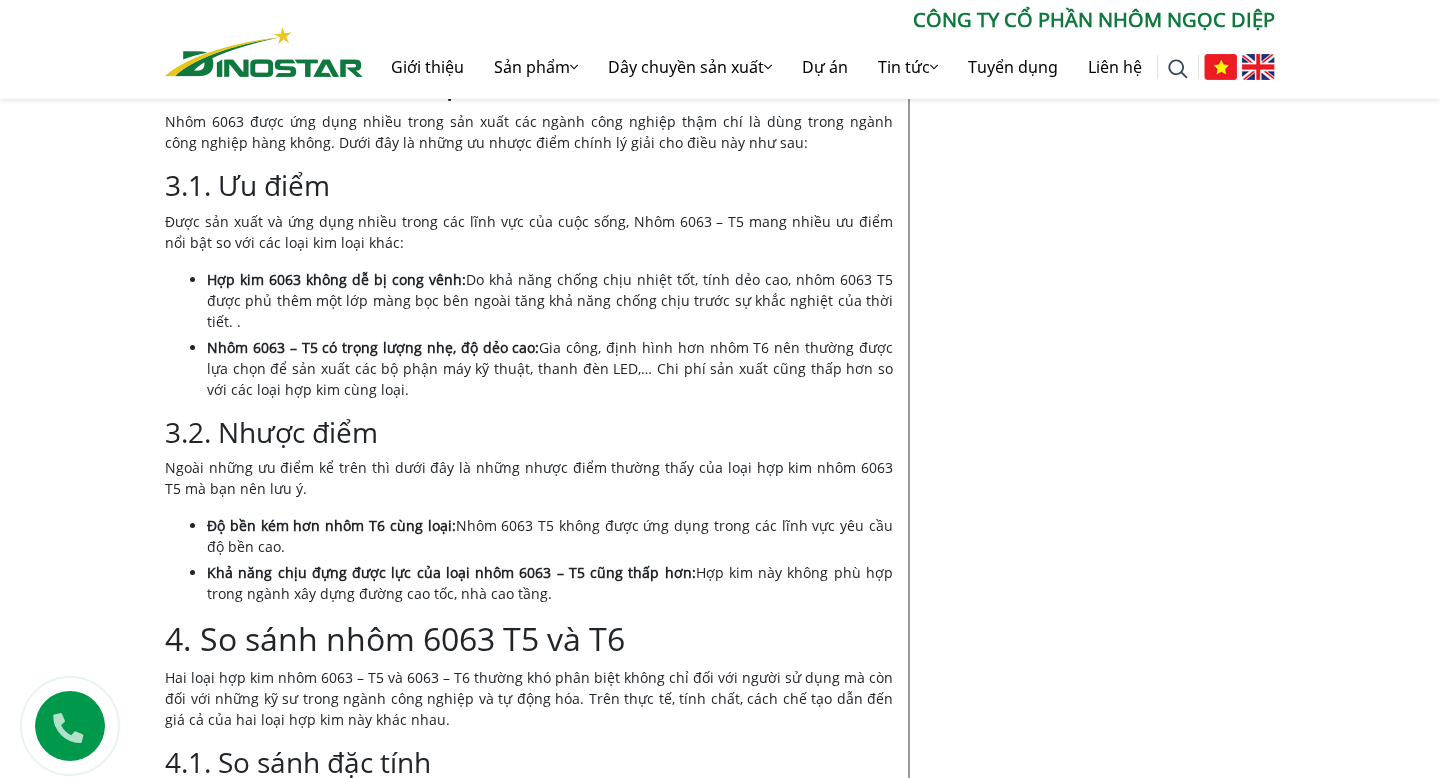 scroll, scrollTop: 1932, scrollLeft: 0, axis: vertical 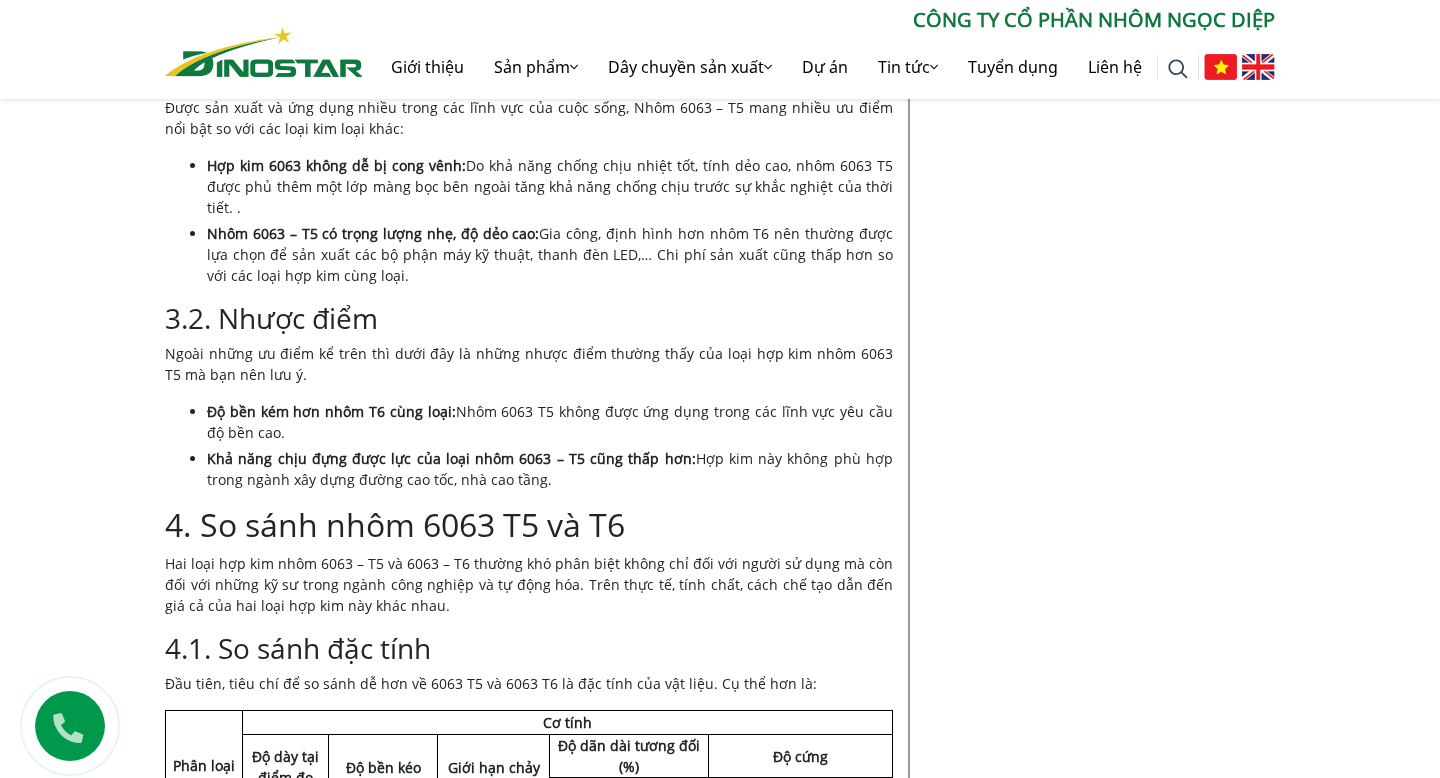 click on "Độ bền kém hơn nhôm T6 cùng loại:  Nhôm 6063 T5 không được ứng dụng trong các lĩnh vực yêu cầu độ bền cao." at bounding box center (550, 422) 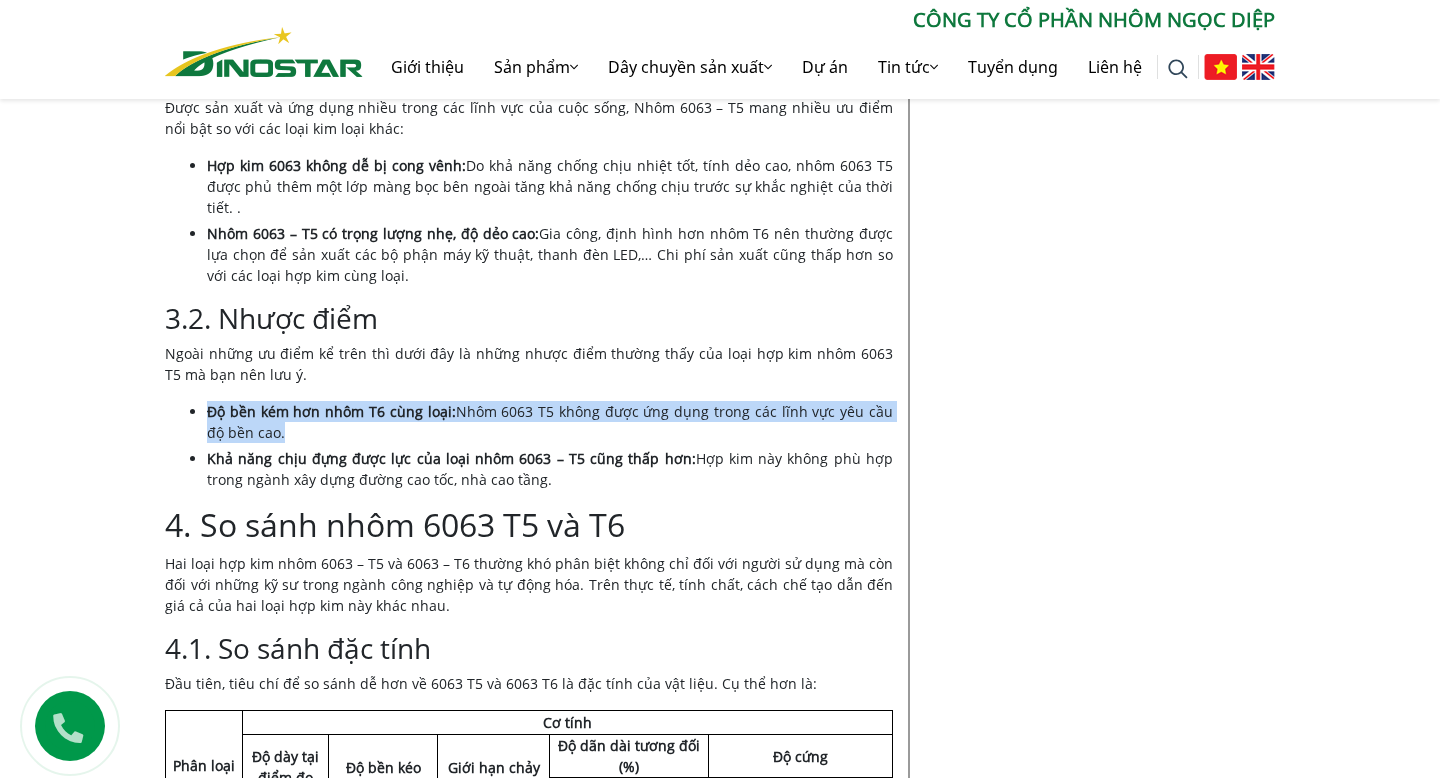 click on "Hai loại hợp kim nhôm 6063 – T5 và 6063 – T6 thường khó phân biệt không chỉ đối với người sử dụng mà còn đối với những kỹ sư trong ngành công nghiệp và tự động hóa. Trên thực tế, tính chất, cách chế tạo dẫn đến giá cả của hai loại hợp kim này khác nhau." at bounding box center (529, 584) 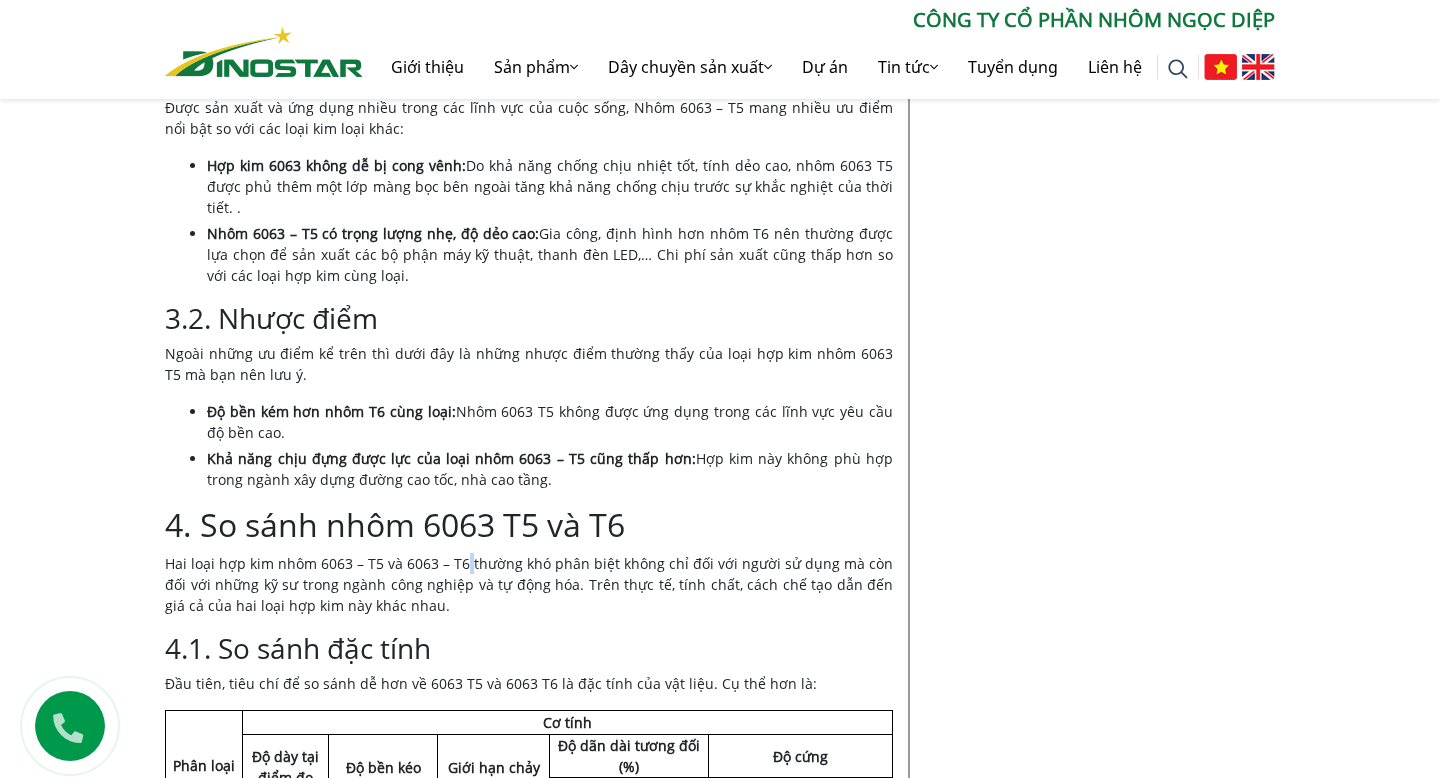 click on "Hai loại hợp kim nhôm 6063 – T5 và 6063 – T6 thường khó phân biệt không chỉ đối với người sử dụng mà còn đối với những kỹ sư trong ngành công nghiệp và tự động hóa. Trên thực tế, tính chất, cách chế tạo dẫn đến giá cả của hai loại hợp kim này khác nhau." at bounding box center (529, 584) 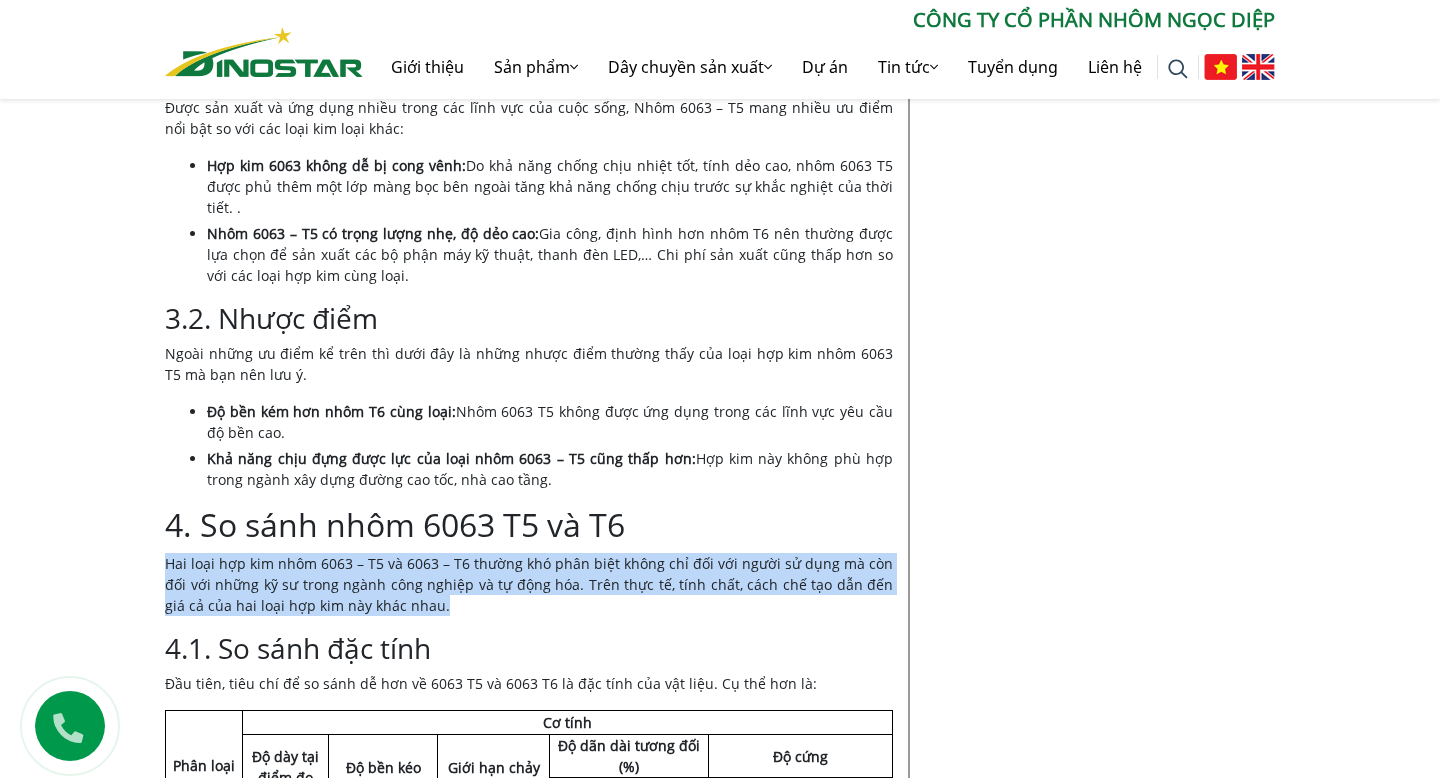 click on "Hai loại hợp kim nhôm 6063 – T5 và 6063 – T6 thường khó phân biệt không chỉ đối với người sử dụng mà còn đối với những kỹ sư trong ngành công nghiệp và tự động hóa. Trên thực tế, tính chất, cách chế tạo dẫn đến giá cả của hai loại hợp kim này khác nhau." at bounding box center (529, 584) 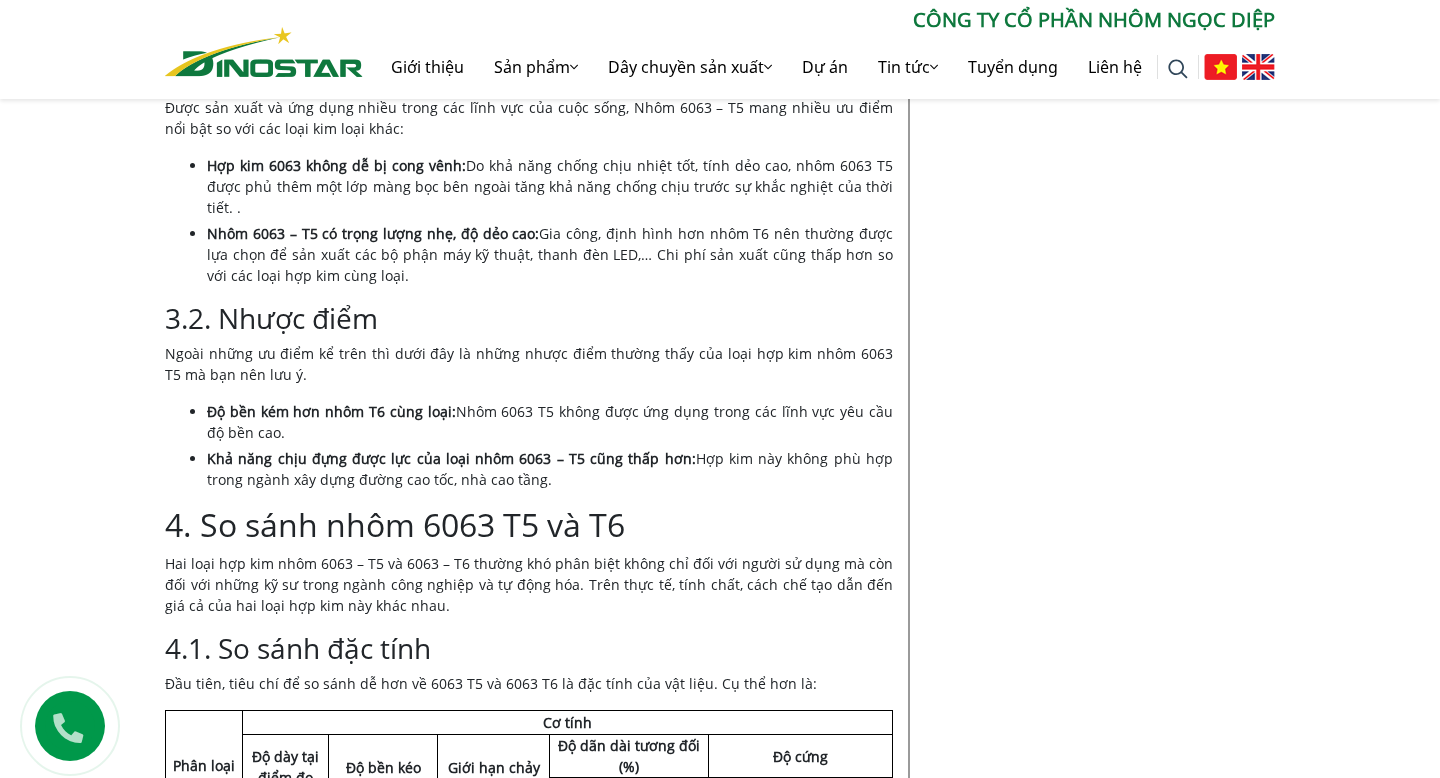 click on "Hai loại hợp kim nhôm 6063 – T5 và 6063 – T6 thường khó phân biệt không chỉ đối với người sử dụng mà còn đối với những kỹ sư trong ngành công nghiệp và tự động hóa. Trên thực tế, tính chất, cách chế tạo dẫn đến giá cả của hai loại hợp kim này khác nhau." at bounding box center (529, 584) 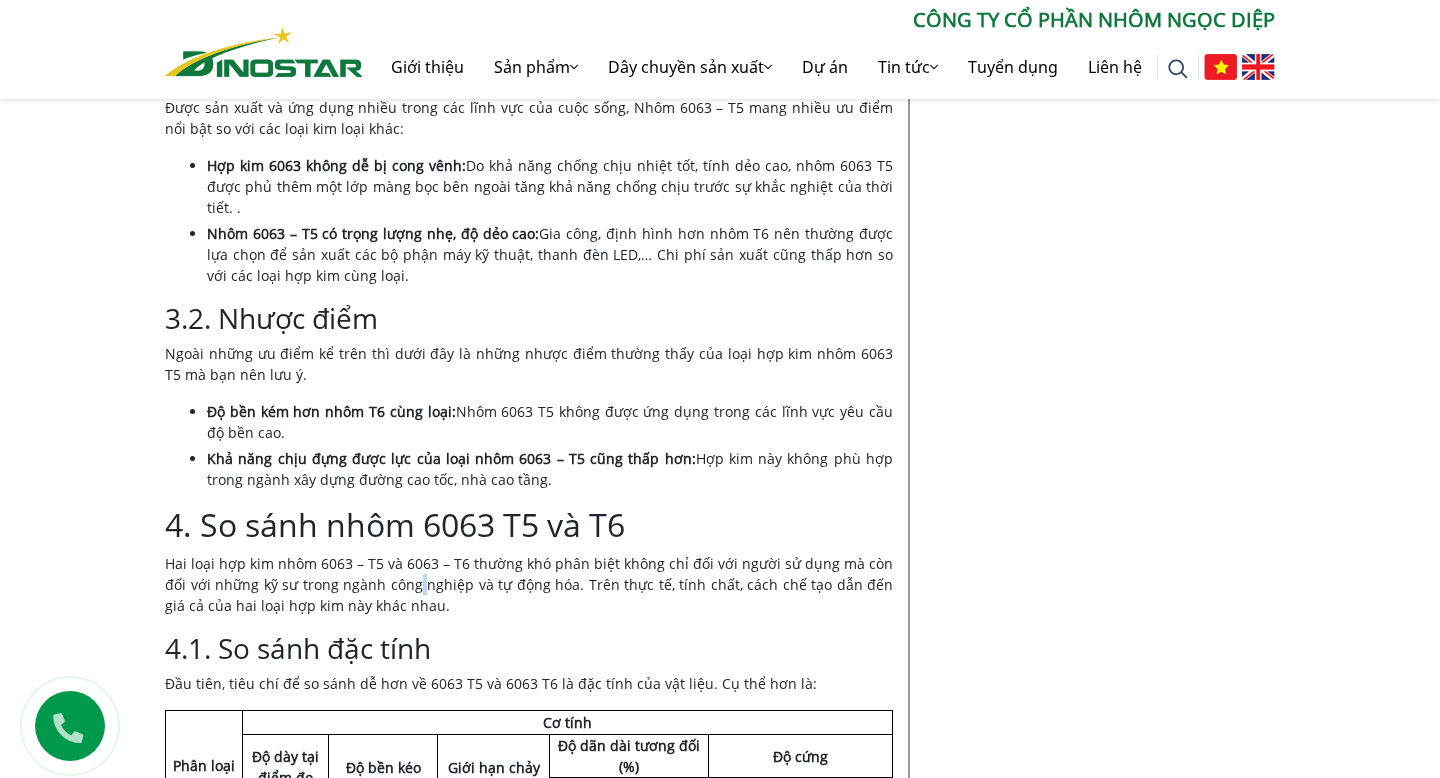 click on "Hai loại hợp kim nhôm 6063 – T5 và 6063 – T6 thường khó phân biệt không chỉ đối với người sử dụng mà còn đối với những kỹ sư trong ngành công nghiệp và tự động hóa. Trên thực tế, tính chất, cách chế tạo dẫn đến giá cả của hai loại hợp kim này khác nhau." at bounding box center [529, 584] 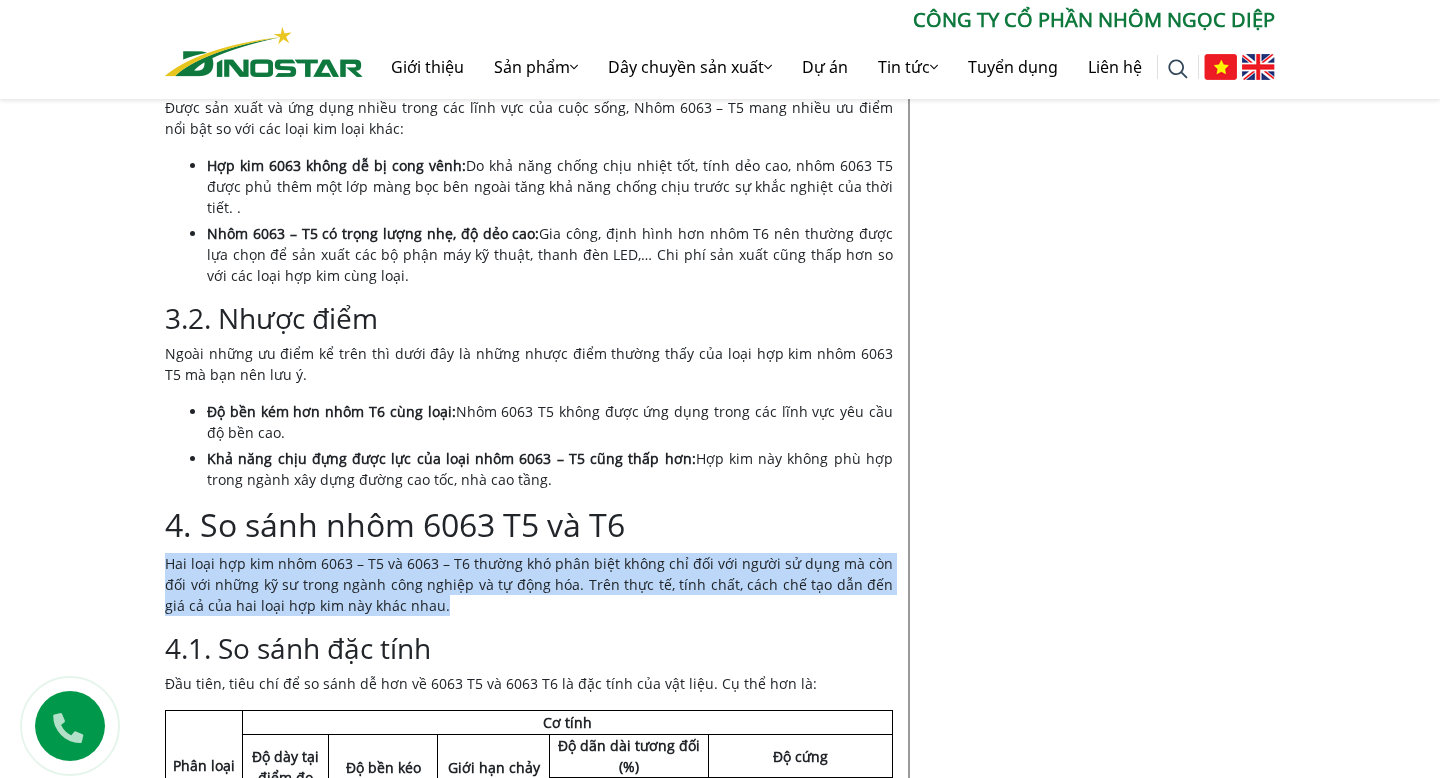 click on "Hai loại hợp kim nhôm 6063 – T5 và 6063 – T6 thường khó phân biệt không chỉ đối với người sử dụng mà còn đối với những kỹ sư trong ngành công nghiệp và tự động hóa. Trên thực tế, tính chất, cách chế tạo dẫn đến giá cả của hai loại hợp kim này khác nhau." at bounding box center [529, 584] 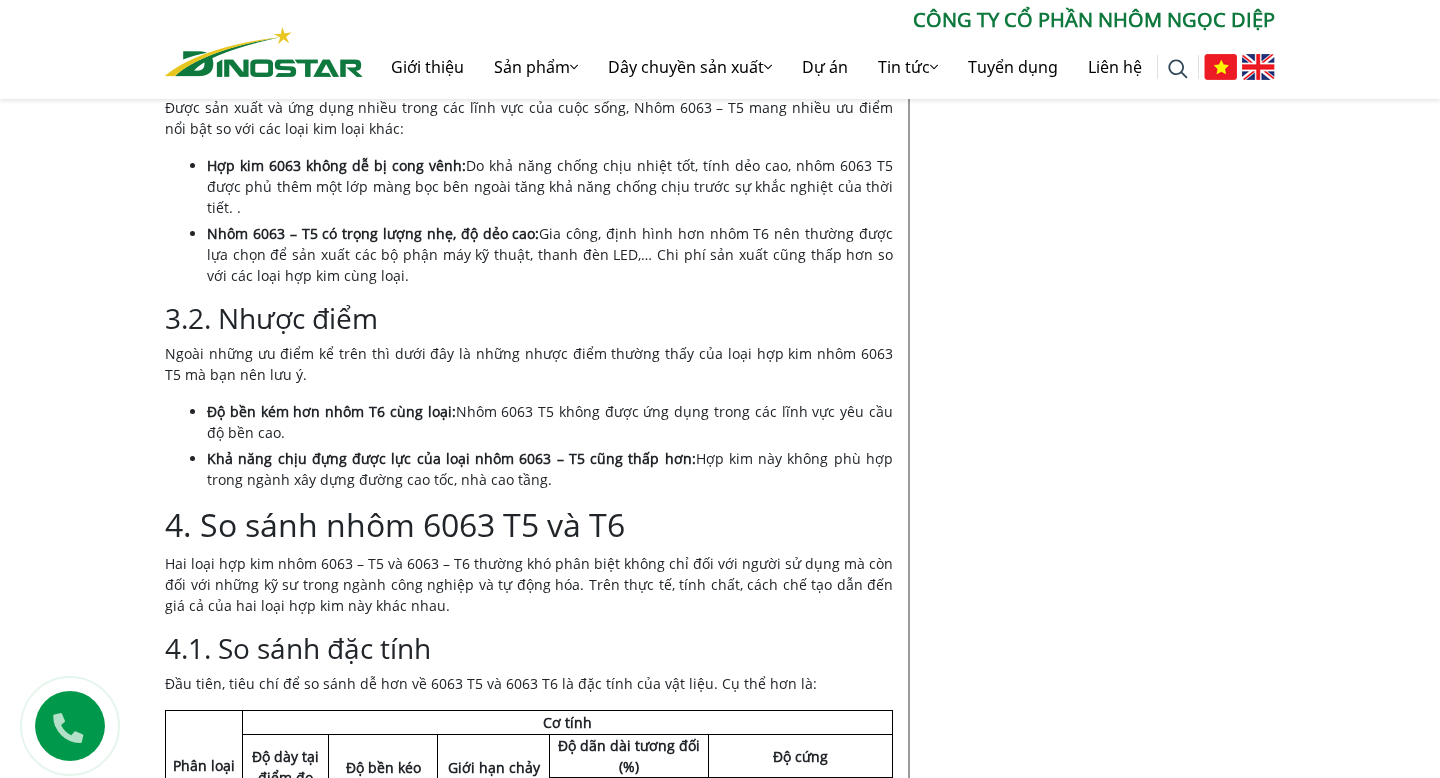click on "Hai loại hợp kim nhôm 6063 – T5 và 6063 – T6 thường khó phân biệt không chỉ đối với người sử dụng mà còn đối với những kỹ sư trong ngành công nghiệp và tự động hóa. Trên thực tế, tính chất, cách chế tạo dẫn đến giá cả của hai loại hợp kim này khác nhau." at bounding box center [529, 584] 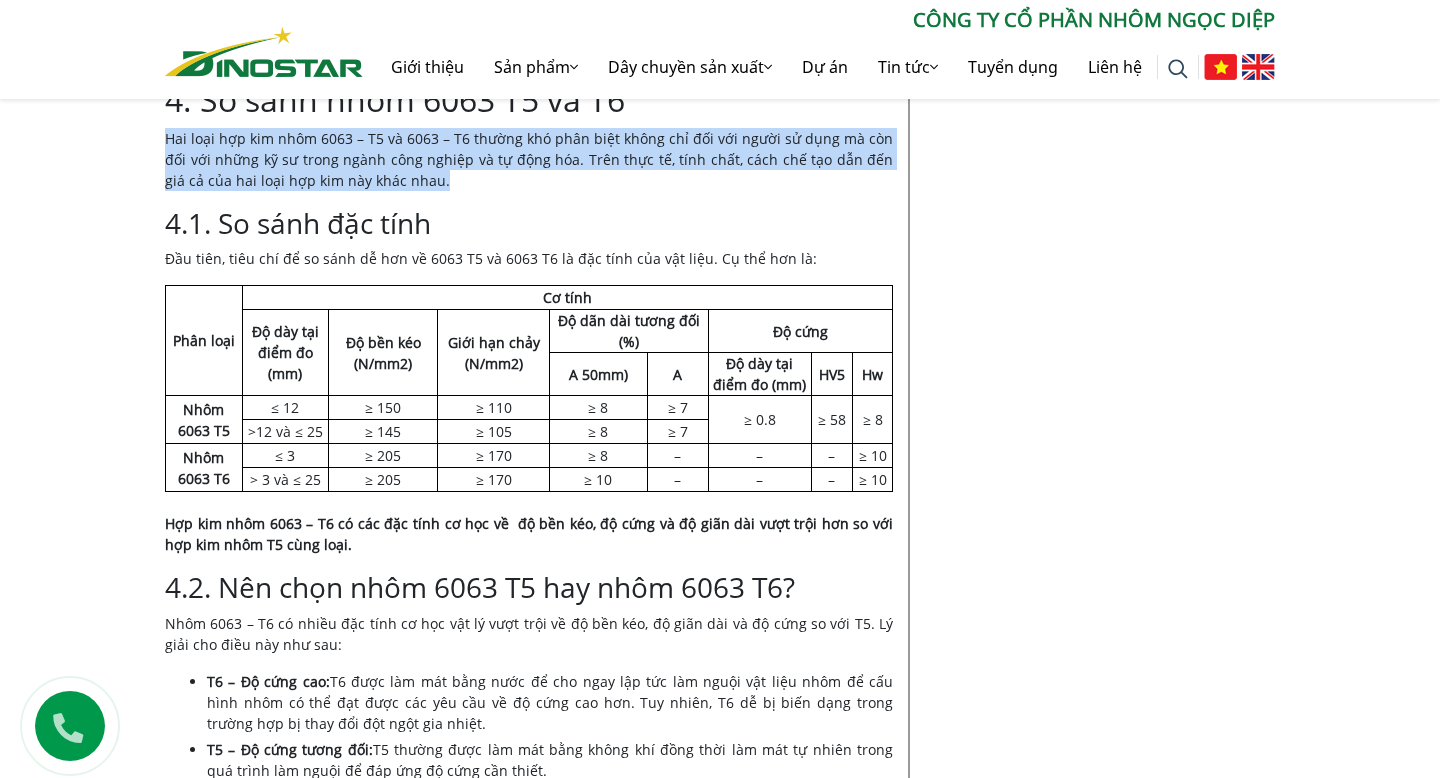 scroll, scrollTop: 2364, scrollLeft: 0, axis: vertical 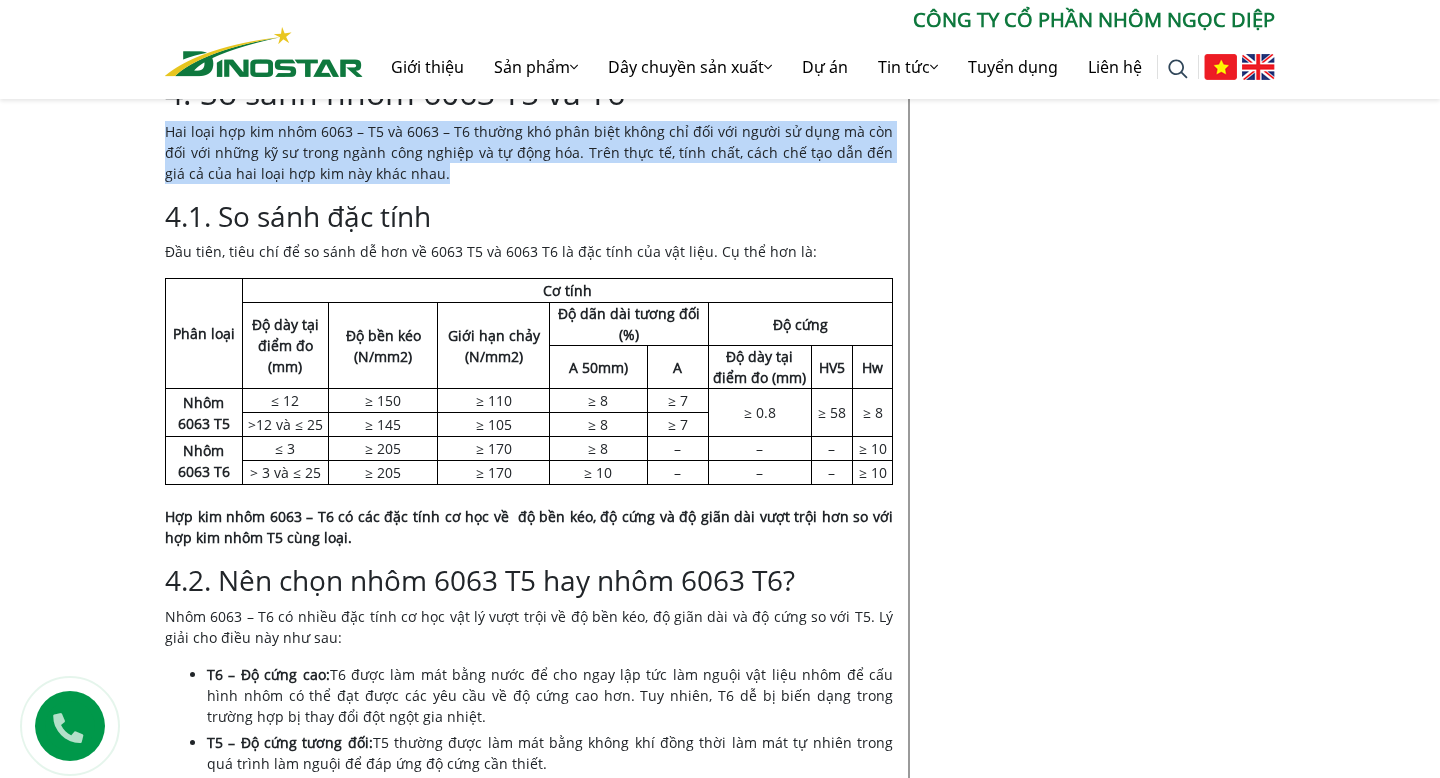 click on "Độ bền kéo (N/mm2)" at bounding box center [383, 346] 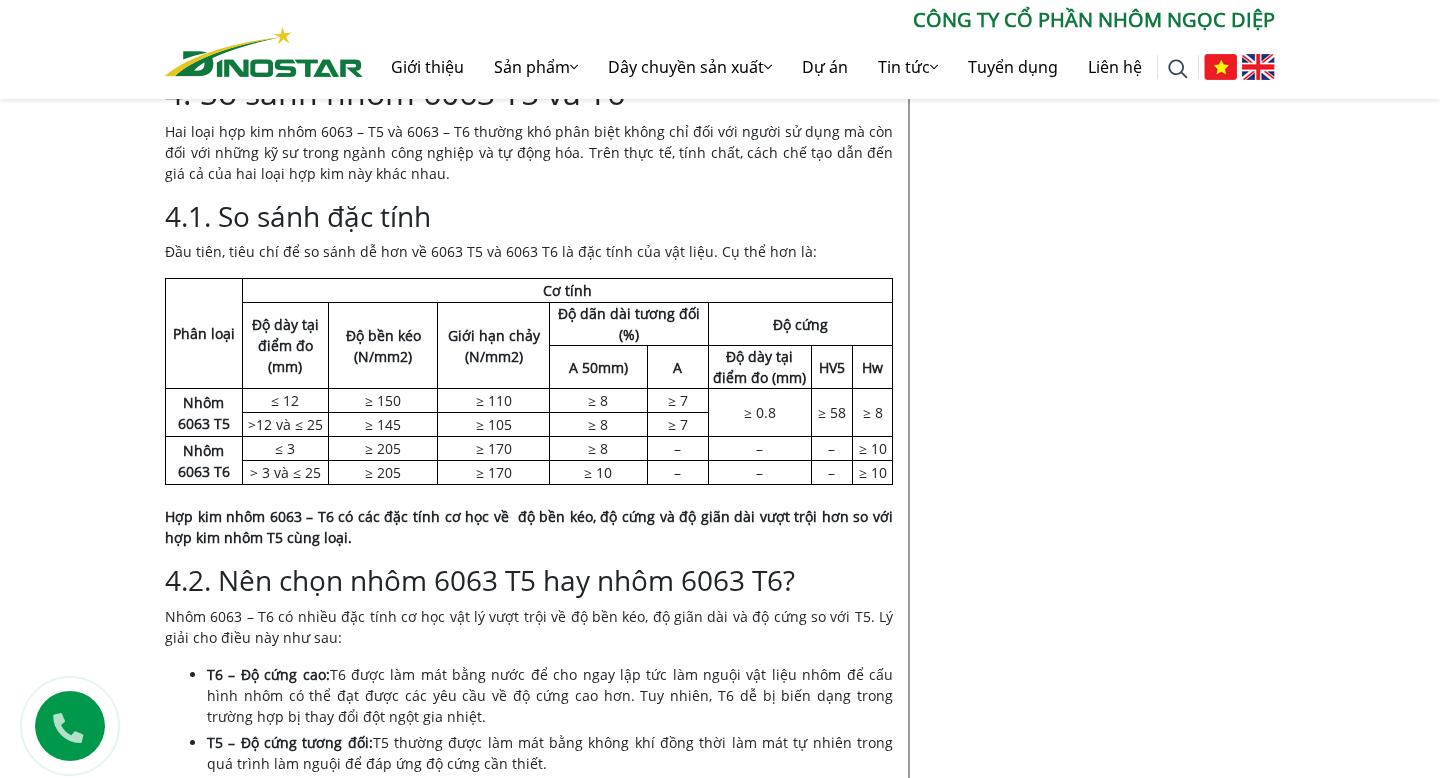 click on "Độ bền kéo (N/mm2)" at bounding box center (383, 346) 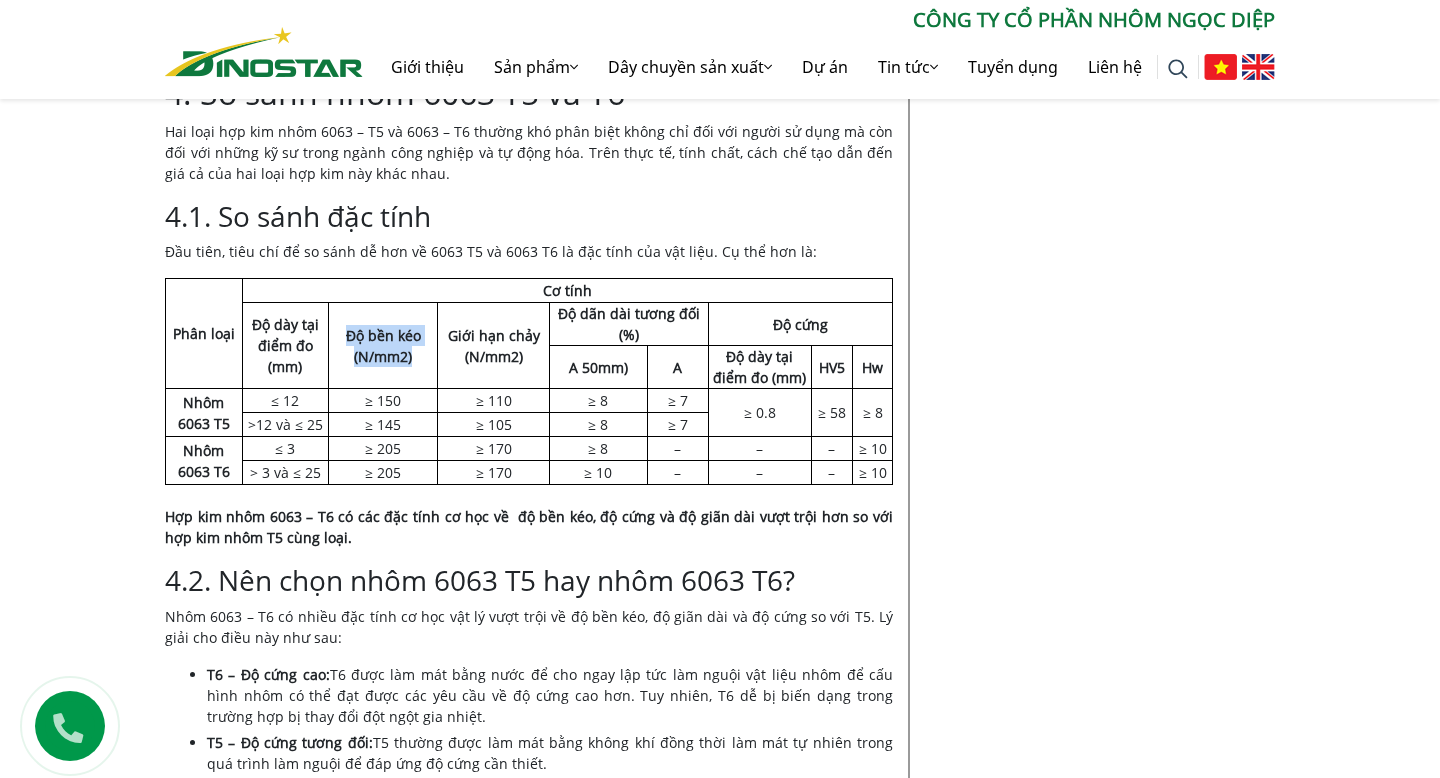 click on "≥ 205" at bounding box center (383, 449) 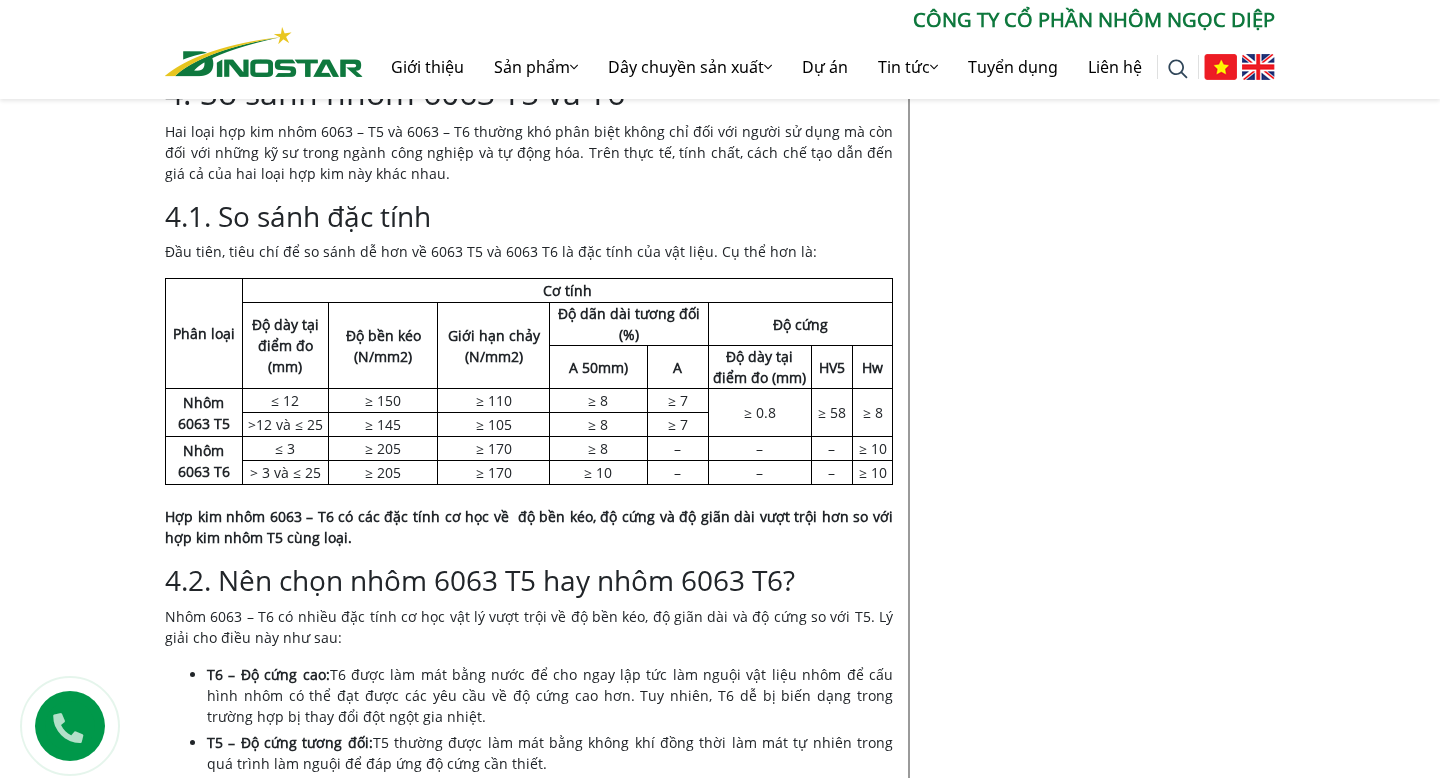 click on "≥ 205" at bounding box center [383, 449] 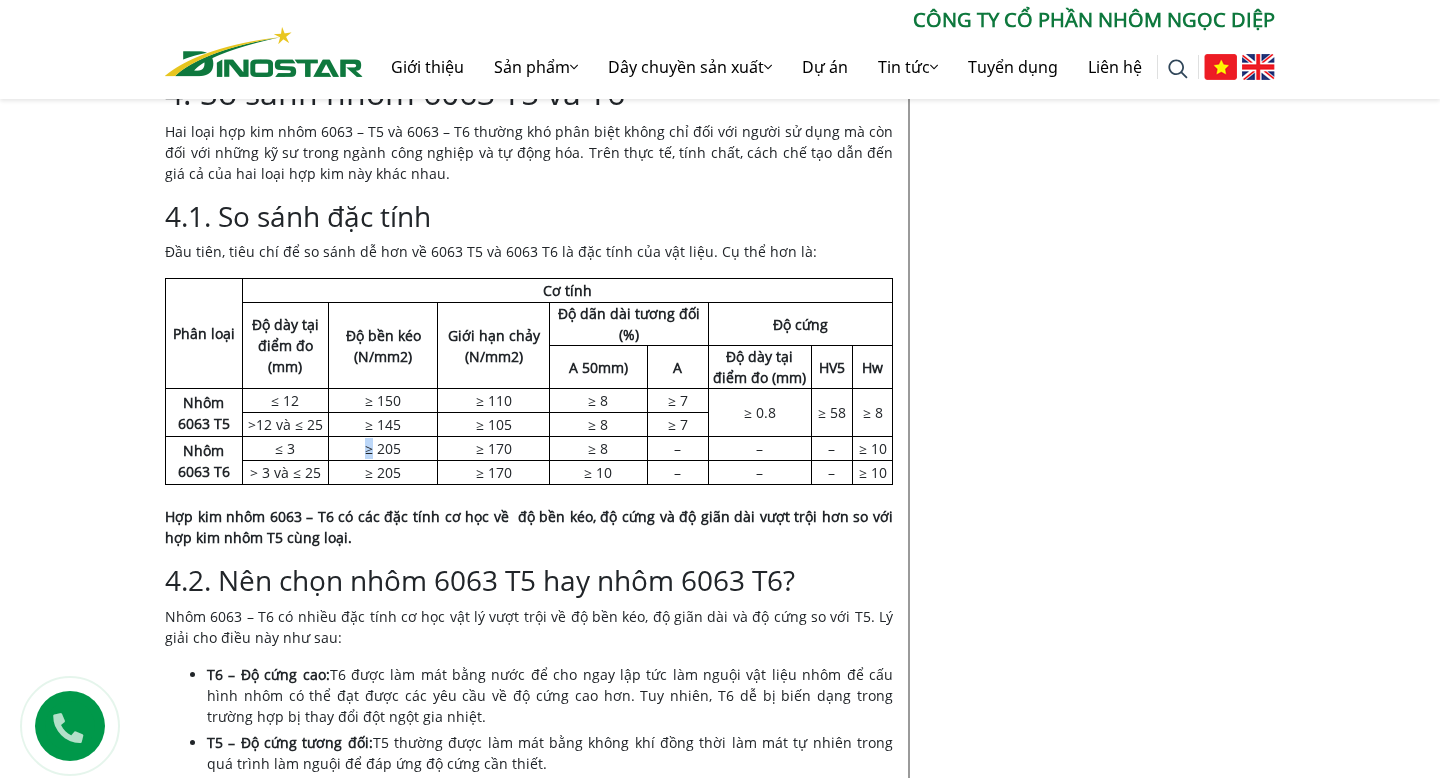 click on "≤ 12" at bounding box center (285, 401) 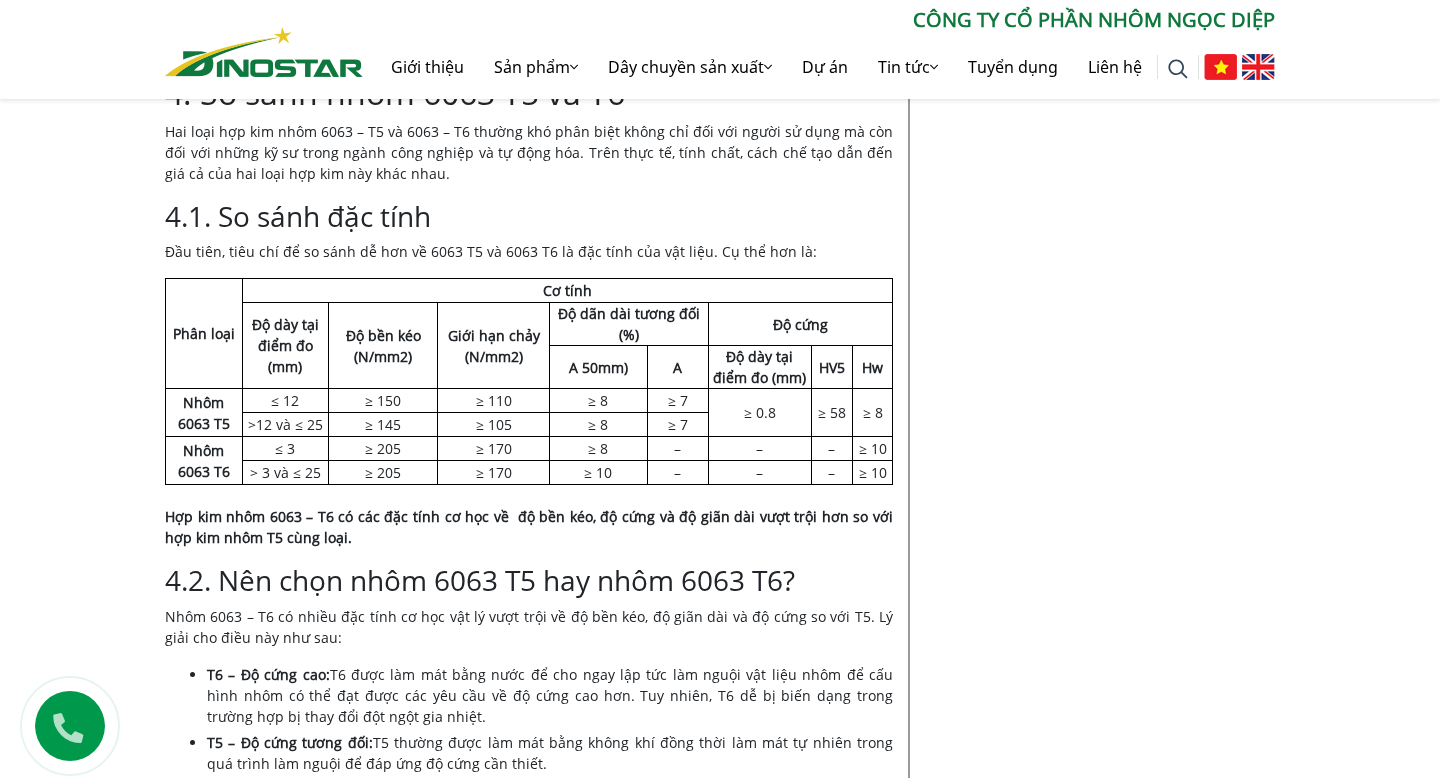 click on "≤ 12" at bounding box center [285, 401] 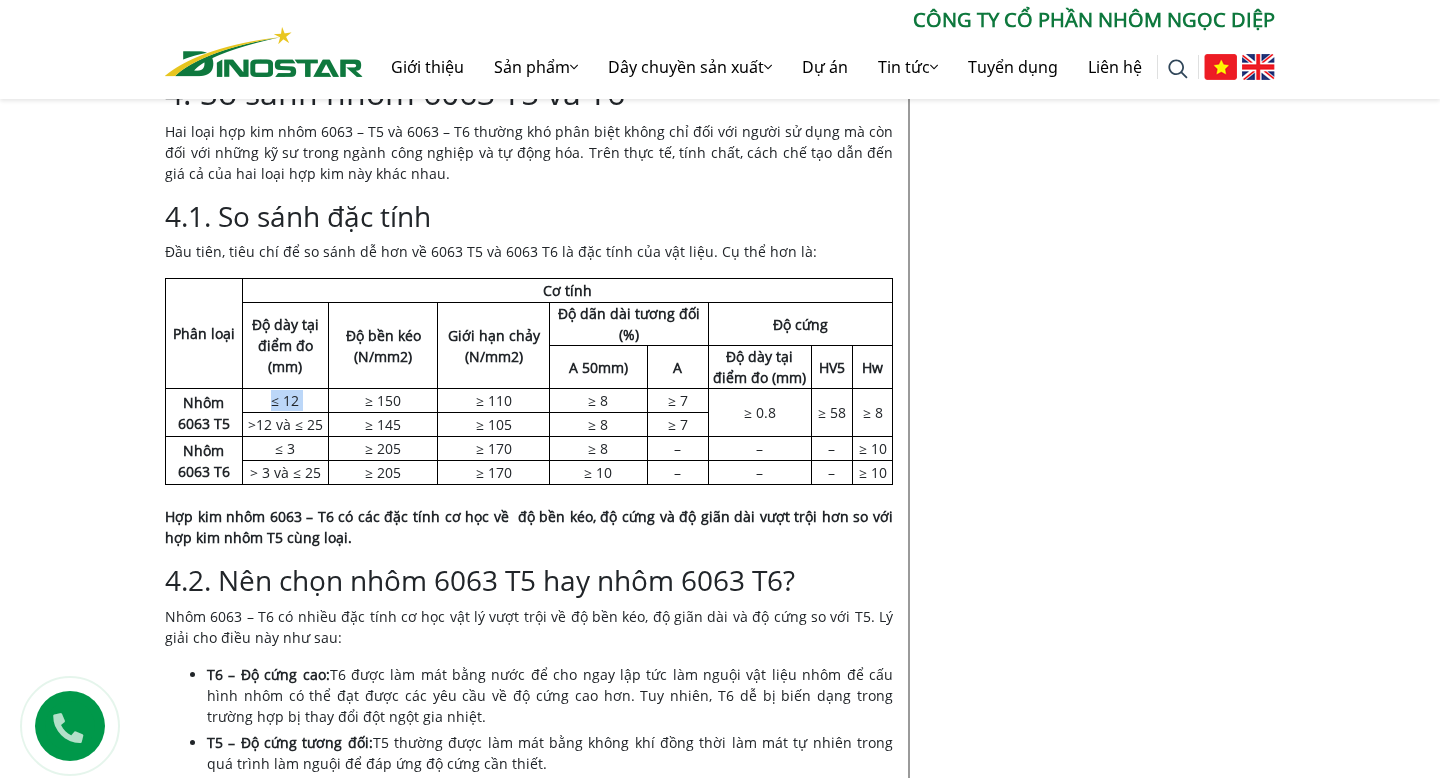 click on "≤ 12" at bounding box center (285, 401) 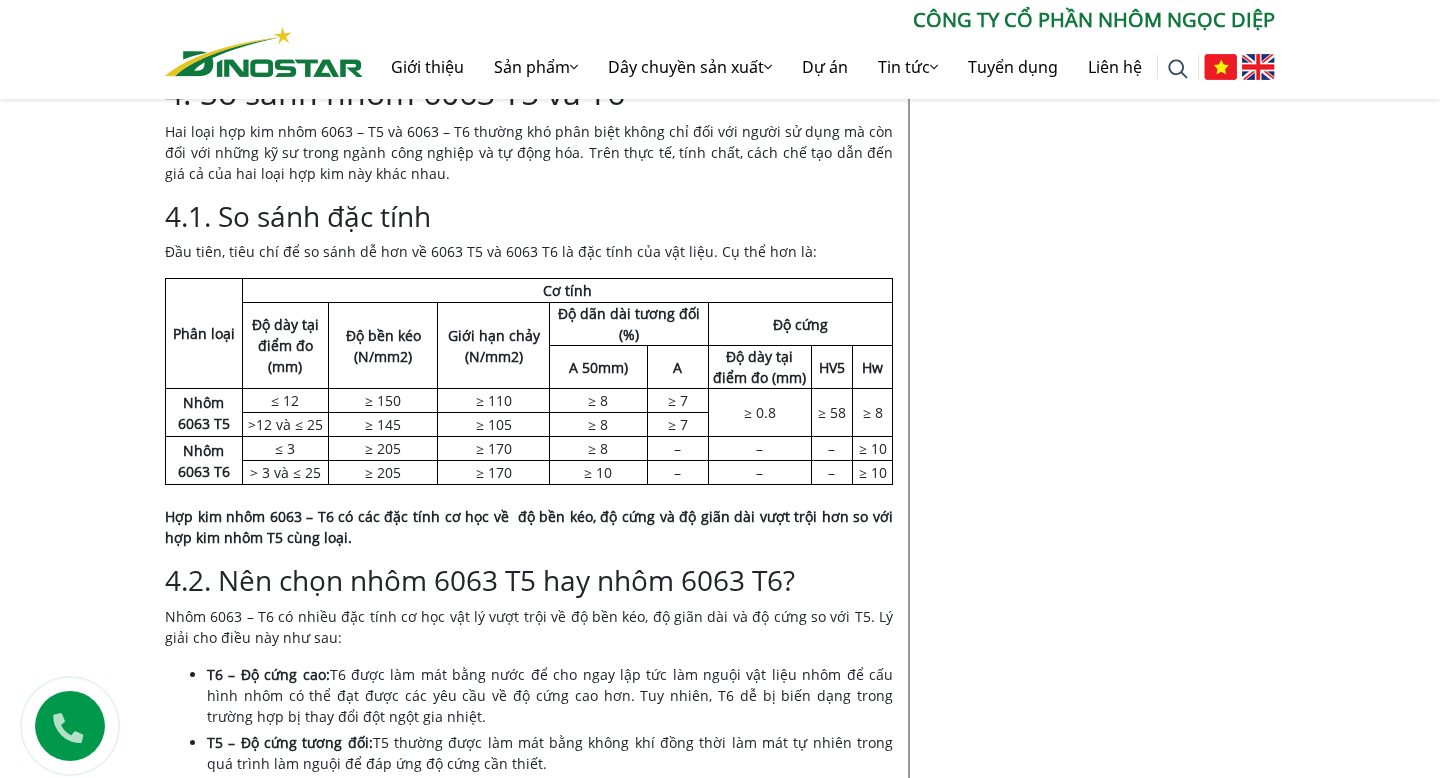 click on ">12 và ≤ 25" at bounding box center (285, 425) 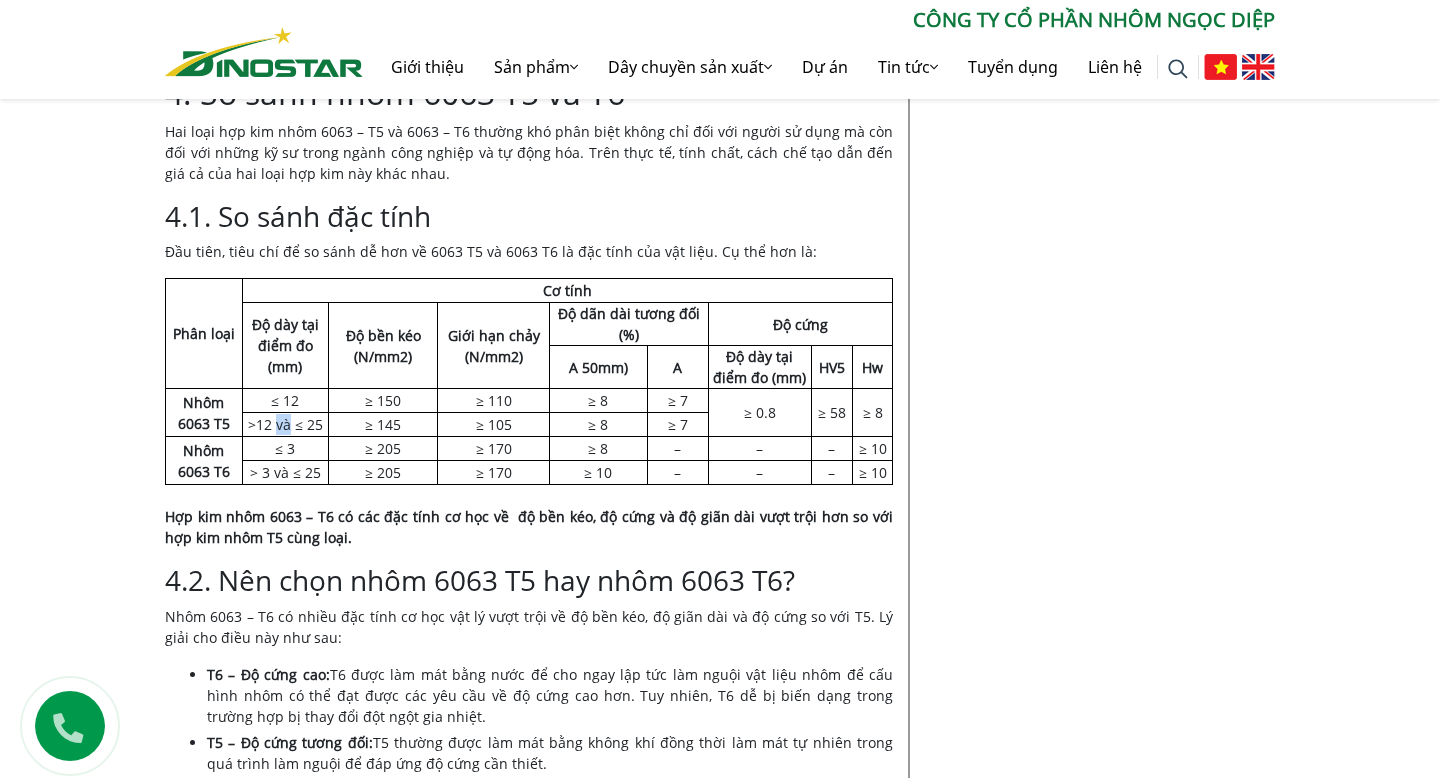 click on ">12 và ≤ 25" at bounding box center (285, 425) 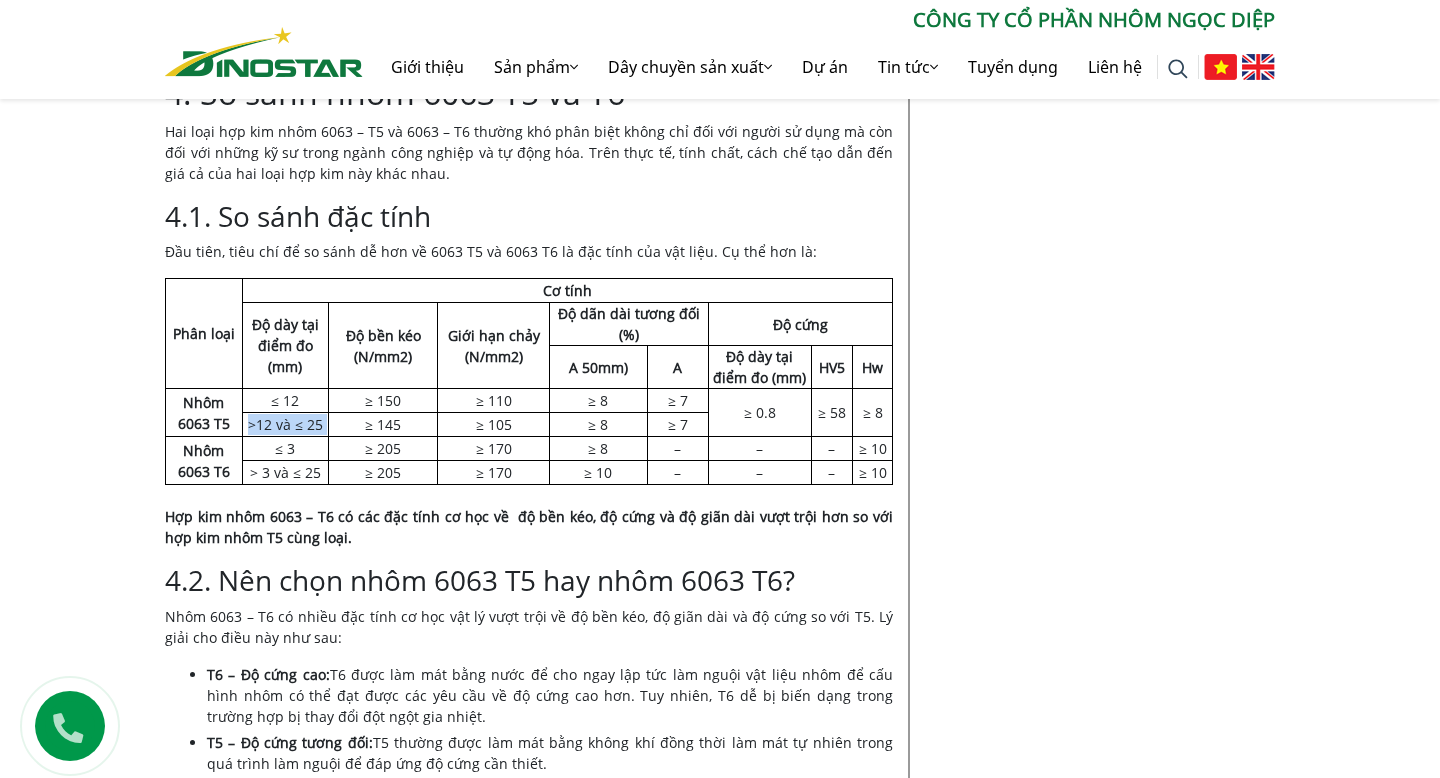 click on "≥ 145" at bounding box center (383, 425) 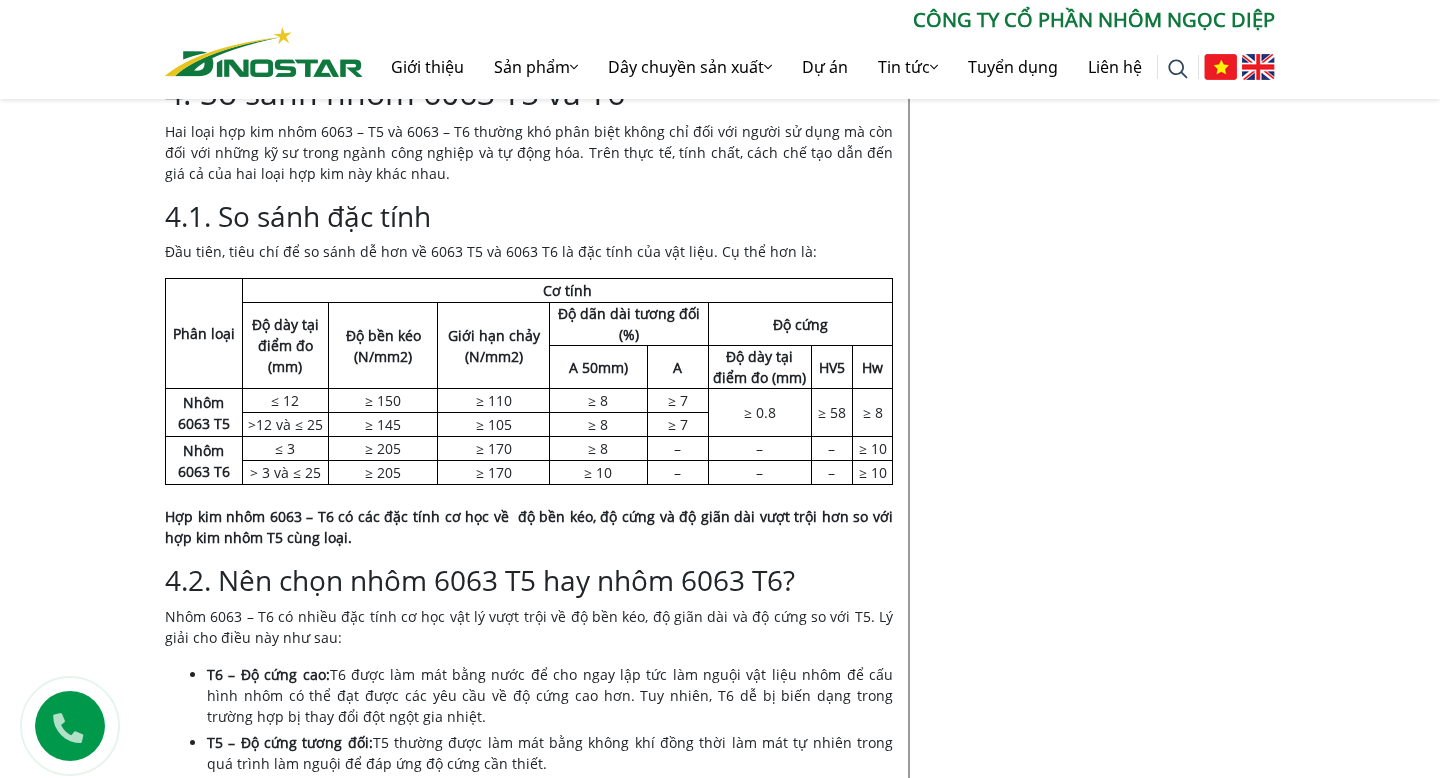 click on "≥ 145" at bounding box center (383, 425) 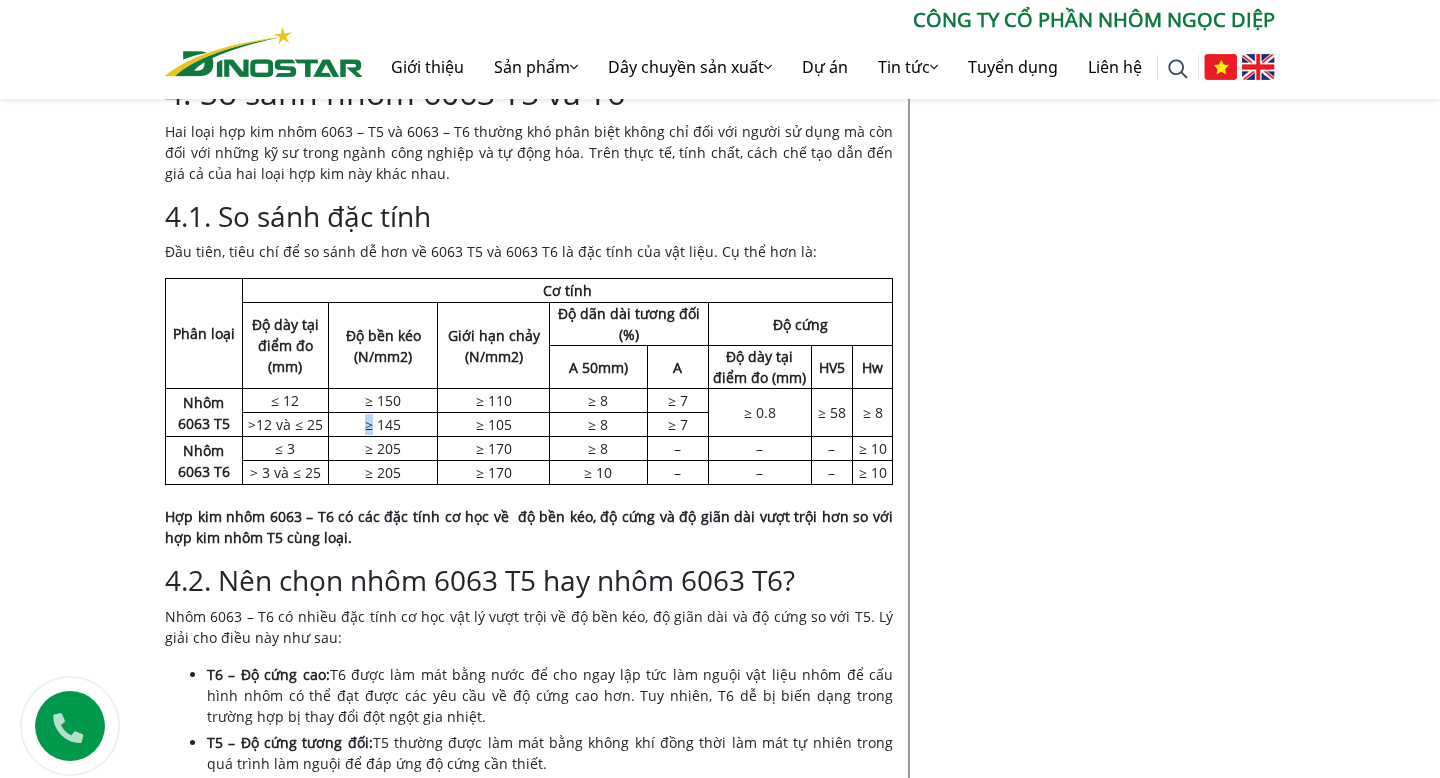 click on "≥ 145" at bounding box center (383, 425) 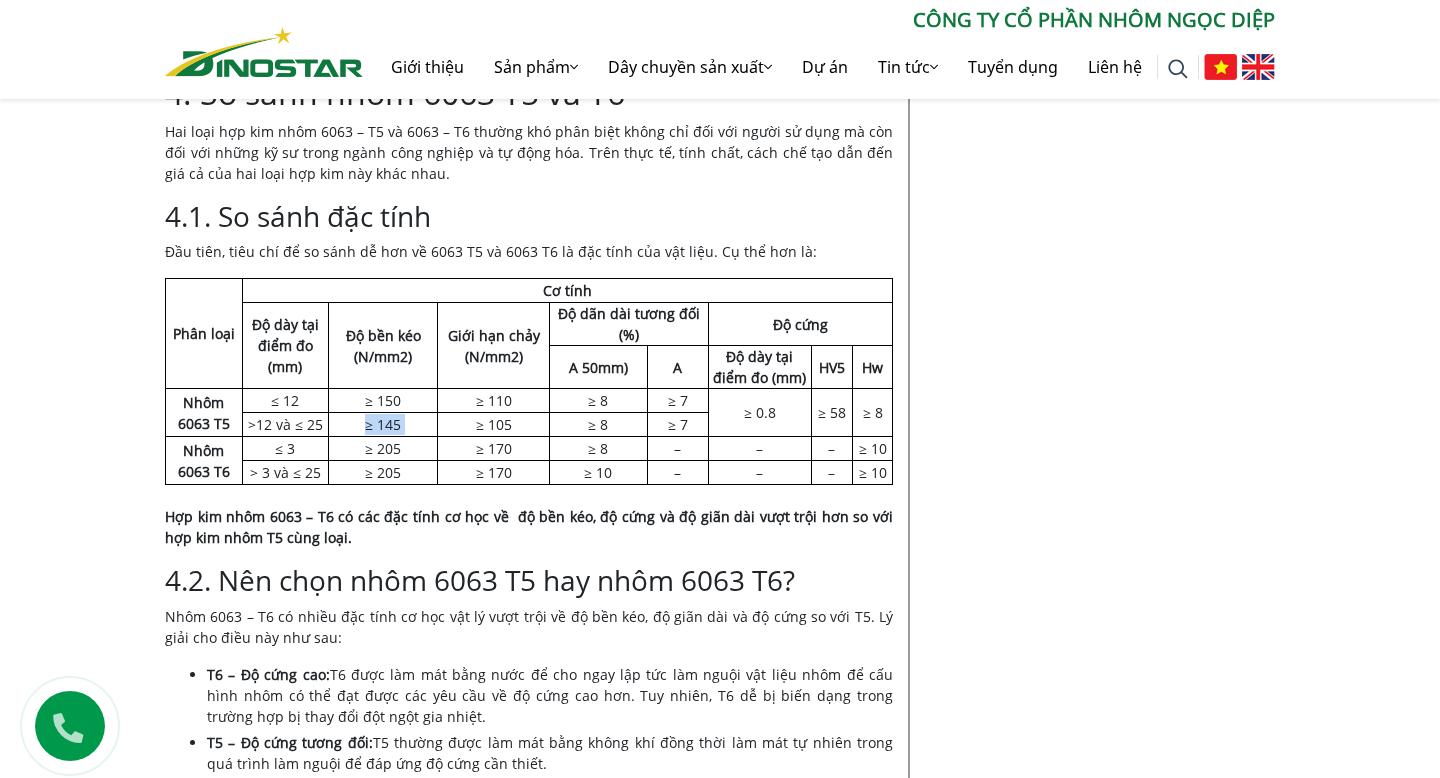 click on "≥ 150" at bounding box center (383, 401) 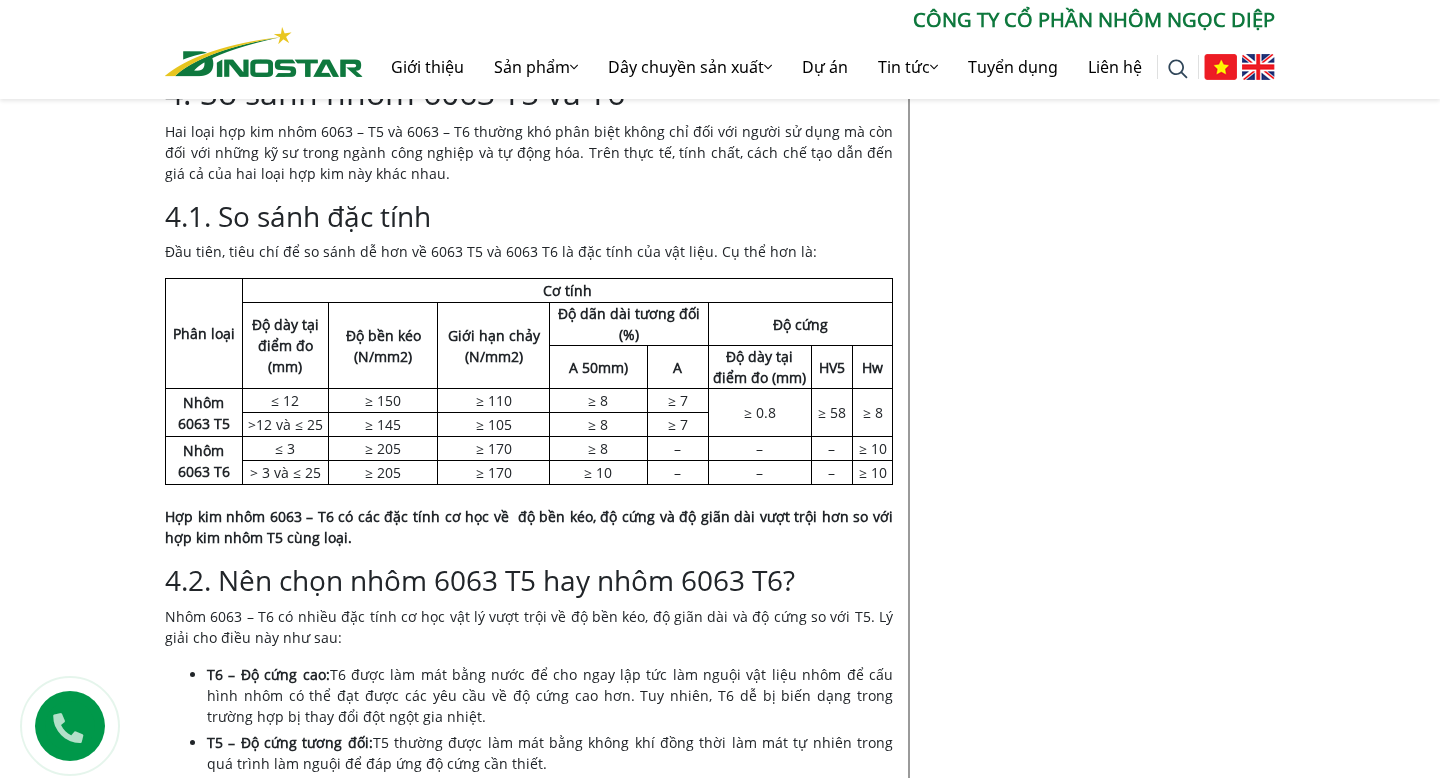 click on "≥ 150" at bounding box center (383, 401) 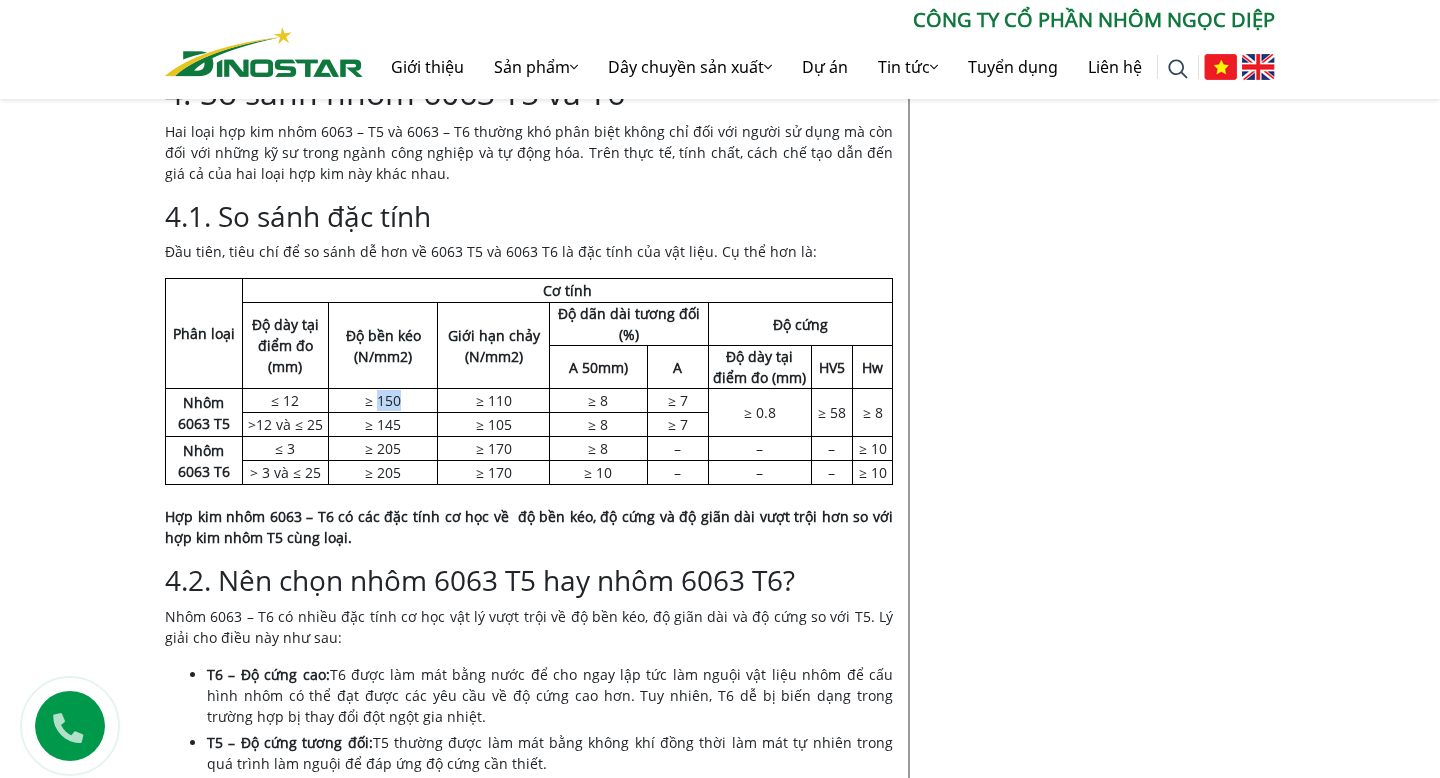 click on "≥ 150" at bounding box center [383, 401] 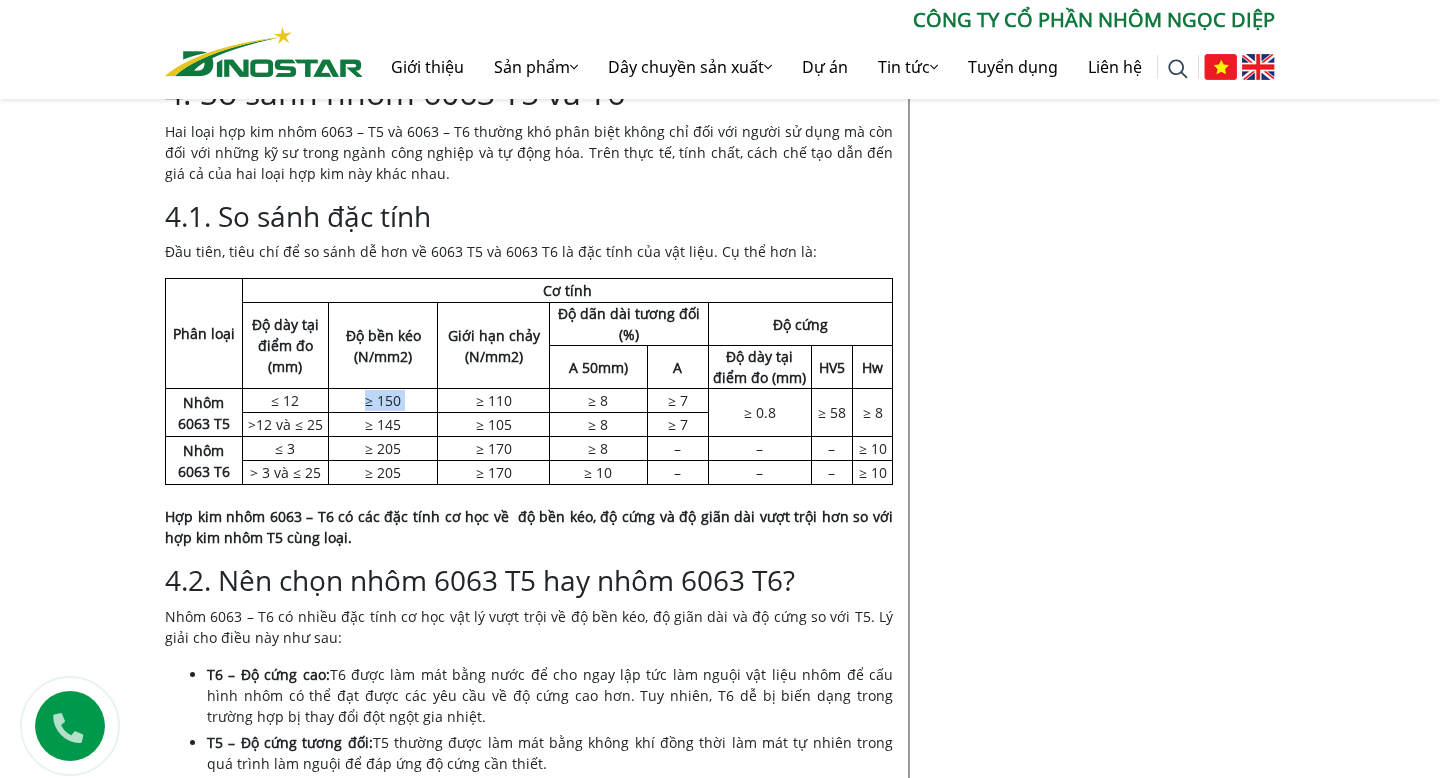 click on "≥ 145" at bounding box center (383, 425) 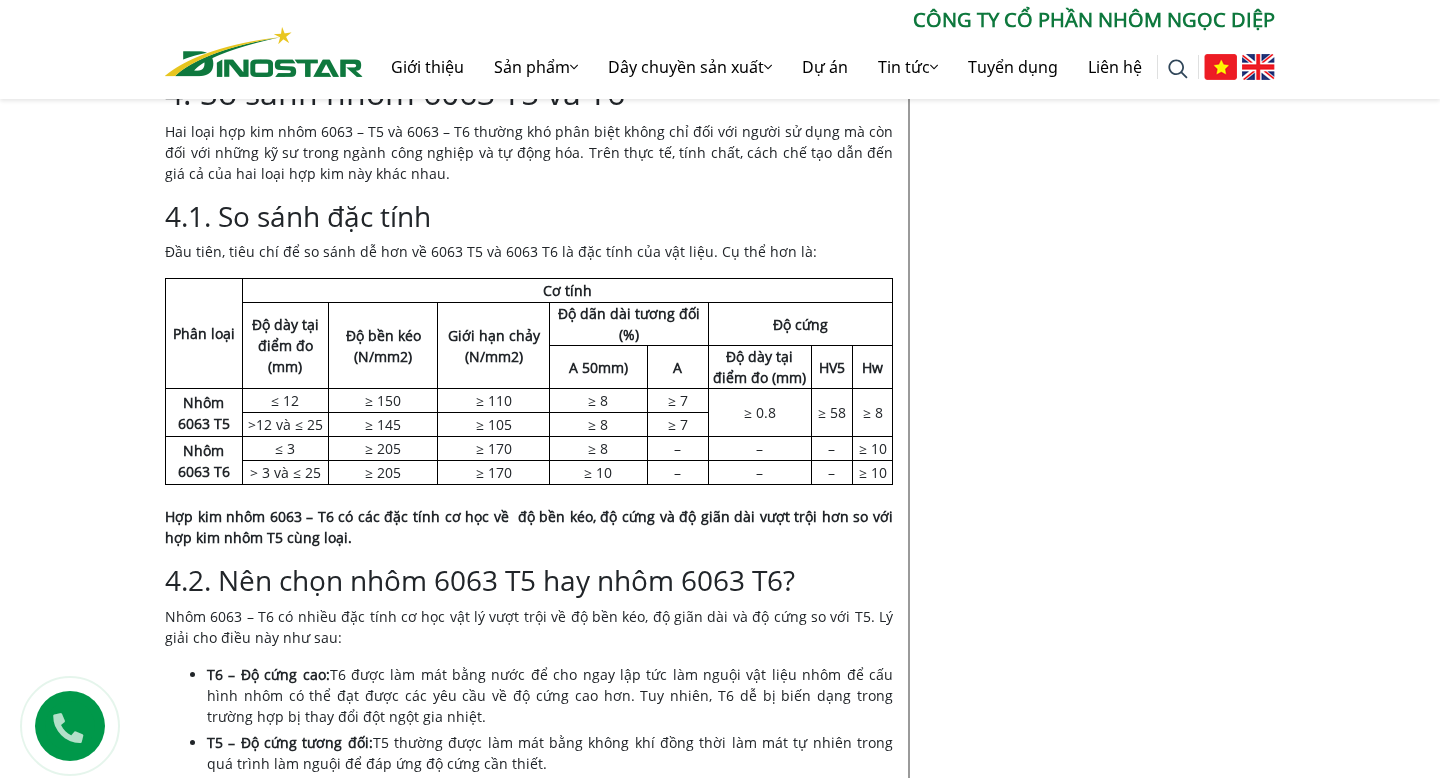 click on "≥ 145" at bounding box center [383, 425] 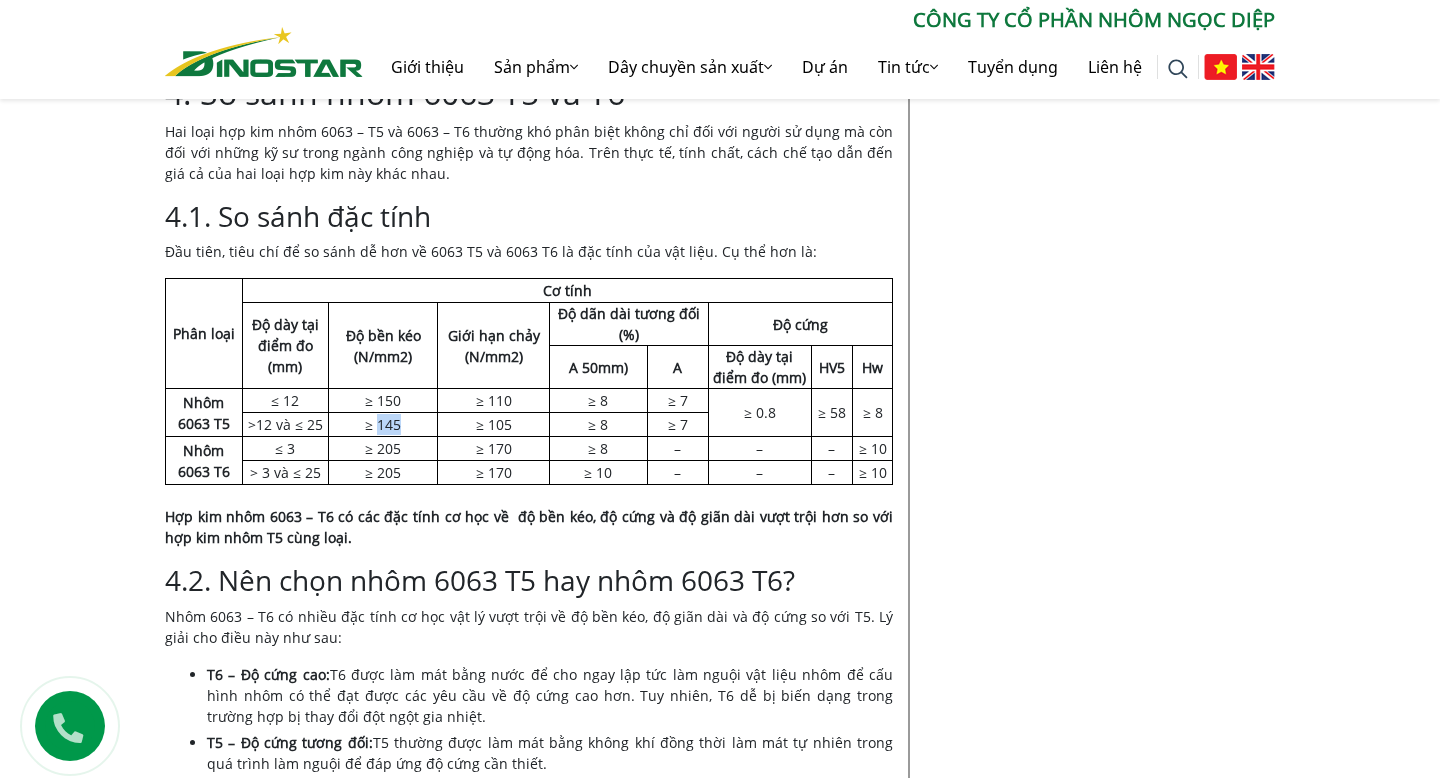 click on "≥ 105" at bounding box center [493, 425] 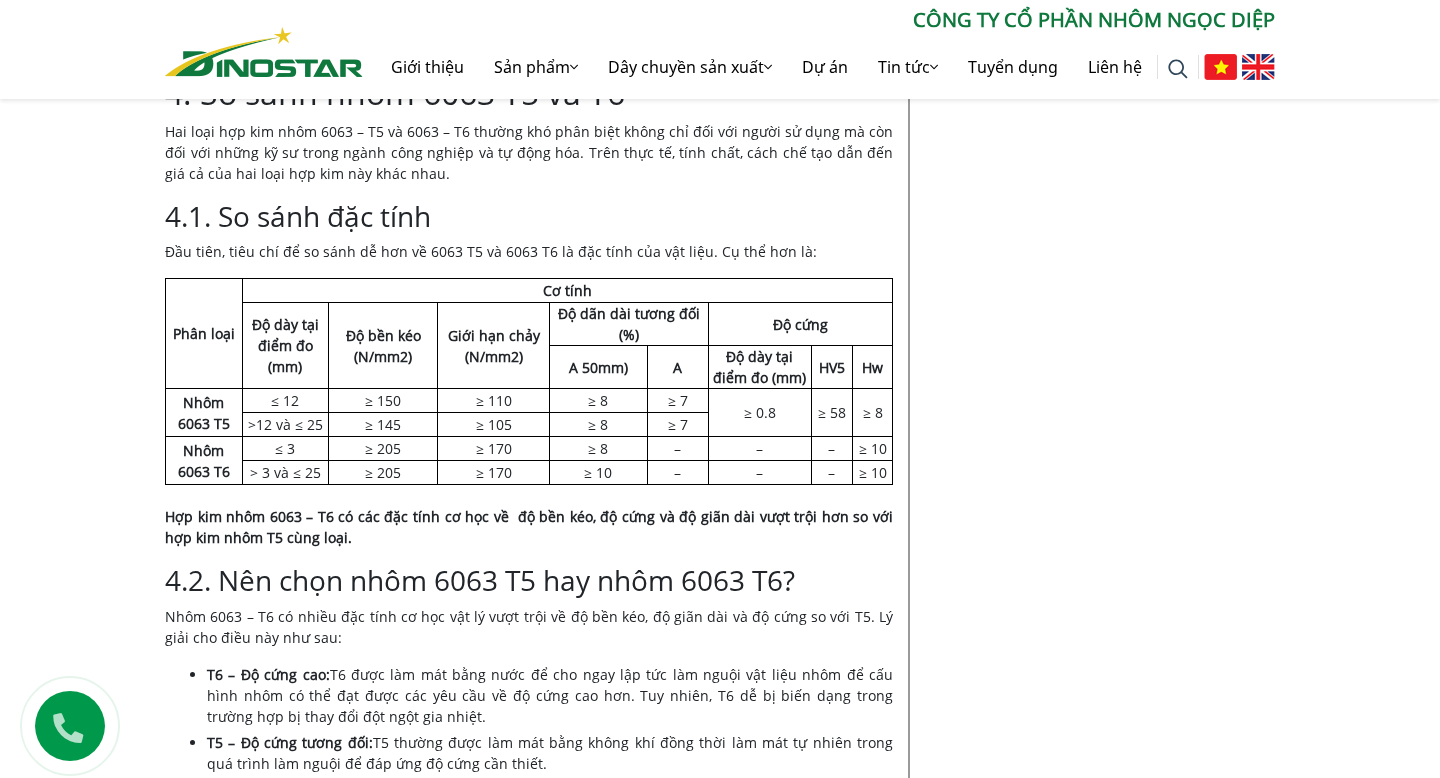 click on "≥ 105" at bounding box center [493, 425] 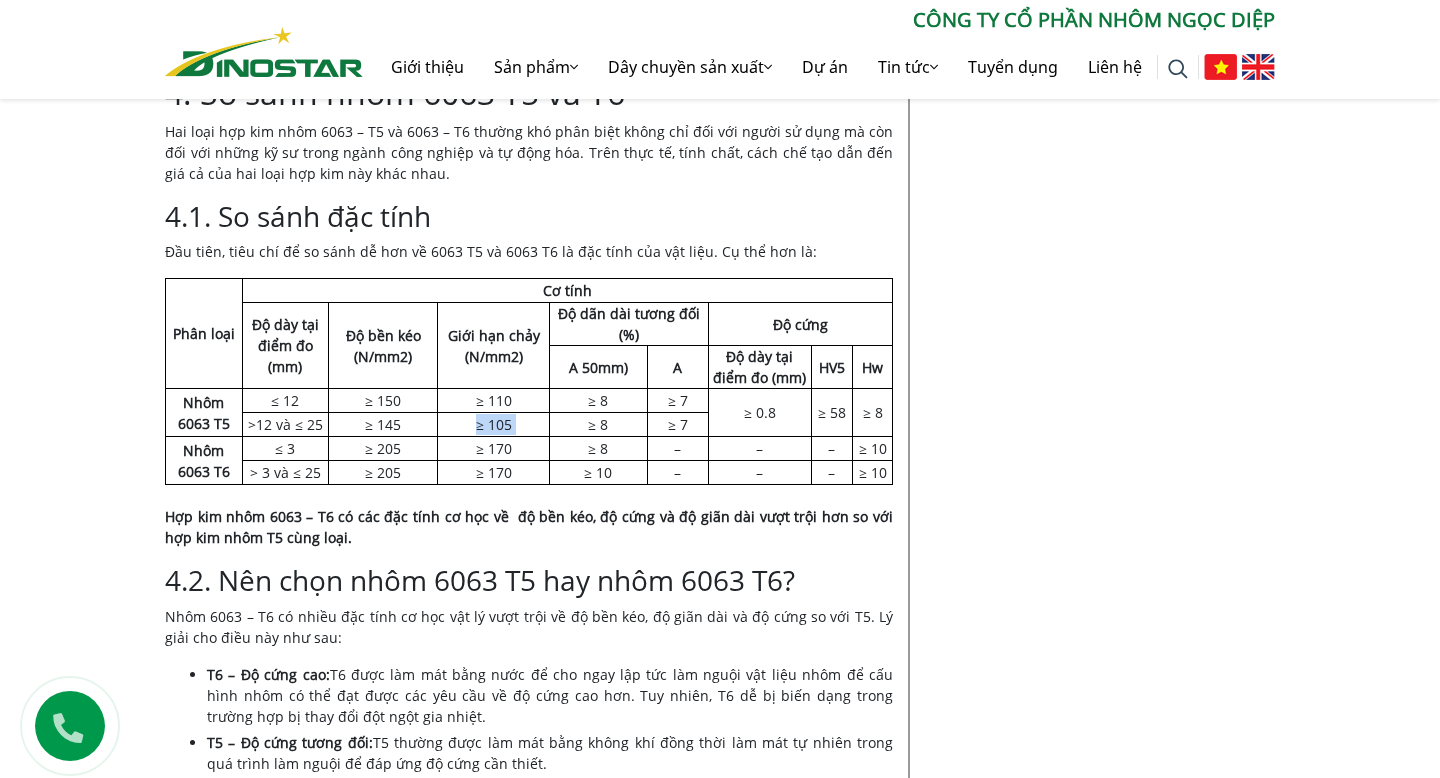 click on "Nội dung
Toggle
1. Nhôm 6063 T5 là gì? 2. Đặc điểm nổi bật của nhôm 6063 T5 3. Ưu điểm và nhược điểm của nhôm 6063 T5 3.1. Ưu điểm 3.2. Nhược điểm 4. So sánh nhôm 6063 T5 và T6 4.1. So sánh đặc tính 4.2. Nên chọn nhôm 6063 T5 hay nhôm 6063 T6? 5. Ứng dụng của nhôm 6063 T5 trong sản xuất 6. Nhôm 6063 T5 có giá bao nhiêu?
Hợp kim Nhôm 6063 – T5 được nhiều nhà sản xuất chú trọng bởi khả năng chống chịu lực và độ cứng khá cao trong các dạng hợp kim phổ biến hiện nay. Vậy  Nhôm 6063 T5 là gì  và hợp kim này có những tính chất gì nổi trội? Cùng tìm hiểu ngay dưới bài viết này nhé!
1. Nhôm 6063 T5 là gì?
Thành phần cấu tạo của nhôm 6063 T5 cũng giống với thành phần của hợp kim nhôm 6063:
Thành phần
Si
Fe
Cu
Mn
Mg
Cr
Zn
Ti
Ai
Khác
Tỷ lệ
0.2 – 0.6%
0.35% max
0.1% max" at bounding box center (529, 912) 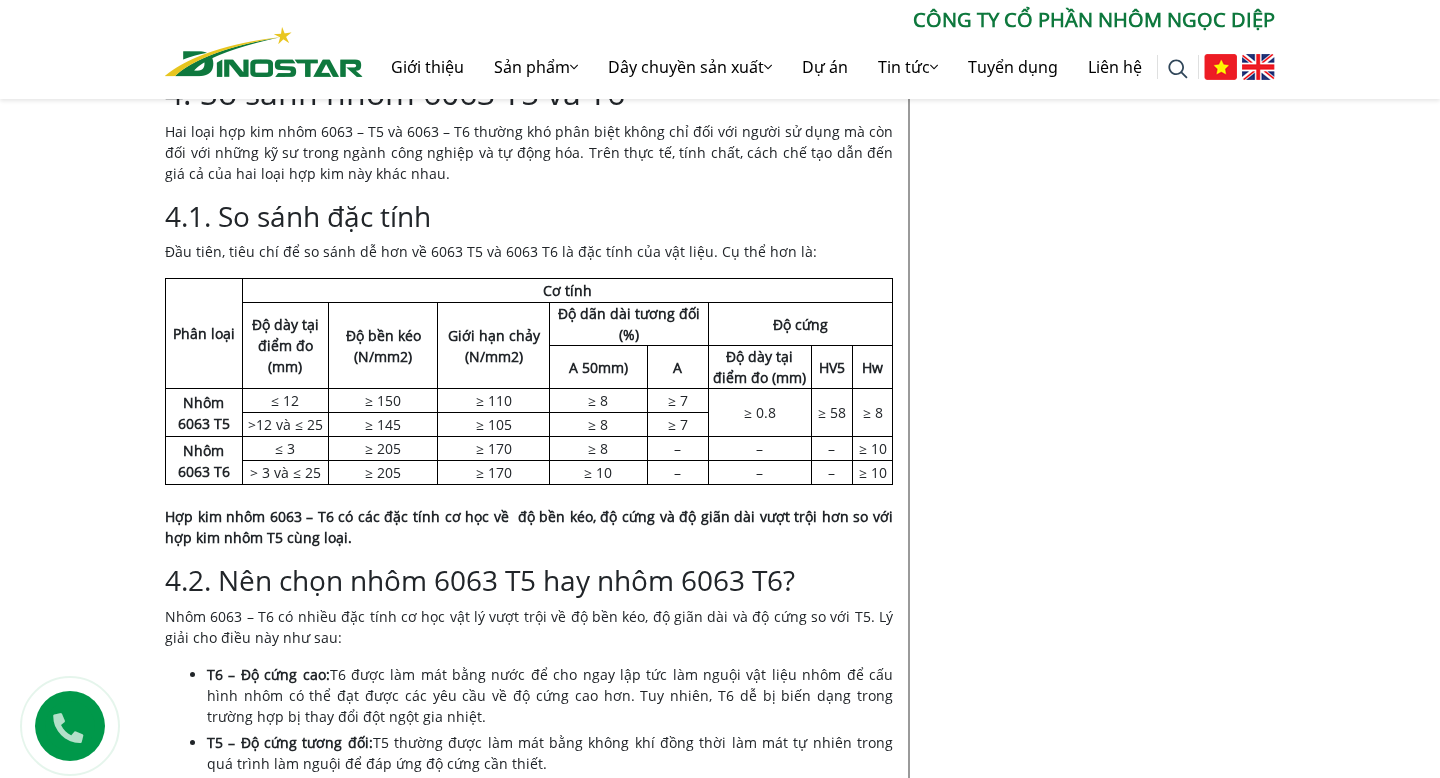 click on "Nội dung
Toggle
1. Nhôm 6063 T5 là gì? 2. Đặc điểm nổi bật của nhôm 6063 T5 3. Ưu điểm và nhược điểm của nhôm 6063 T5 3.1. Ưu điểm 3.2. Nhược điểm 4. So sánh nhôm 6063 T5 và T6 4.1. So sánh đặc tính 4.2. Nên chọn nhôm 6063 T5 hay nhôm 6063 T6? 5. Ứng dụng của nhôm 6063 T5 trong sản xuất 6. Nhôm 6063 T5 có giá bao nhiêu?
Hợp kim Nhôm 6063 – T5 được nhiều nhà sản xuất chú trọng bởi khả năng chống chịu lực và độ cứng khá cao trong các dạng hợp kim phổ biến hiện nay. Vậy  Nhôm 6063 T5 là gì  và hợp kim này có những tính chất gì nổi trội? Cùng tìm hiểu ngay dưới bài viết này nhé!
1. Nhôm 6063 T5 là gì?
Thành phần cấu tạo của nhôm 6063 T5 cũng giống với thành phần của hợp kim nhôm 6063:
Thành phần
Si
Fe
Cu
Mn
Mg
Cr
Zn
Ti
Ai
Khác
Tỷ lệ
0.2 – 0.6%
0.35% max
0.1% max" at bounding box center (529, 912) 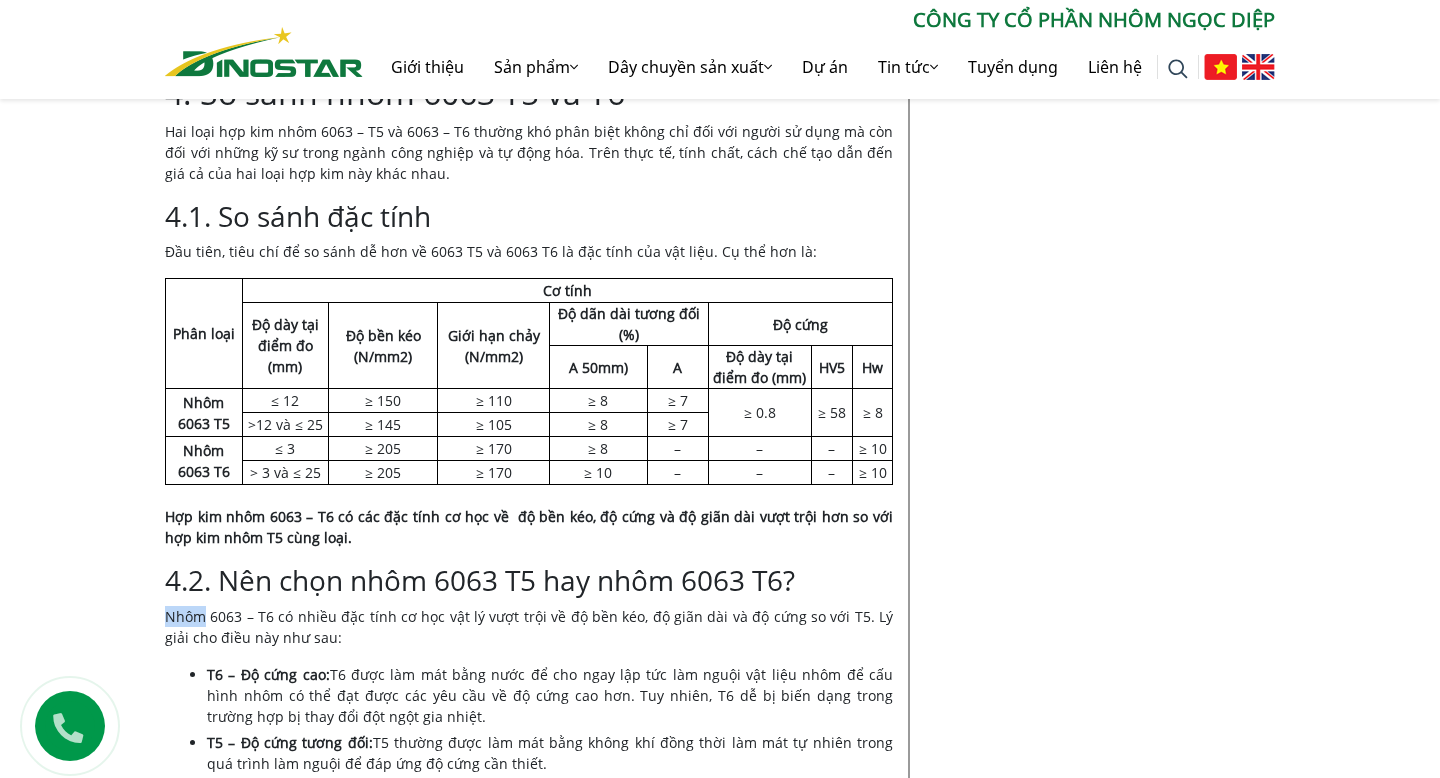 click on "Nội dung
Toggle
1. Nhôm 6063 T5 là gì? 2. Đặc điểm nổi bật của nhôm 6063 T5 3. Ưu điểm và nhược điểm của nhôm 6063 T5 3.1. Ưu điểm 3.2. Nhược điểm 4. So sánh nhôm 6063 T5 và T6 4.1. So sánh đặc tính 4.2. Nên chọn nhôm 6063 T5 hay nhôm 6063 T6? 5. Ứng dụng của nhôm 6063 T5 trong sản xuất 6. Nhôm 6063 T5 có giá bao nhiêu?
Hợp kim Nhôm 6063 – T5 được nhiều nhà sản xuất chú trọng bởi khả năng chống chịu lực và độ cứng khá cao trong các dạng hợp kim phổ biến hiện nay. Vậy  Nhôm 6063 T5 là gì  và hợp kim này có những tính chất gì nổi trội? Cùng tìm hiểu ngay dưới bài viết này nhé!
1. Nhôm 6063 T5 là gì?
Thành phần cấu tạo của nhôm 6063 T5 cũng giống với thành phần của hợp kim nhôm 6063:
Thành phần
Si
Fe
Cu
Mn
Mg
Cr
Zn
Ti
Ai
Khác
Tỷ lệ
0.2 – 0.6%
0.35% max
0.1% max" at bounding box center [529, 912] 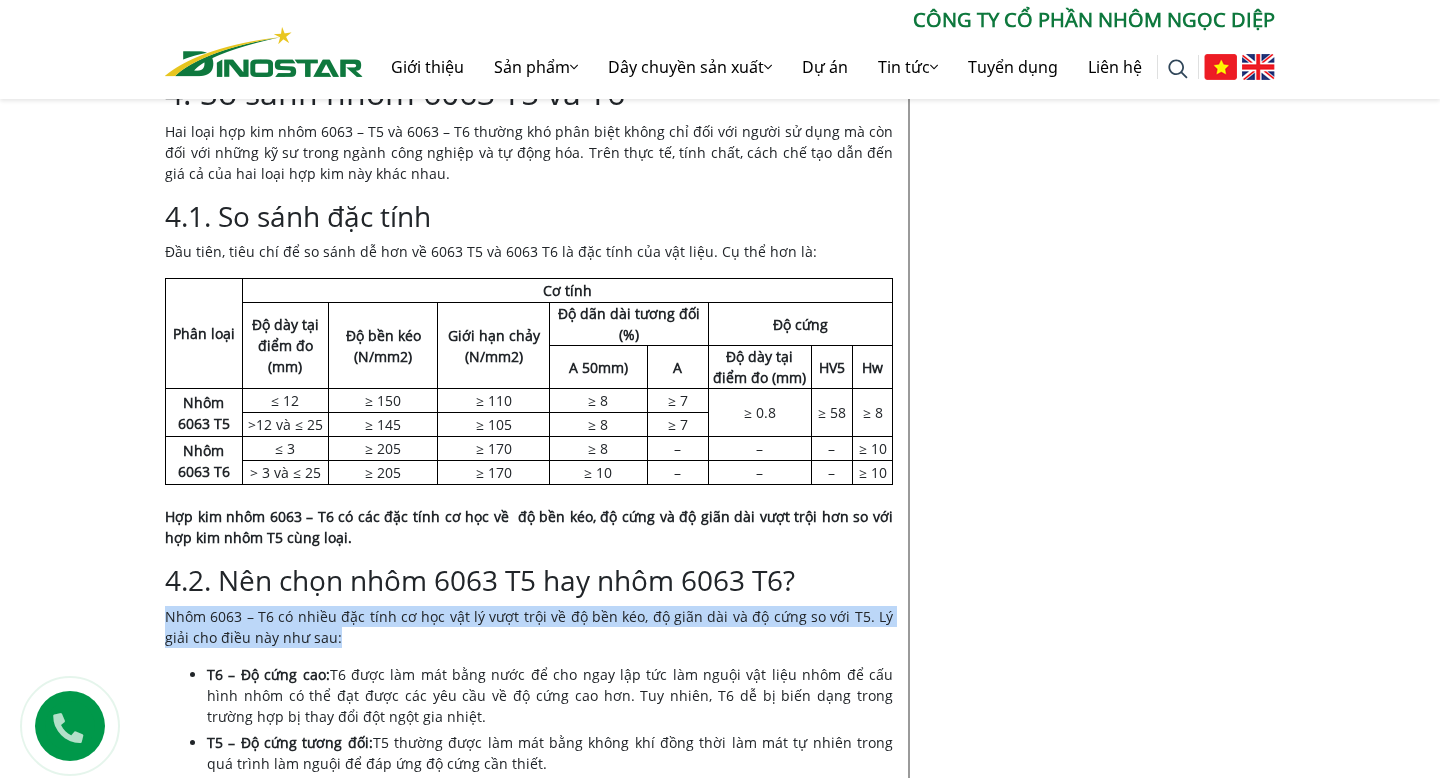 click on "Nhôm 6063 – T6 có nhiều đặc tính cơ học vật lý vượt trội về độ bền kéo, độ giãn dài và độ cứng so với T5. Lý giải cho điều này như sau:" at bounding box center (529, 627) 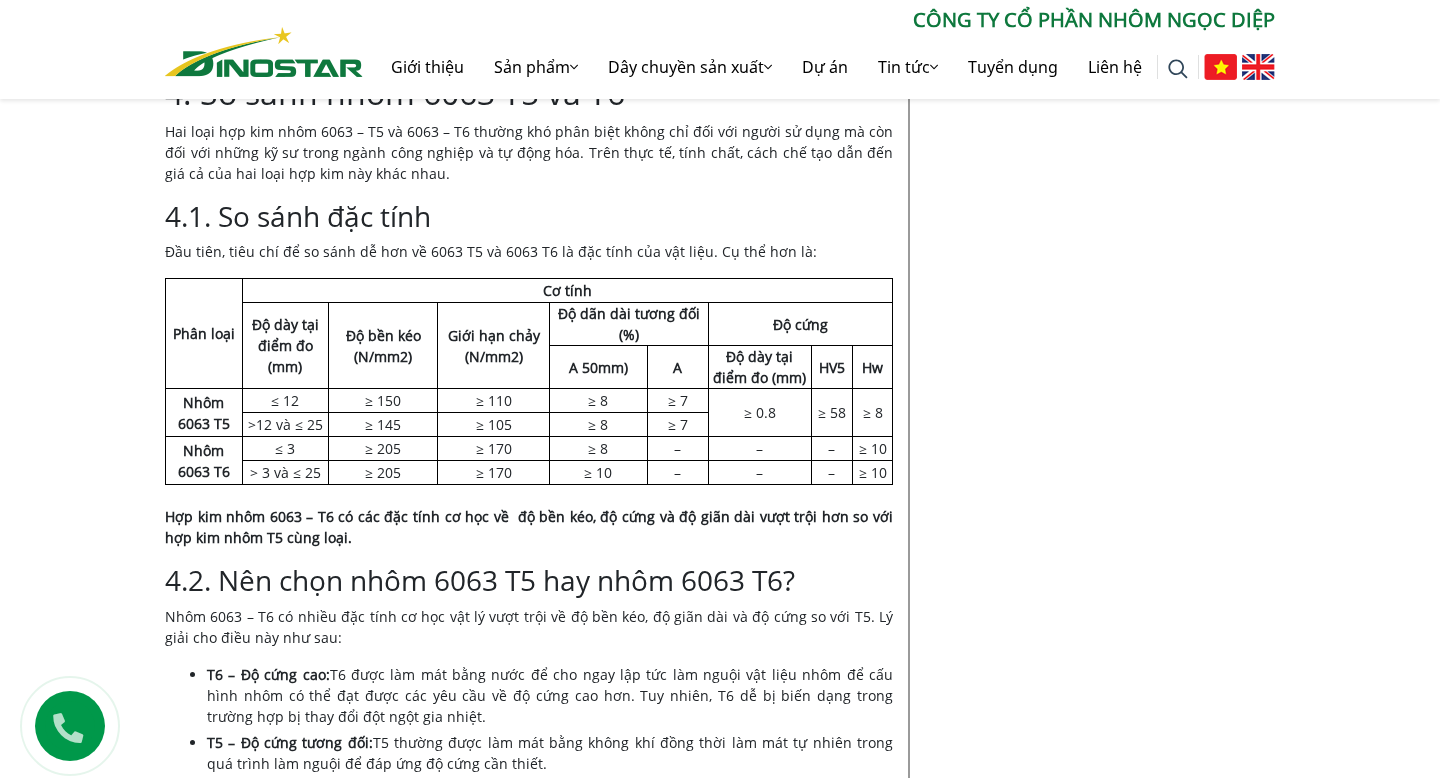 click on "Nhôm 6063 – T6 có nhiều đặc tính cơ học vật lý vượt trội về độ bền kéo, độ giãn dài và độ cứng so với T5. Lý giải cho điều này như sau:" at bounding box center [529, 627] 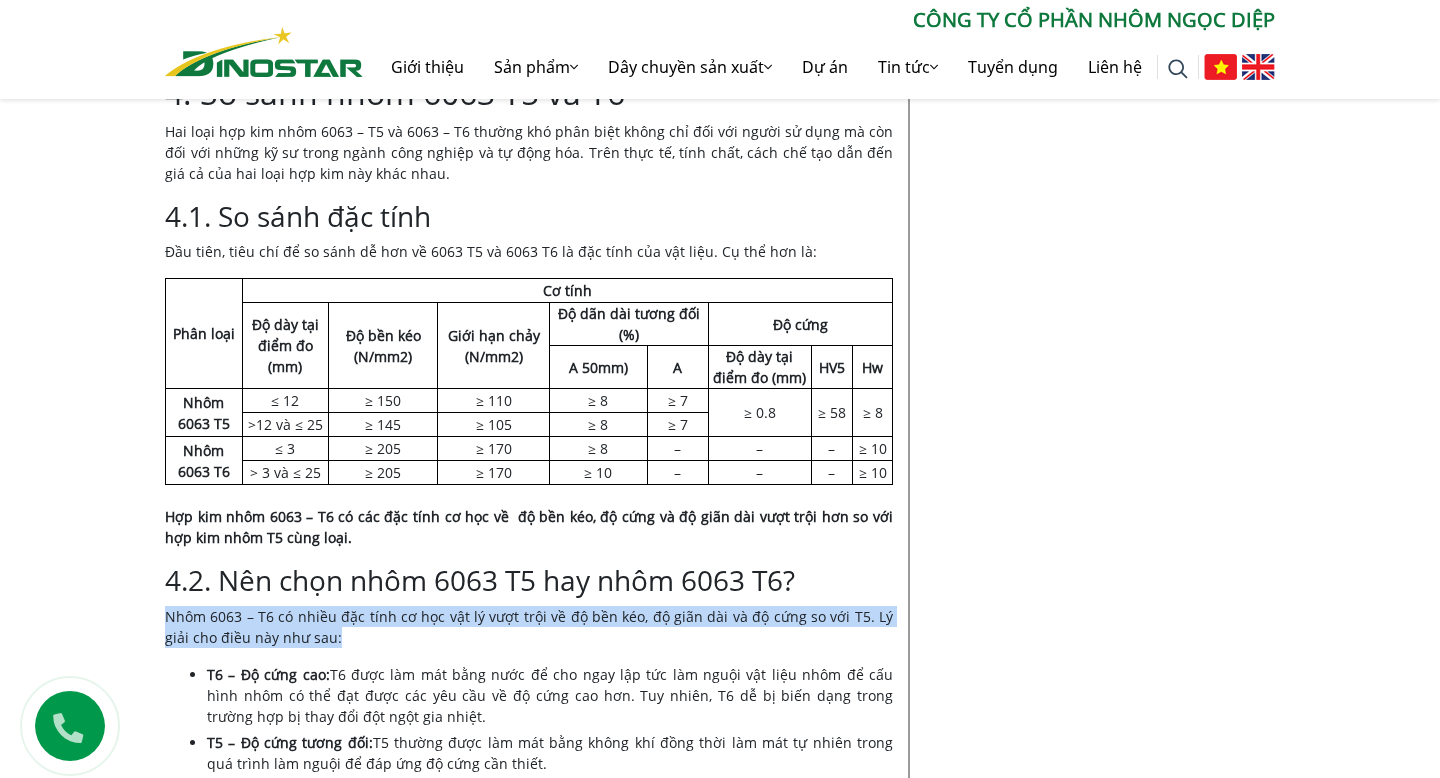 click on "T6 – Độ cứng cao:  T6 được làm mát bằng nước để cho ngay lập tức làm nguội vật liệu nhôm để cấu hình nhôm có thể đạt được các yêu cầu về độ cứng cao hơn. Tuy nhiên, T6 dễ bị biến dạng trong trường hợp bị thay đổi đột ngột gia nhiệt." at bounding box center (550, 695) 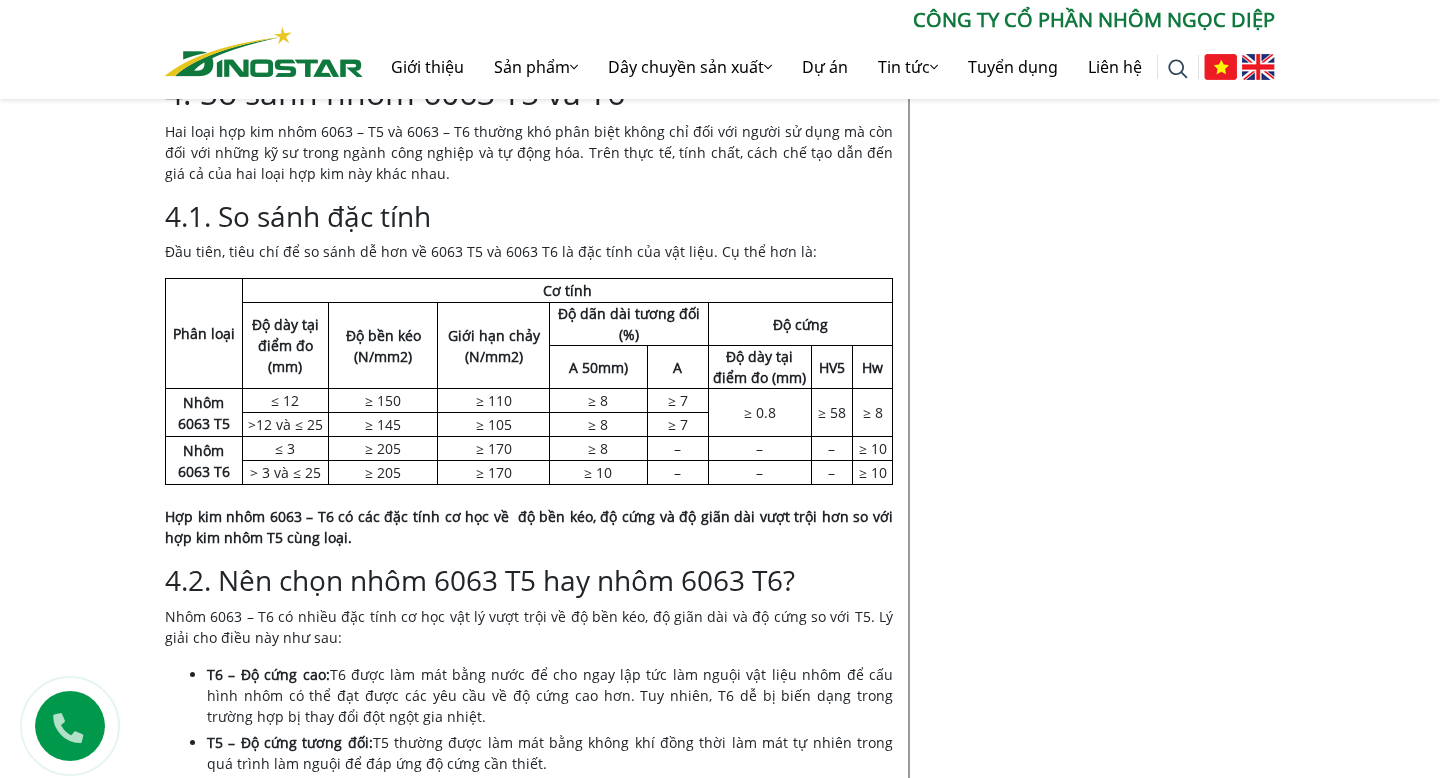 click on "T6 – Độ cứng cao:  T6 được làm mát bằng nước để cho ngay lập tức làm nguội vật liệu nhôm để cấu hình nhôm có thể đạt được các yêu cầu về độ cứng cao hơn. Tuy nhiên, T6 dễ bị biến dạng trong trường hợp bị thay đổi đột ngột gia nhiệt." at bounding box center (550, 695) 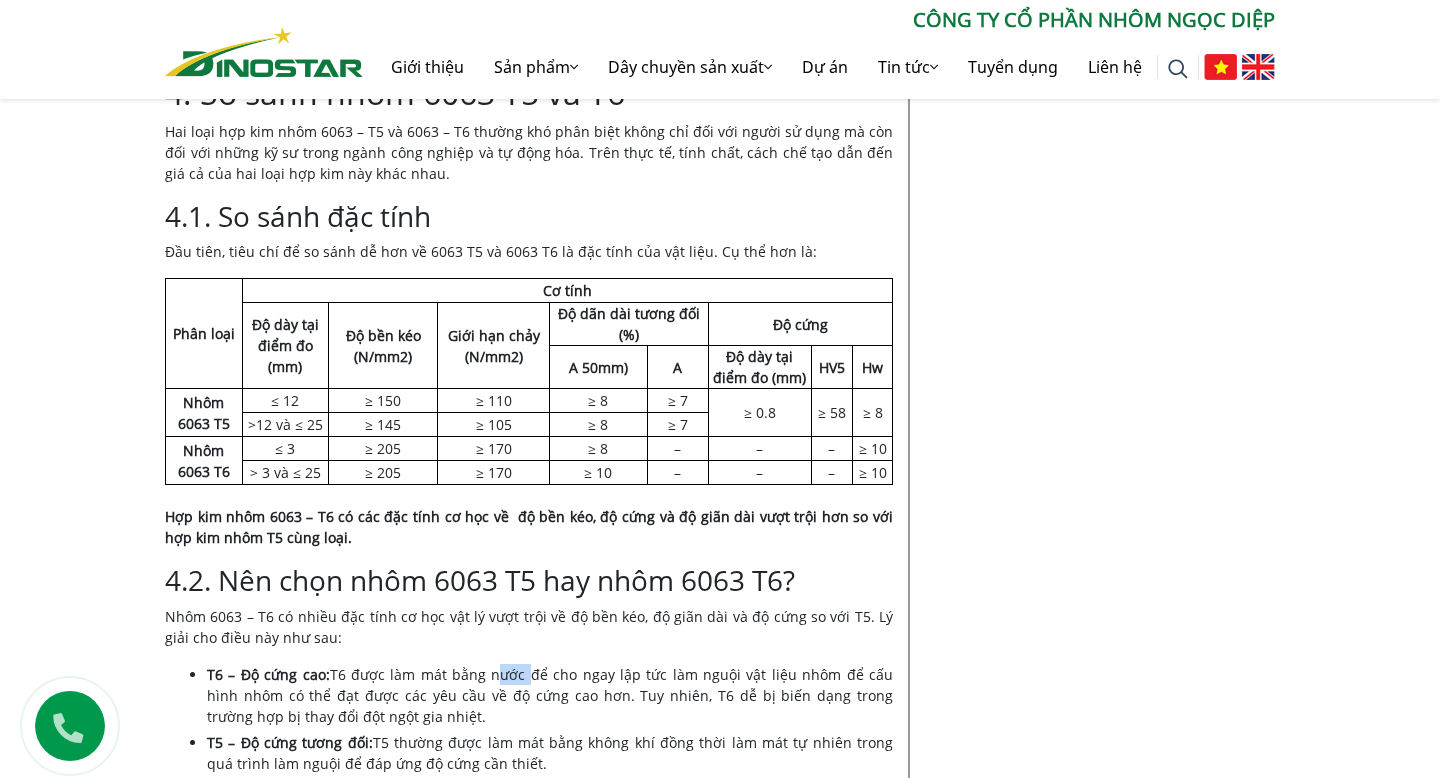 click on "T6 – Độ cứng cao:  T6 được làm mát bằng nước để cho ngay lập tức làm nguội vật liệu nhôm để cấu hình nhôm có thể đạt được các yêu cầu về độ cứng cao hơn. Tuy nhiên, T6 dễ bị biến dạng trong trường hợp bị thay đổi đột ngột gia nhiệt." at bounding box center [550, 695] 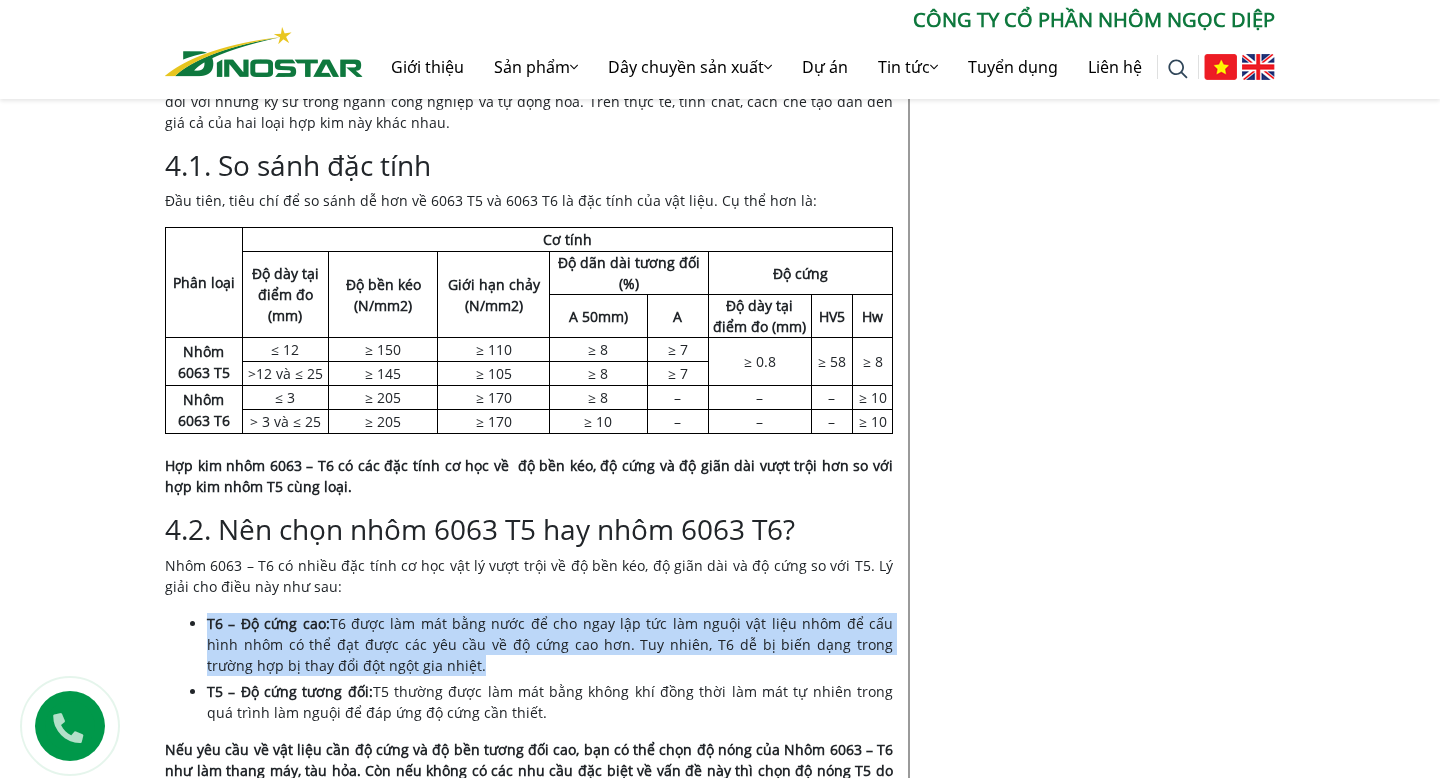 scroll, scrollTop: 2488, scrollLeft: 0, axis: vertical 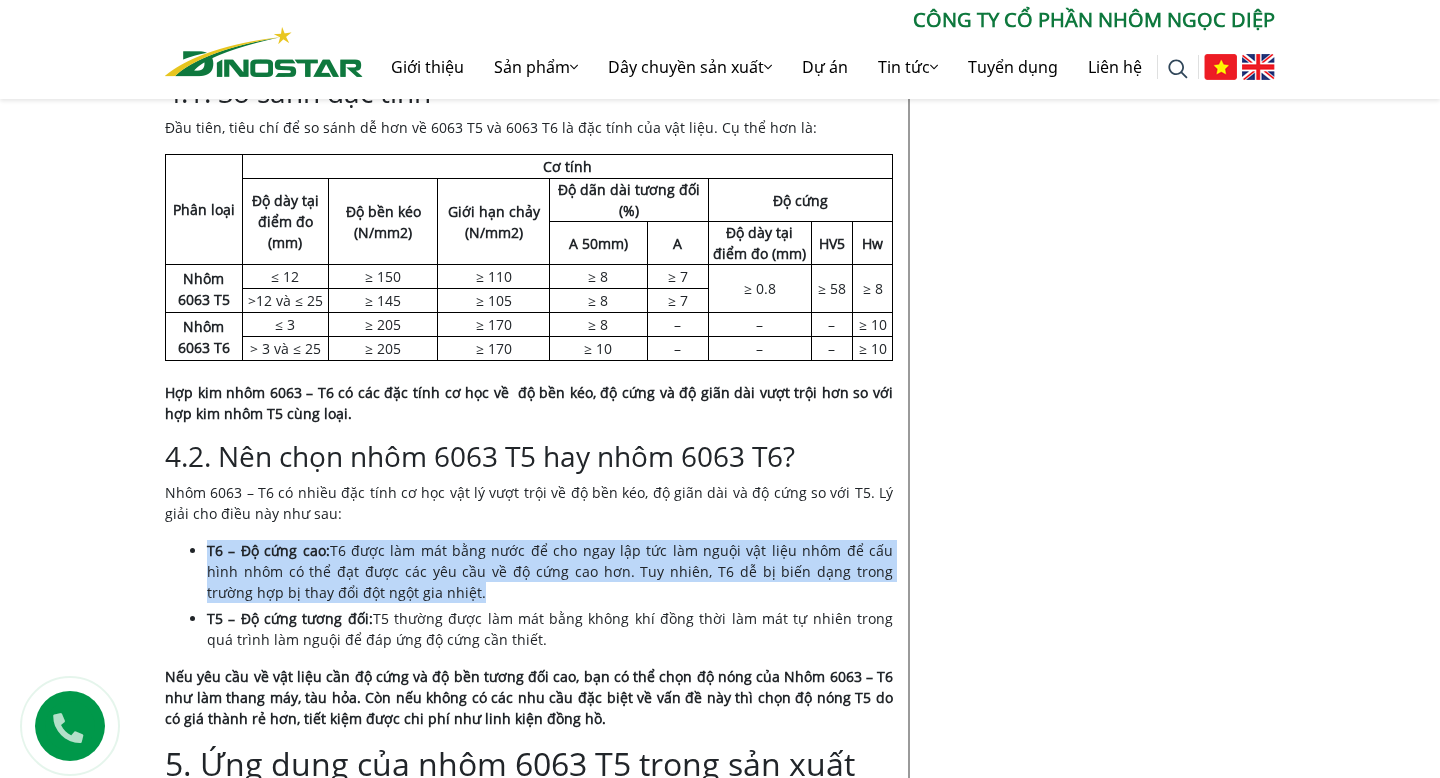 click on "Nội dung
Toggle
1. Nhôm 6063 T5 là gì? 2. Đặc điểm nổi bật của nhôm 6063 T5 3. Ưu điểm và nhược điểm của nhôm 6063 T5 3.1. Ưu điểm 3.2. Nhược điểm 4. So sánh nhôm 6063 T5 và T6 4.1. So sánh đặc tính 4.2. Nên chọn nhôm 6063 T5 hay nhôm 6063 T6? 5. Ứng dụng của nhôm 6063 T5 trong sản xuất 6. Nhôm 6063 T5 có giá bao nhiêu?
Hợp kim Nhôm 6063 – T5 được nhiều nhà sản xuất chú trọng bởi khả năng chống chịu lực và độ cứng khá cao trong các dạng hợp kim phổ biến hiện nay. Vậy  Nhôm 6063 T5 là gì  và hợp kim này có những tính chất gì nổi trội? Cùng tìm hiểu ngay dưới bài viết này nhé!
1. Nhôm 6063 T5 là gì?
Thành phần cấu tạo của nhôm 6063 T5 cũng giống với thành phần của hợp kim nhôm 6063:
Thành phần
Si
Fe
Cu
Mn
Mg
Cr
Zn
Ti
Ai
Khác
Tỷ lệ
0.2 – 0.6%
0.35% max
0.1% max" at bounding box center (529, 788) 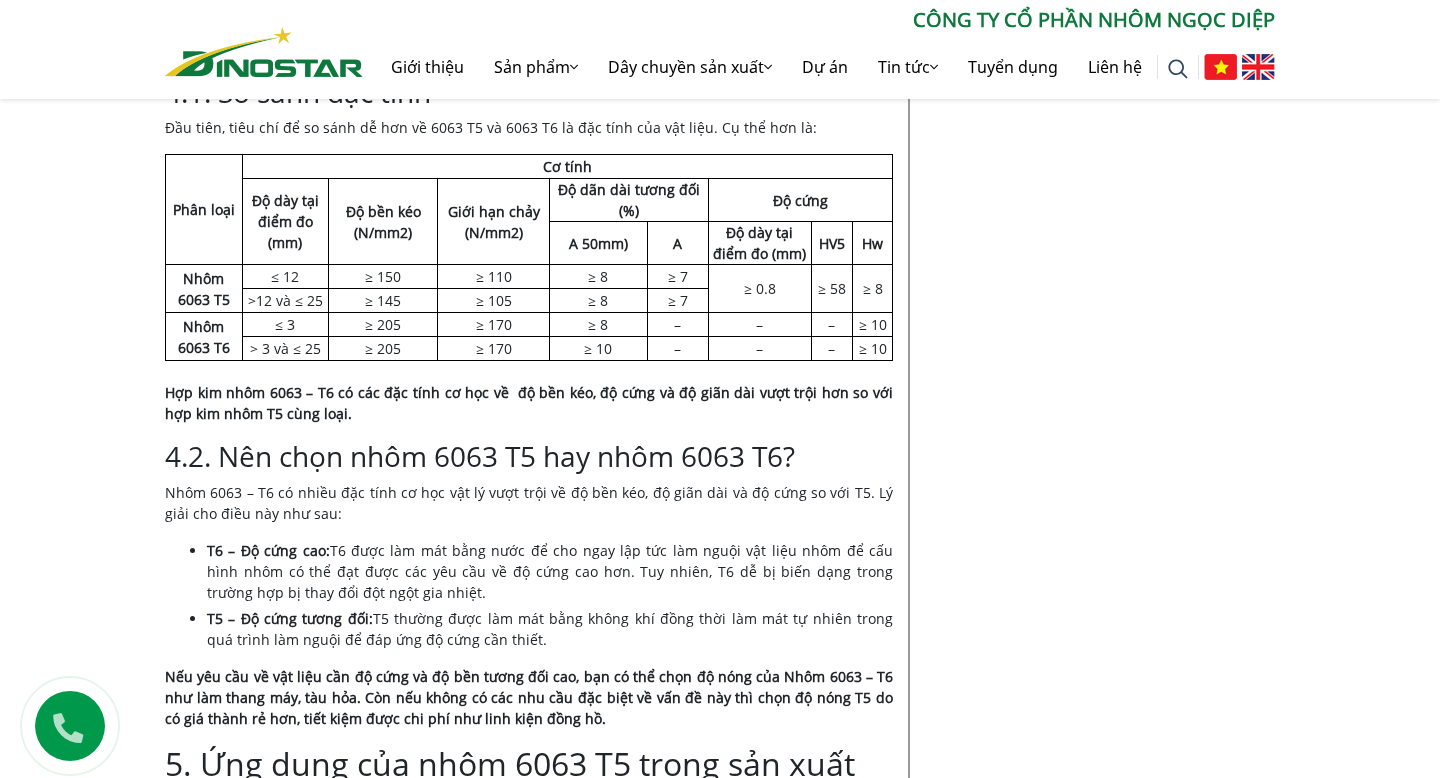 click on "Nội dung
Toggle
1. Nhôm 6063 T5 là gì? 2. Đặc điểm nổi bật của nhôm 6063 T5 3. Ưu điểm và nhược điểm của nhôm 6063 T5 3.1. Ưu điểm 3.2. Nhược điểm 4. So sánh nhôm 6063 T5 và T6 4.1. So sánh đặc tính 4.2. Nên chọn nhôm 6063 T5 hay nhôm 6063 T6? 5. Ứng dụng của nhôm 6063 T5 trong sản xuất 6. Nhôm 6063 T5 có giá bao nhiêu?
Hợp kim Nhôm 6063 – T5 được nhiều nhà sản xuất chú trọng bởi khả năng chống chịu lực và độ cứng khá cao trong các dạng hợp kim phổ biến hiện nay. Vậy  Nhôm 6063 T5 là gì  và hợp kim này có những tính chất gì nổi trội? Cùng tìm hiểu ngay dưới bài viết này nhé!
1. Nhôm 6063 T5 là gì?
Thành phần cấu tạo của nhôm 6063 T5 cũng giống với thành phần của hợp kim nhôm 6063:
Thành phần
Si
Fe
Cu
Mn
Mg
Cr
Zn
Ti
Ai
Khác
Tỷ lệ
0.2 – 0.6%
0.35% max
0.1% max" at bounding box center (529, 788) 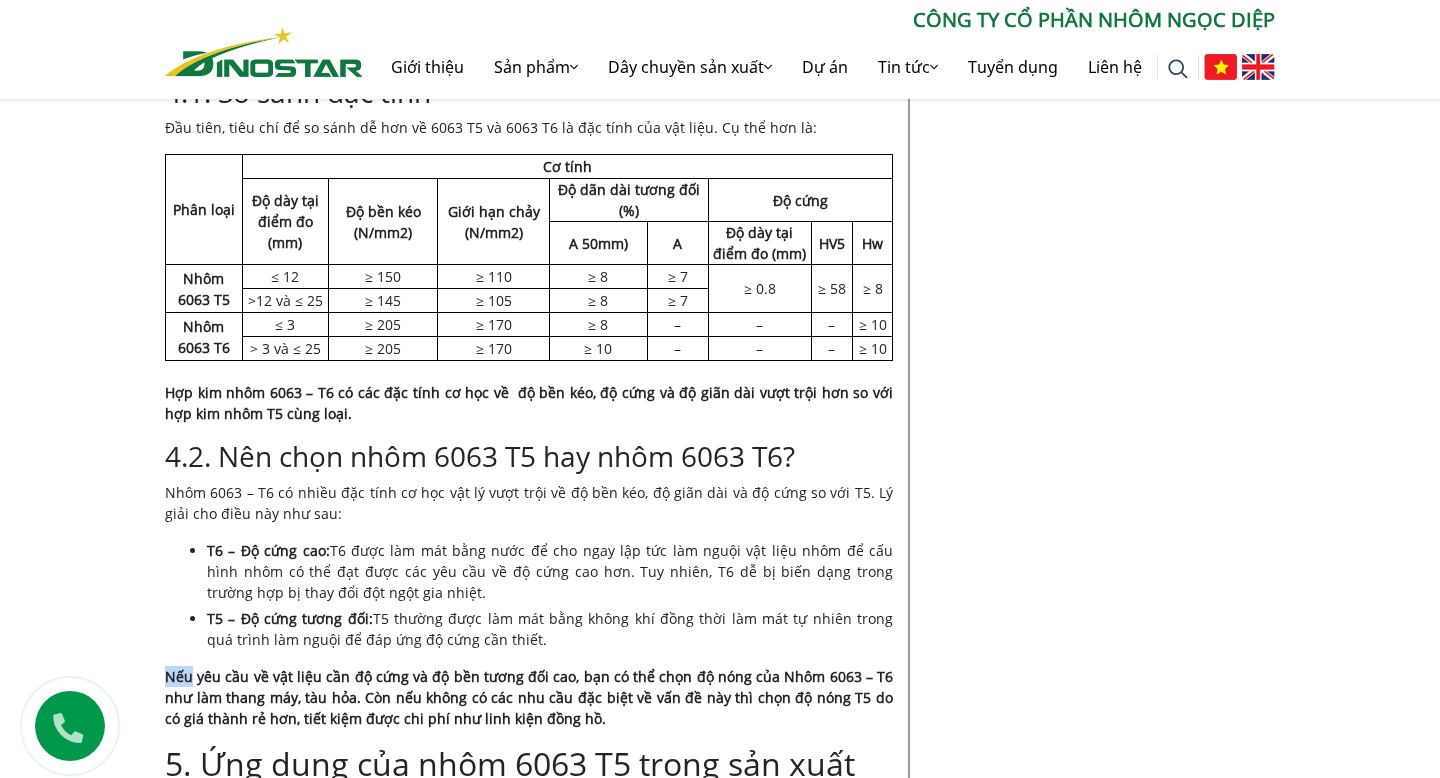 click on "Nội dung
Toggle
1. Nhôm 6063 T5 là gì? 2. Đặc điểm nổi bật của nhôm 6063 T5 3. Ưu điểm và nhược điểm của nhôm 6063 T5 3.1. Ưu điểm 3.2. Nhược điểm 4. So sánh nhôm 6063 T5 và T6 4.1. So sánh đặc tính 4.2. Nên chọn nhôm 6063 T5 hay nhôm 6063 T6? 5. Ứng dụng của nhôm 6063 T5 trong sản xuất 6. Nhôm 6063 T5 có giá bao nhiêu?
Hợp kim Nhôm 6063 – T5 được nhiều nhà sản xuất chú trọng bởi khả năng chống chịu lực và độ cứng khá cao trong các dạng hợp kim phổ biến hiện nay. Vậy  Nhôm 6063 T5 là gì  và hợp kim này có những tính chất gì nổi trội? Cùng tìm hiểu ngay dưới bài viết này nhé!
1. Nhôm 6063 T5 là gì?
Thành phần cấu tạo của nhôm 6063 T5 cũng giống với thành phần của hợp kim nhôm 6063:
Thành phần
Si
Fe
Cu
Mn
Mg
Cr
Zn
Ti
Ai
Khác
Tỷ lệ
0.2 – 0.6%
0.35% max
0.1% max" at bounding box center (529, 788) 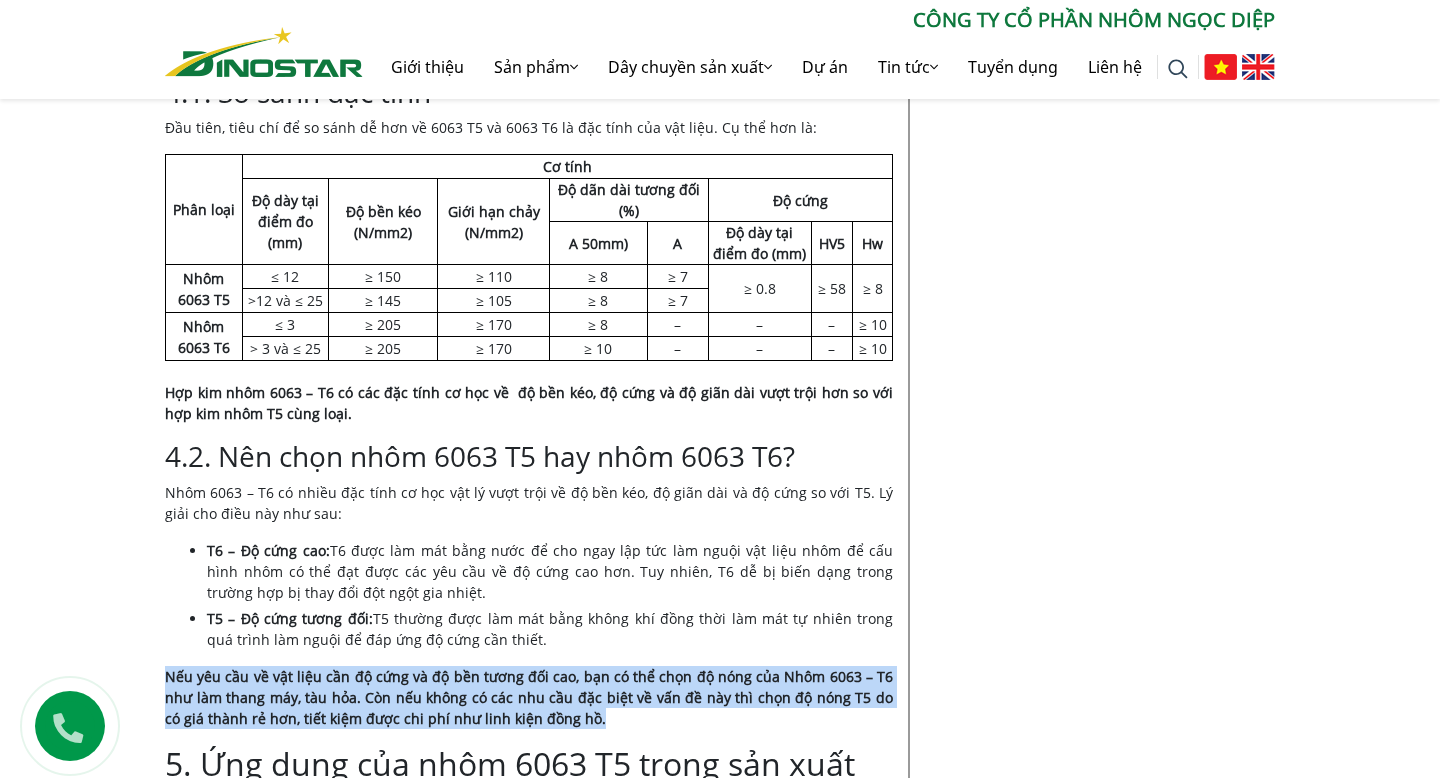 click on "Nếu yêu cầu về vật liệu cần độ cứng và độ bền tương đối cao, bạn có thể chọn độ nóng của Nhôm 6063 – T6 như làm thang máy, tàu hỏa. Còn nếu không có các nhu cầu đặc biệt về vấn đề này thì chọn độ nóng T5 do có giá thành rẻ hơn, tiết kiệm được chi phí như linh kiện đồng hồ." at bounding box center [529, 697] 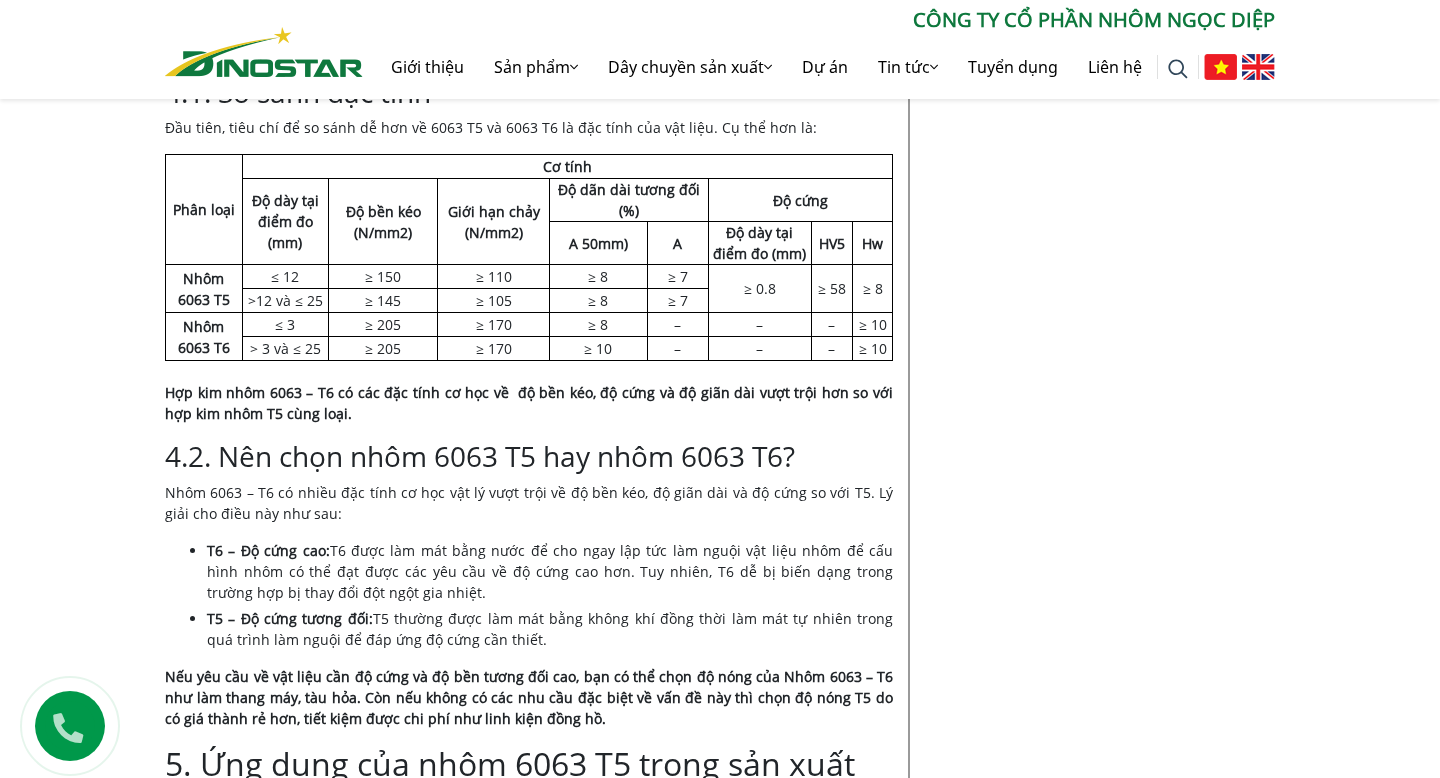 click on "Nếu yêu cầu về vật liệu cần độ cứng và độ bền tương đối cao, bạn có thể chọn độ nóng của Nhôm 6063 – T6 như làm thang máy, tàu hỏa. Còn nếu không có các nhu cầu đặc biệt về vấn đề này thì chọn độ nóng T5 do có giá thành rẻ hơn, tiết kiệm được chi phí như linh kiện đồng hồ." at bounding box center (529, 697) 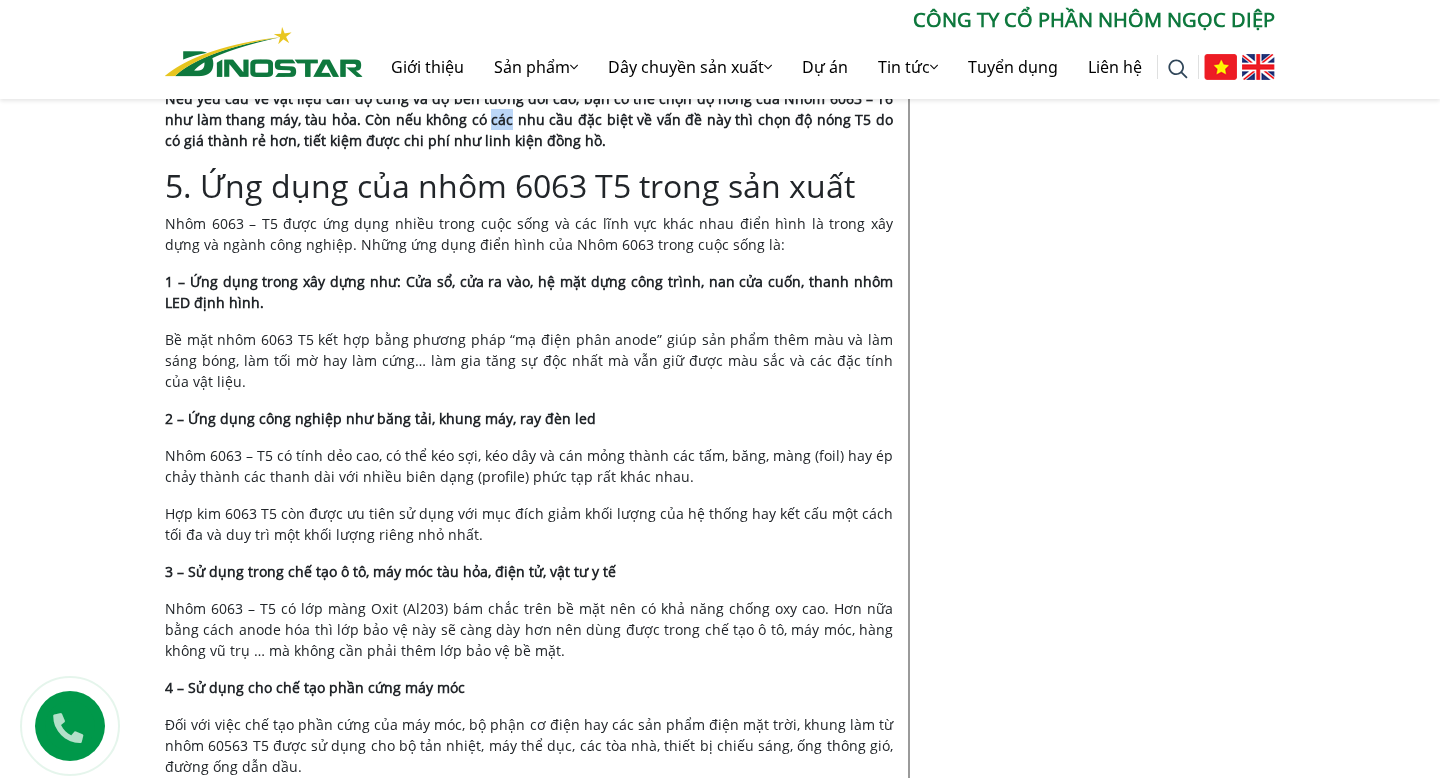 scroll, scrollTop: 3079, scrollLeft: 0, axis: vertical 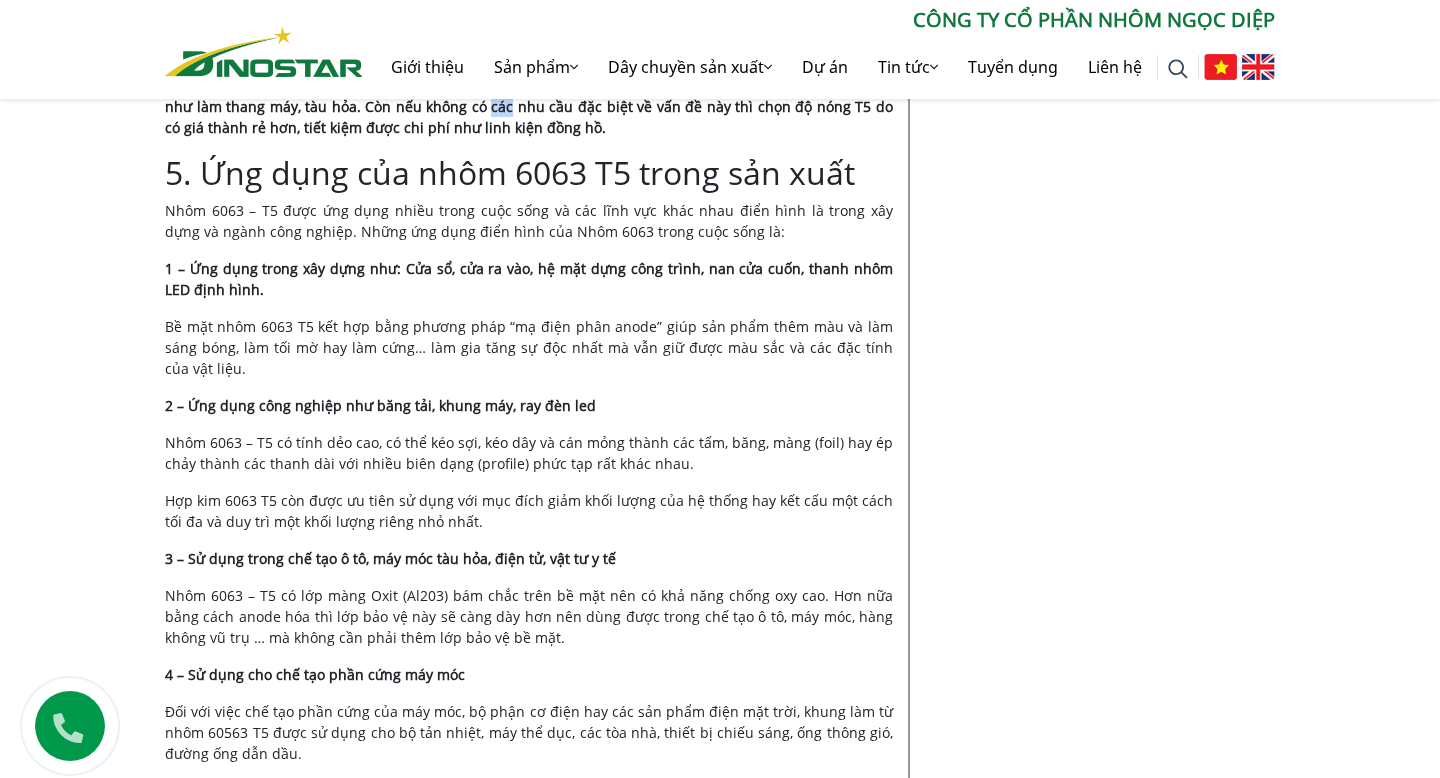click on "Nhôm 6063 – T5 có lớp màng Oxit (Al203) bám chắc trên bề mặt nên có khả năng chống oxy cao. Hơn nữa bằng cách anode hóa thì lớp bảo vệ này sẽ càng dày hơn nên dùng được trong chế tạo ô tô, máy móc, hàng không vũ trụ … mà không cần phải thêm lớp bảo vệ bề mặt." at bounding box center [529, 616] 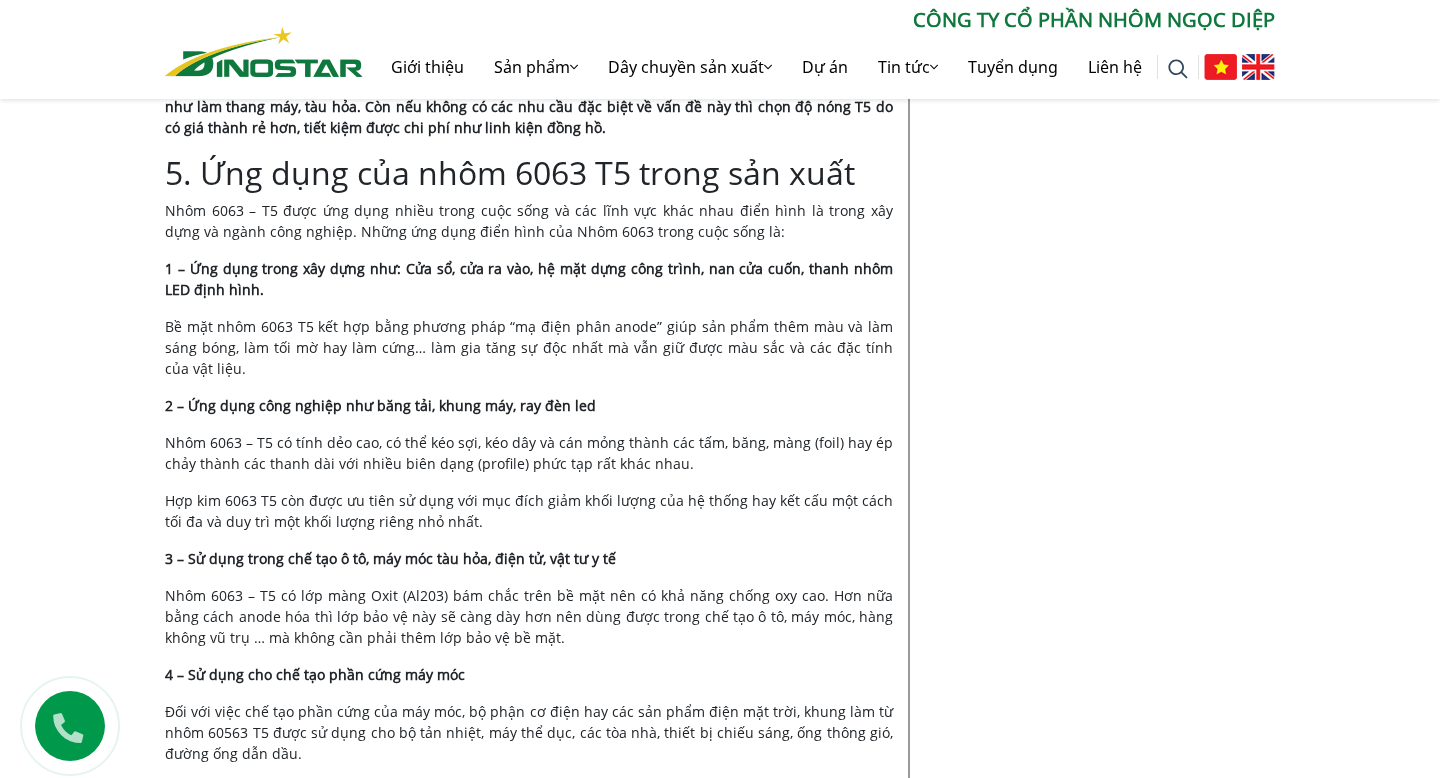 click on "Nhôm 6063 – T5 có lớp màng Oxit (Al203) bám chắc trên bề mặt nên có khả năng chống oxy cao. Hơn nữa bằng cách anode hóa thì lớp bảo vệ này sẽ càng dày hơn nên dùng được trong chế tạo ô tô, máy móc, hàng không vũ trụ … mà không cần phải thêm lớp bảo vệ bề mặt." at bounding box center [529, 616] 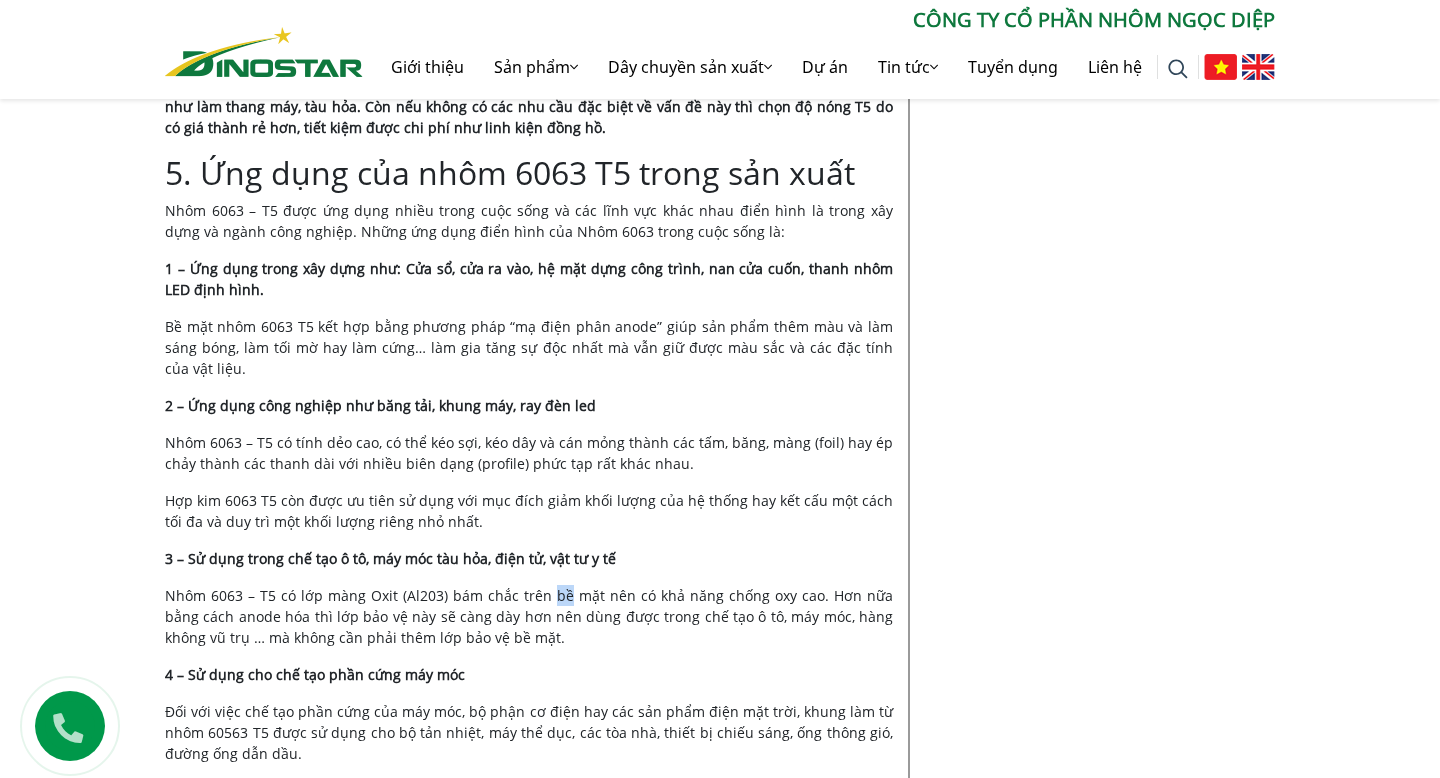 click on "Nhôm 6063 – T5 có lớp màng Oxit (Al203) bám chắc trên bề mặt nên có khả năng chống oxy cao. Hơn nữa bằng cách anode hóa thì lớp bảo vệ này sẽ càng dày hơn nên dùng được trong chế tạo ô tô, máy móc, hàng không vũ trụ … mà không cần phải thêm lớp bảo vệ bề mặt." at bounding box center (529, 616) 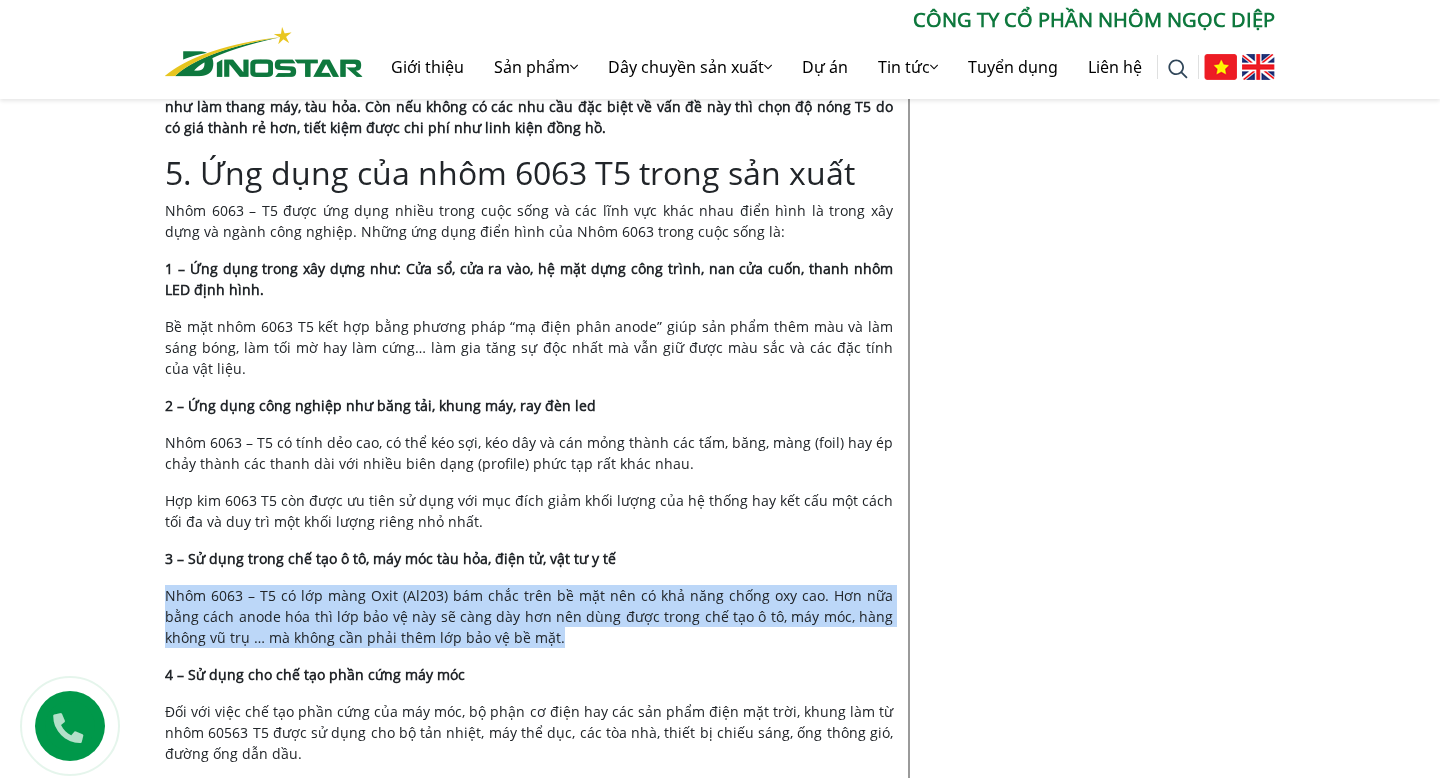 click on "Nhôm 6063 – T5 có lớp màng Oxit (Al203) bám chắc trên bề mặt nên có khả năng chống oxy cao. Hơn nữa bằng cách anode hóa thì lớp bảo vệ này sẽ càng dày hơn nên dùng được trong chế tạo ô tô, máy móc, hàng không vũ trụ … mà không cần phải thêm lớp bảo vệ bề mặt." at bounding box center [529, 616] 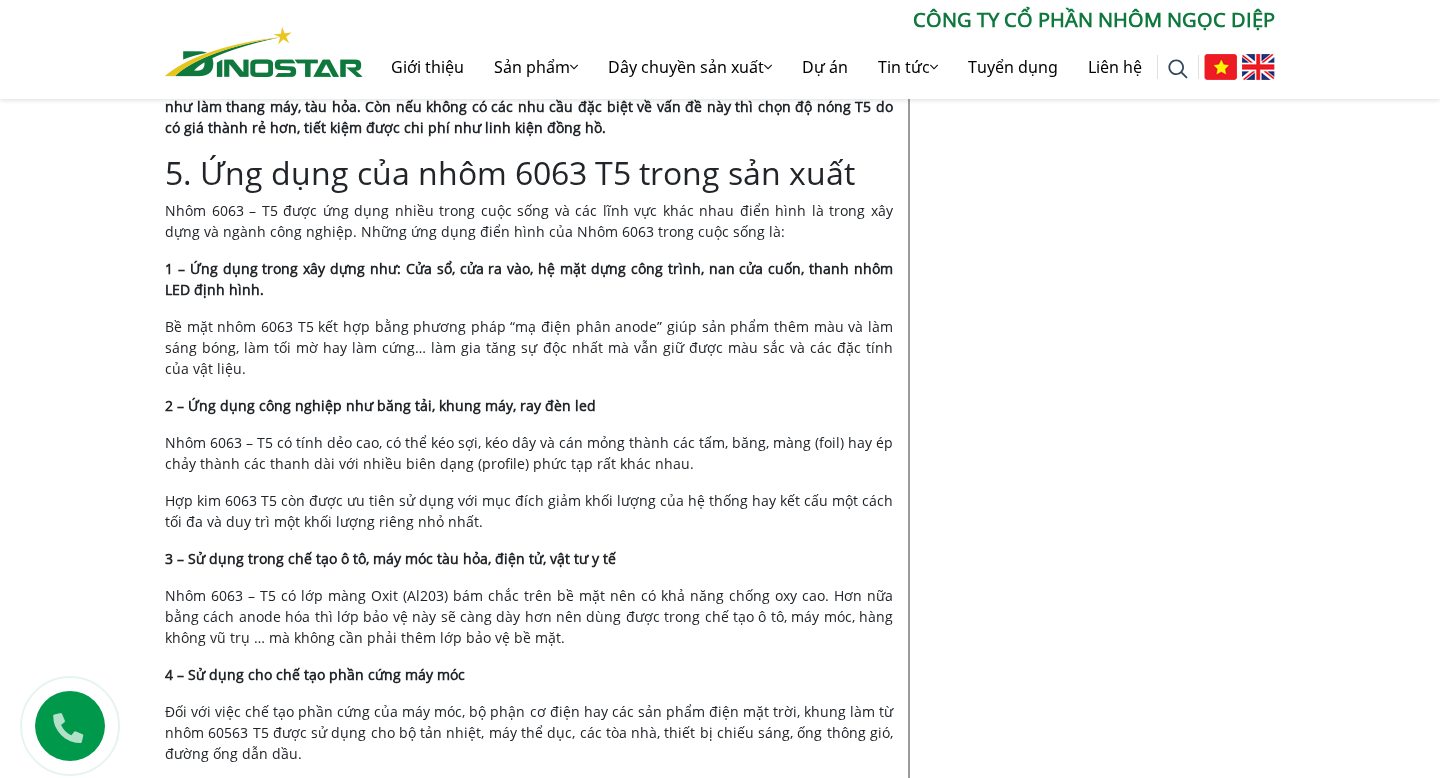 click on "Bề mặt nhôm 6063 T5 kết hợp bằng phương pháp “mạ điện phân anode” giúp sản phẩm thêm màu và làm sáng bóng, làm tối mờ hay làm cứng… làm gia tăng sự độc nhất mà vẫn giữ được màu sắc và các đặc tính của vật liệu." at bounding box center [529, 347] 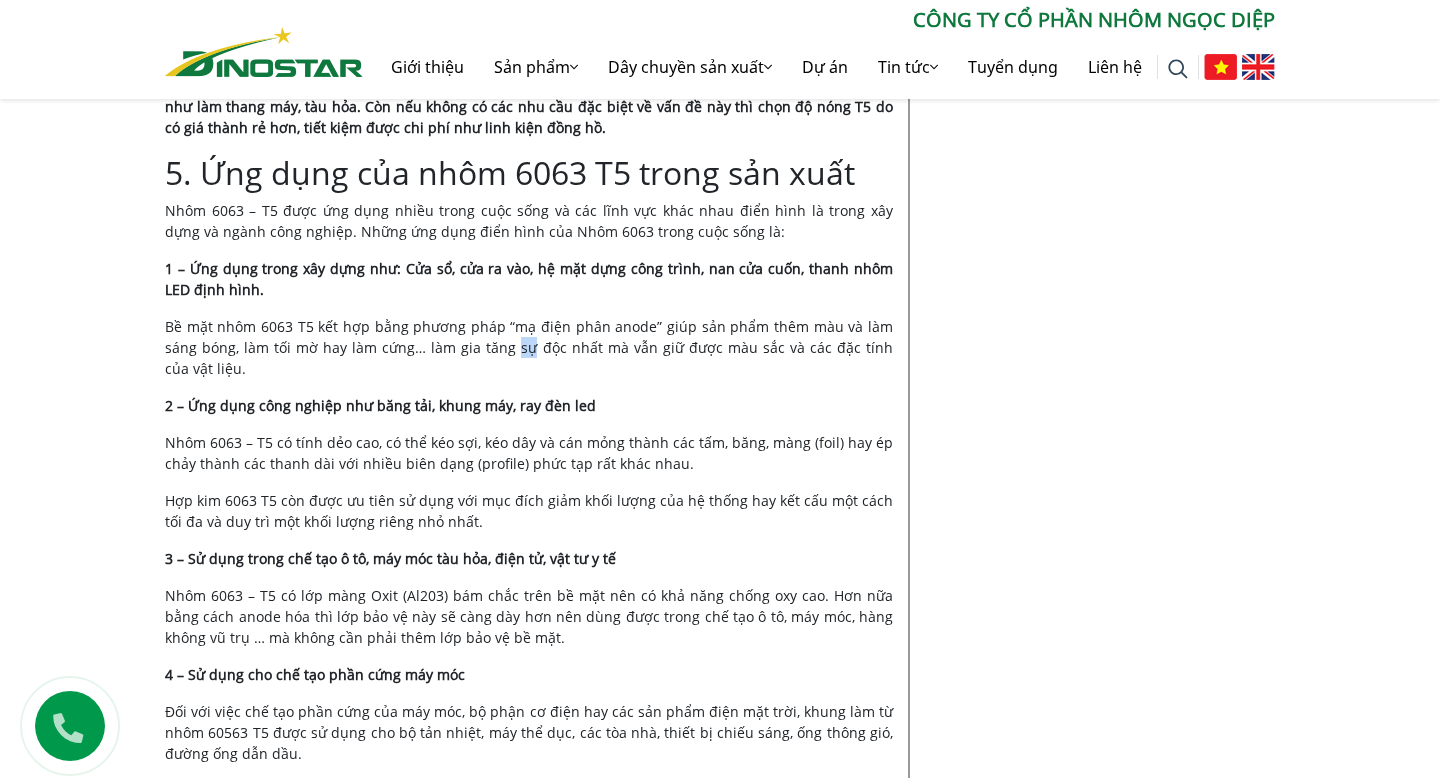 click on "Bề mặt nhôm 6063 T5 kết hợp bằng phương pháp “mạ điện phân anode” giúp sản phẩm thêm màu và làm sáng bóng, làm tối mờ hay làm cứng… làm gia tăng sự độc nhất mà vẫn giữ được màu sắc và các đặc tính của vật liệu." at bounding box center (529, 347) 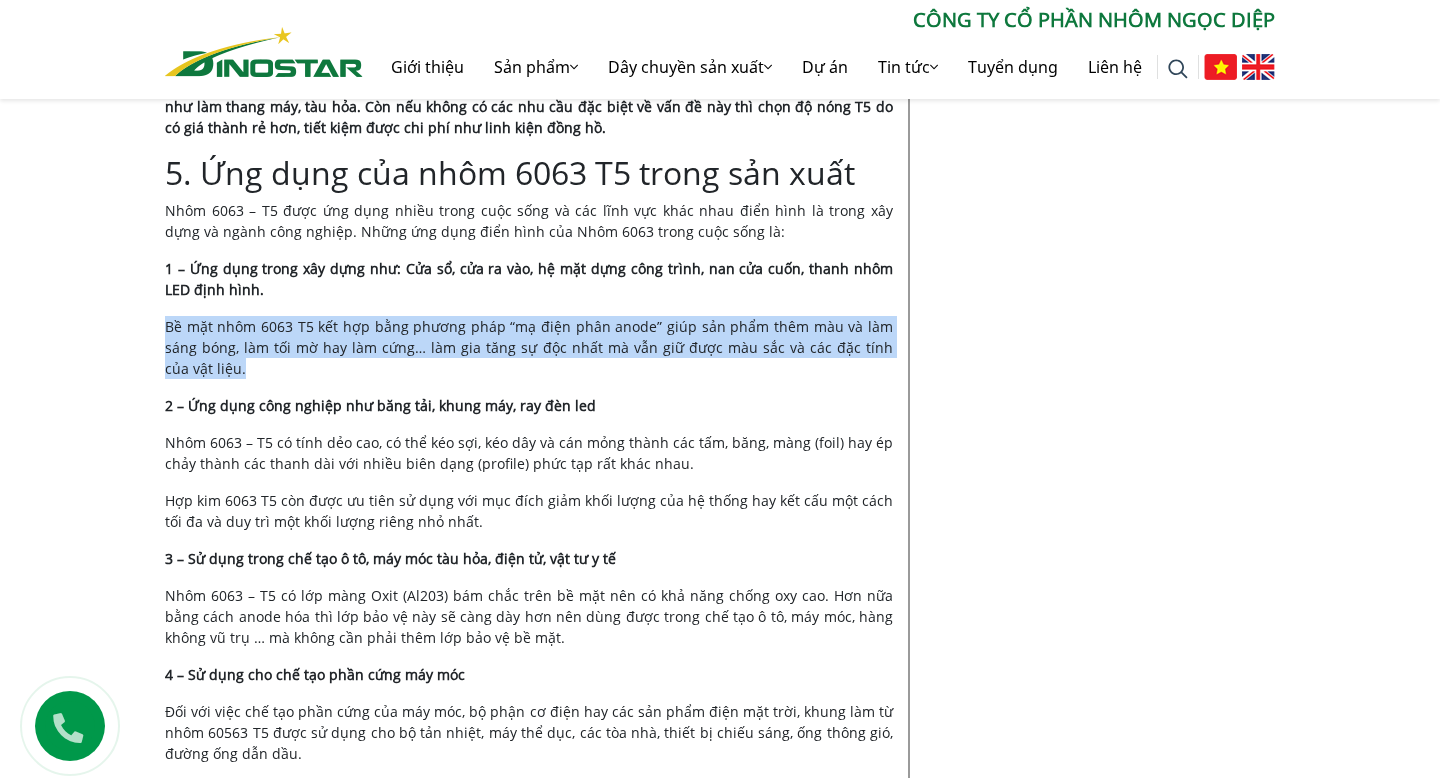 click on "1 – Ứng dụng trong xây dựng như: Cửa sổ, cửa ra vào, hệ mặt dựng công trình, nan cửa cuốn, thanh nhôm LED định hình." at bounding box center [529, 279] 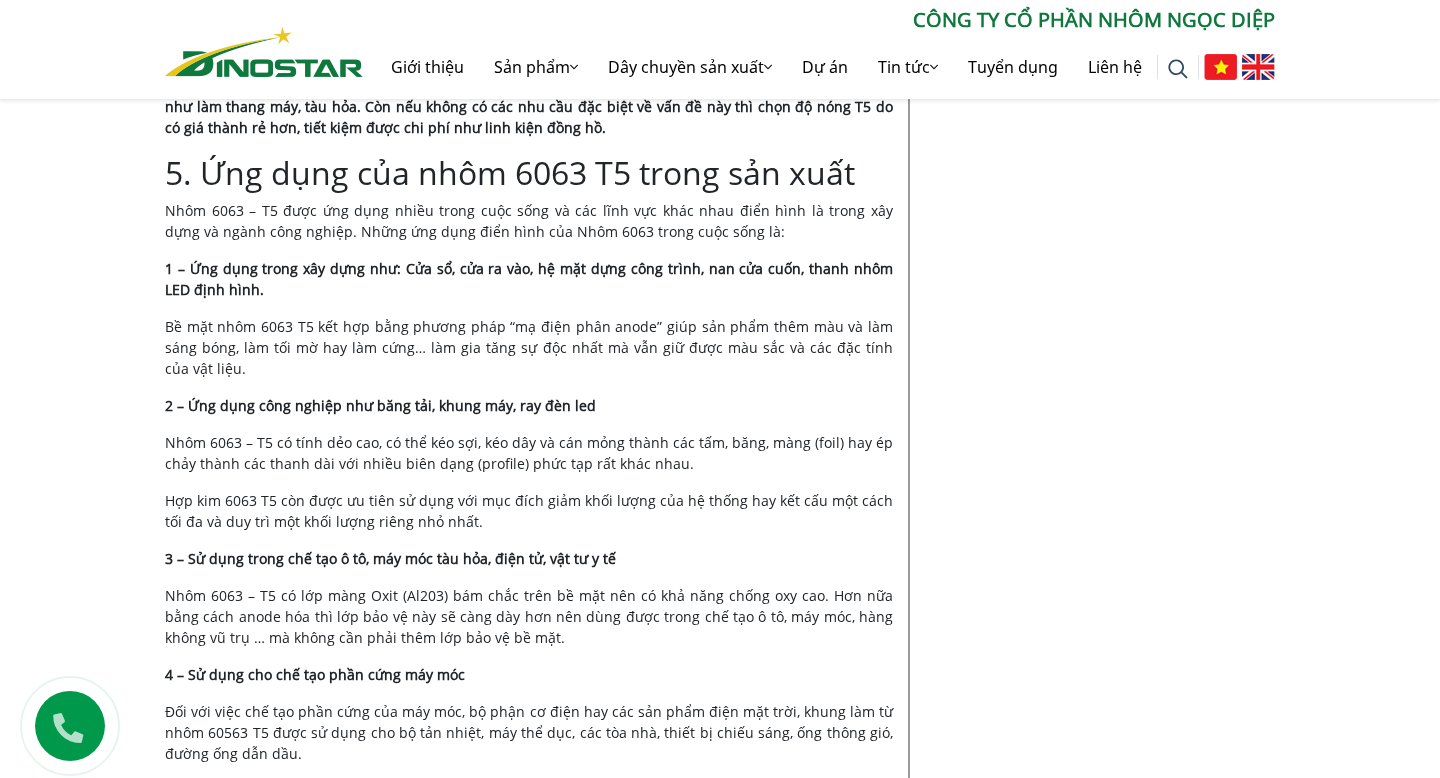 click on "1 – Ứng dụng trong xây dựng như: Cửa sổ, cửa ra vào, hệ mặt dựng công trình, nan cửa cuốn, thanh nhôm LED định hình." at bounding box center [529, 279] 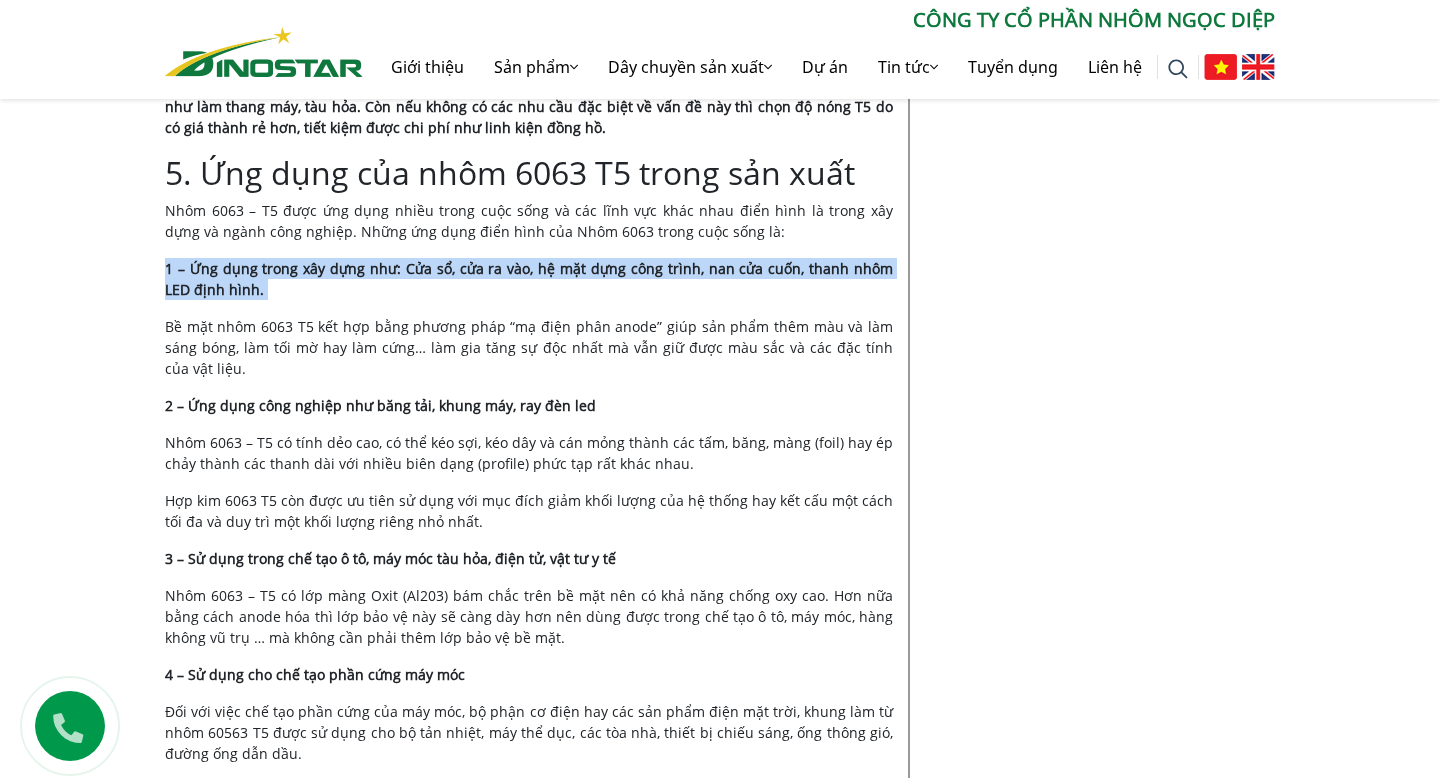 click on "1 – Ứng dụng trong xây dựng như: Cửa sổ, cửa ra vào, hệ mặt dựng công trình, nan cửa cuốn, thanh nhôm LED định hình." at bounding box center [529, 279] 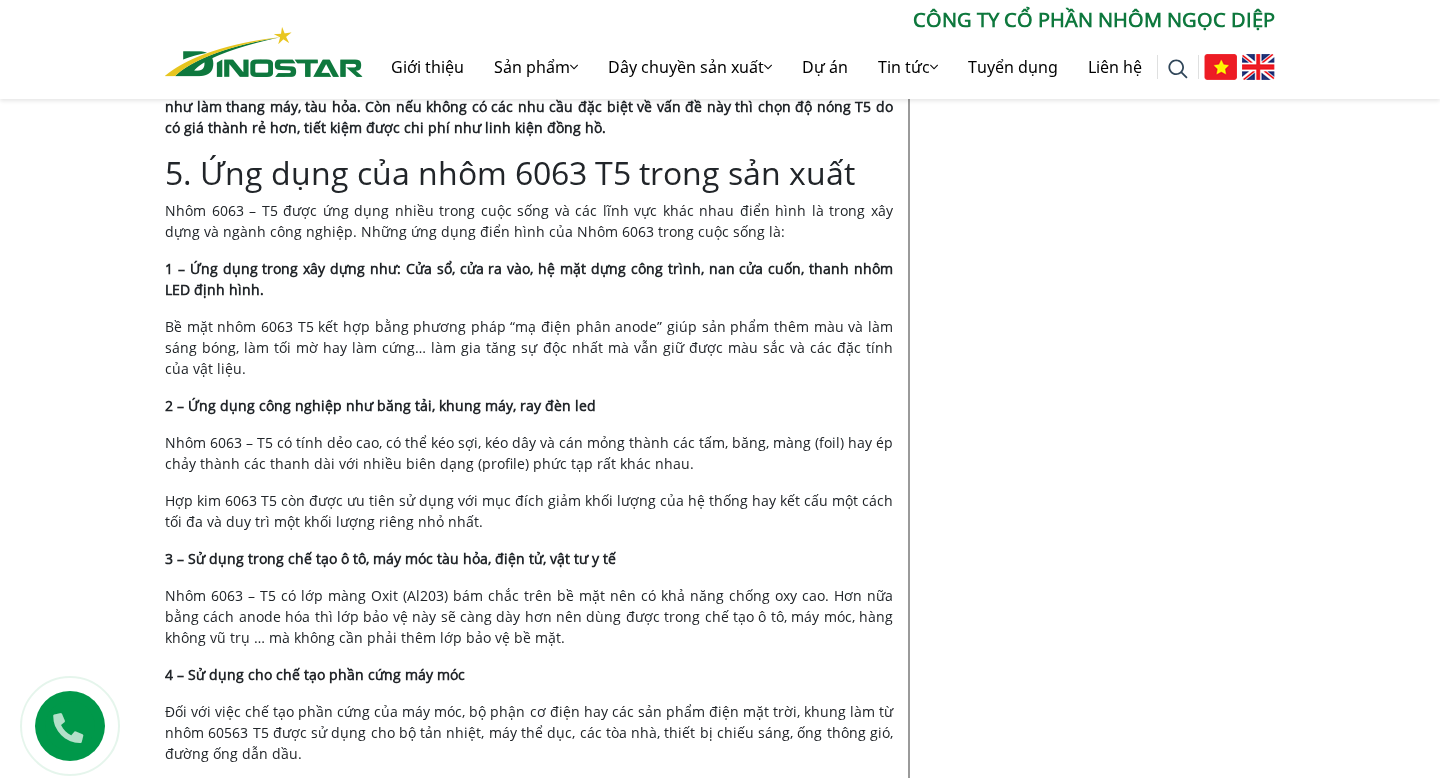 click on "1 – Ứng dụng trong xây dựng như: Cửa sổ, cửa ra vào, hệ mặt dựng công trình, nan cửa cuốn, thanh nhôm LED định hình." at bounding box center [529, 279] 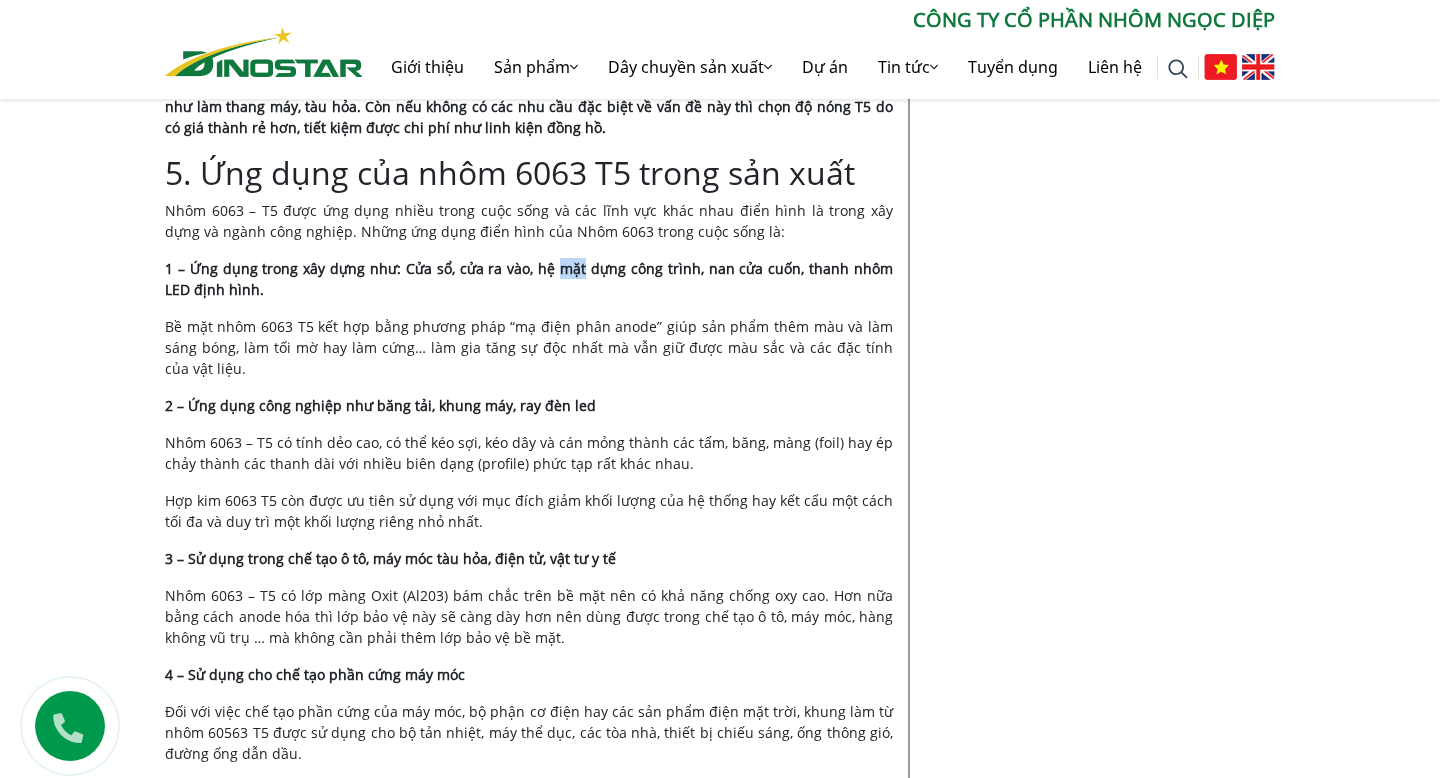click on "1 – Ứng dụng trong xây dựng như: Cửa sổ, cửa ra vào, hệ mặt dựng công trình, nan cửa cuốn, thanh nhôm LED định hình." at bounding box center [529, 279] 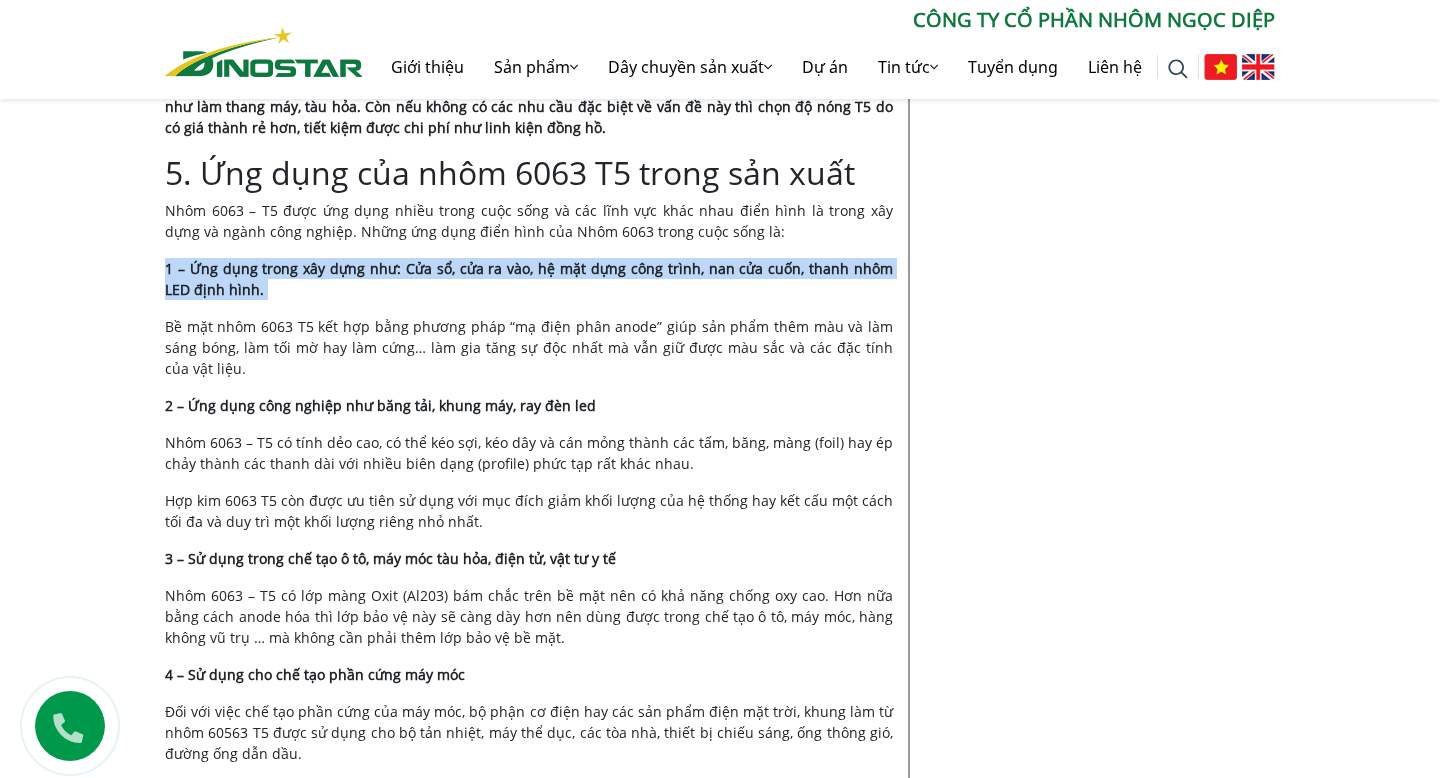 click on "Nội dung
Toggle
1. Nhôm 6063 T5 là gì? 2. Đặc điểm nổi bật của nhôm 6063 T5 3. Ưu điểm và nhược điểm của nhôm 6063 T5 3.1. Ưu điểm 3.2. Nhược điểm 4. So sánh nhôm 6063 T5 và T6 4.1. So sánh đặc tính 4.2. Nên chọn nhôm 6063 T5 hay nhôm 6063 T6? 5. Ứng dụng của nhôm 6063 T5 trong sản xuất 6. Nhôm 6063 T5 có giá bao nhiêu?
Hợp kim Nhôm 6063 – T5 được nhiều nhà sản xuất chú trọng bởi khả năng chống chịu lực và độ cứng khá cao trong các dạng hợp kim phổ biến hiện nay. Vậy  Nhôm 6063 T5 là gì  và hợp kim này có những tính chất gì nổi trội? Cùng tìm hiểu ngay dưới bài viết này nhé!
1. Nhôm 6063 T5 là gì?
Thành phần cấu tạo của nhôm 6063 T5 cũng giống với thành phần của hợp kim nhôm 6063:
Thành phần
Si
Fe
Cu
Mn
Mg
Cr
Zn
Ti
Ai
Khác
Tỷ lệ
0.2 – 0.6%
0.35% max
0.1% max" at bounding box center (529, 197) 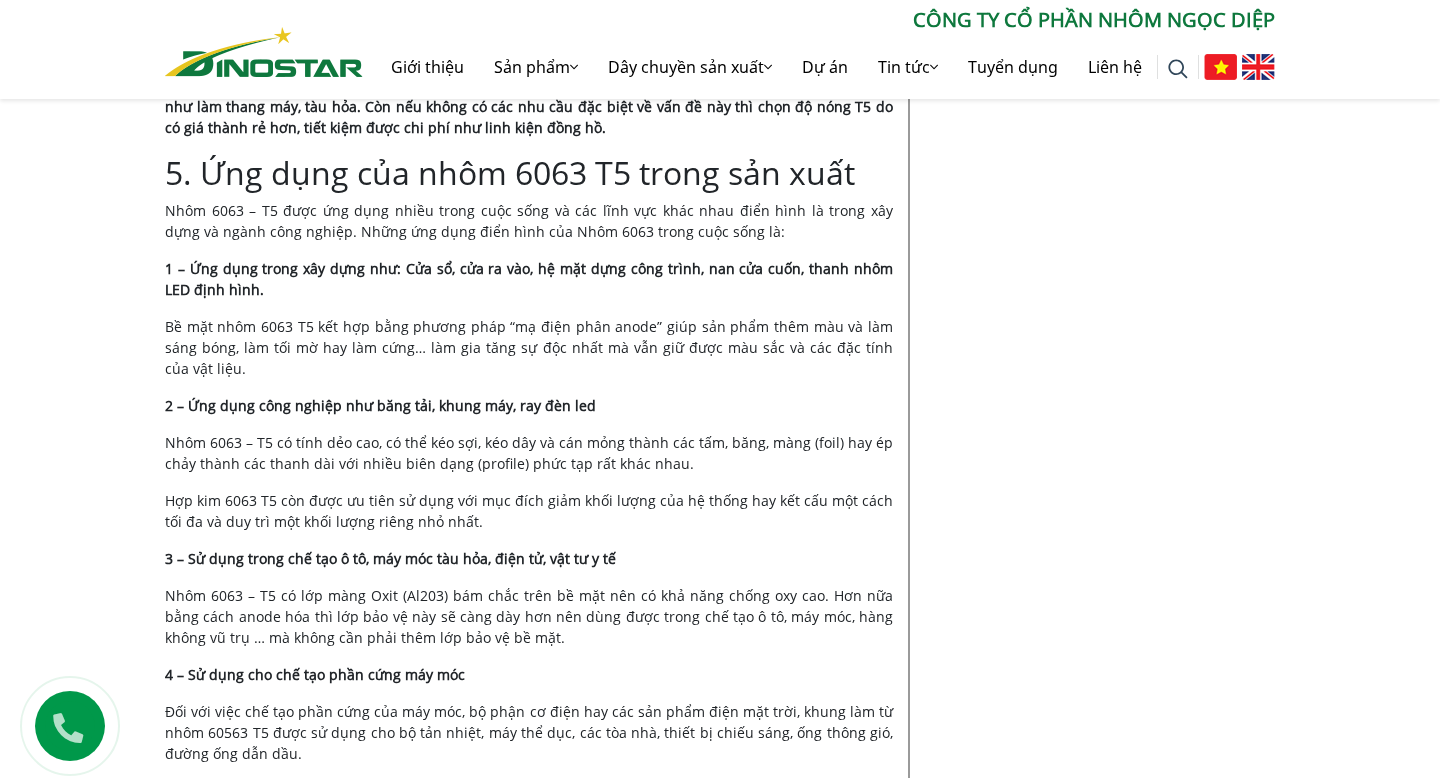 click on "Nội dung
Toggle
1. Nhôm 6063 T5 là gì? 2. Đặc điểm nổi bật của nhôm 6063 T5 3. Ưu điểm và nhược điểm của nhôm 6063 T5 3.1. Ưu điểm 3.2. Nhược điểm 4. So sánh nhôm 6063 T5 và T6 4.1. So sánh đặc tính 4.2. Nên chọn nhôm 6063 T5 hay nhôm 6063 T6? 5. Ứng dụng của nhôm 6063 T5 trong sản xuất 6. Nhôm 6063 T5 có giá bao nhiêu?
Hợp kim Nhôm 6063 – T5 được nhiều nhà sản xuất chú trọng bởi khả năng chống chịu lực và độ cứng khá cao trong các dạng hợp kim phổ biến hiện nay. Vậy  Nhôm 6063 T5 là gì  và hợp kim này có những tính chất gì nổi trội? Cùng tìm hiểu ngay dưới bài viết này nhé!
1. Nhôm 6063 T5 là gì?
Thành phần cấu tạo của nhôm 6063 T5 cũng giống với thành phần của hợp kim nhôm 6063:
Thành phần
Si
Fe
Cu
Mn
Mg
Cr
Zn
Ti
Ai
Khác
Tỷ lệ
0.2 – 0.6%
0.35% max
0.1% max" at bounding box center (529, 197) 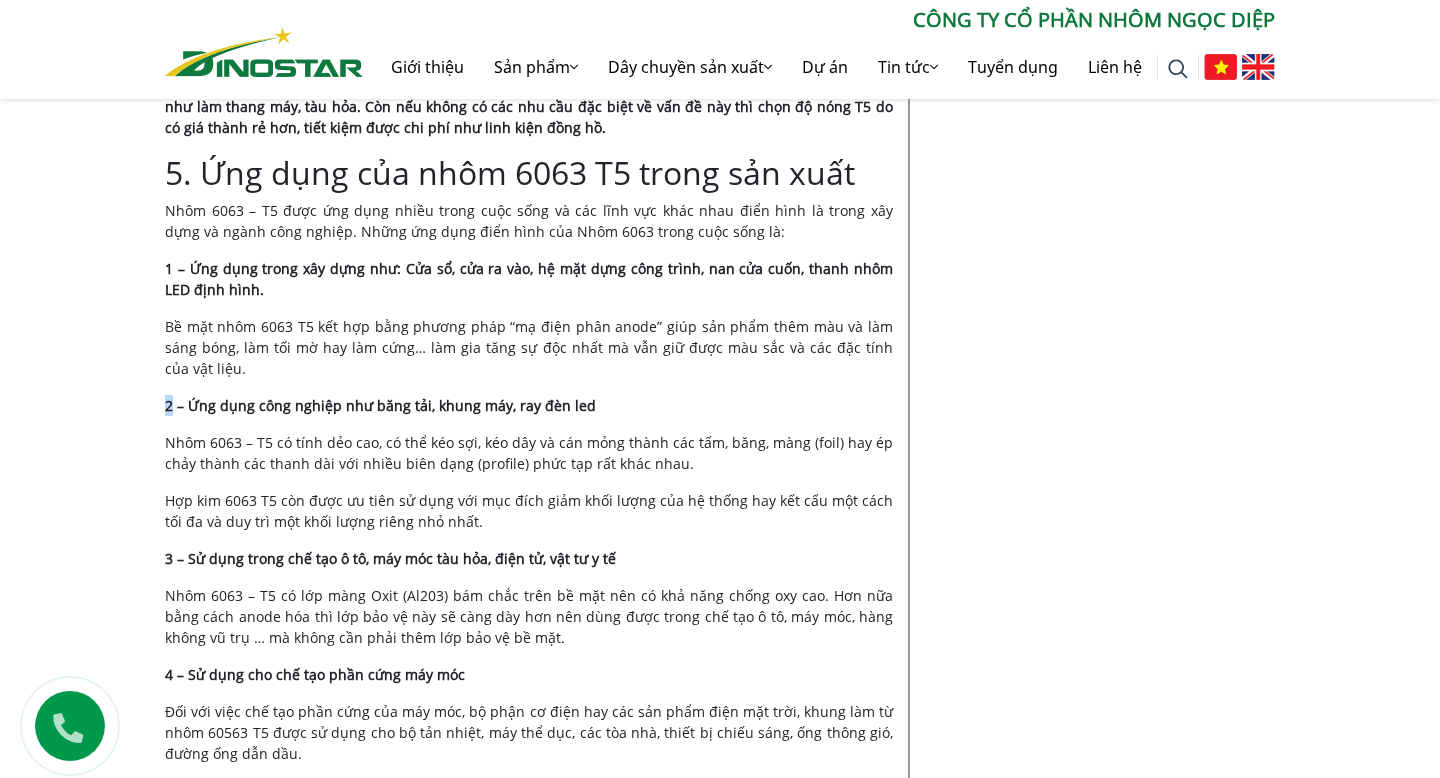 click on "Nội dung
Toggle
1. Nhôm 6063 T5 là gì? 2. Đặc điểm nổi bật của nhôm 6063 T5 3. Ưu điểm và nhược điểm của nhôm 6063 T5 3.1. Ưu điểm 3.2. Nhược điểm 4. So sánh nhôm 6063 T5 và T6 4.1. So sánh đặc tính 4.2. Nên chọn nhôm 6063 T5 hay nhôm 6063 T6? 5. Ứng dụng của nhôm 6063 T5 trong sản xuất 6. Nhôm 6063 T5 có giá bao nhiêu?
Hợp kim Nhôm 6063 – T5 được nhiều nhà sản xuất chú trọng bởi khả năng chống chịu lực và độ cứng khá cao trong các dạng hợp kim phổ biến hiện nay. Vậy  Nhôm 6063 T5 là gì  và hợp kim này có những tính chất gì nổi trội? Cùng tìm hiểu ngay dưới bài viết này nhé!
1. Nhôm 6063 T5 là gì?
Thành phần cấu tạo của nhôm 6063 T5 cũng giống với thành phần của hợp kim nhôm 6063:
Thành phần
Si
Fe
Cu
Mn
Mg
Cr
Zn
Ti
Ai
Khác
Tỷ lệ
0.2 – 0.6%
0.35% max
0.1% max" at bounding box center [529, 197] 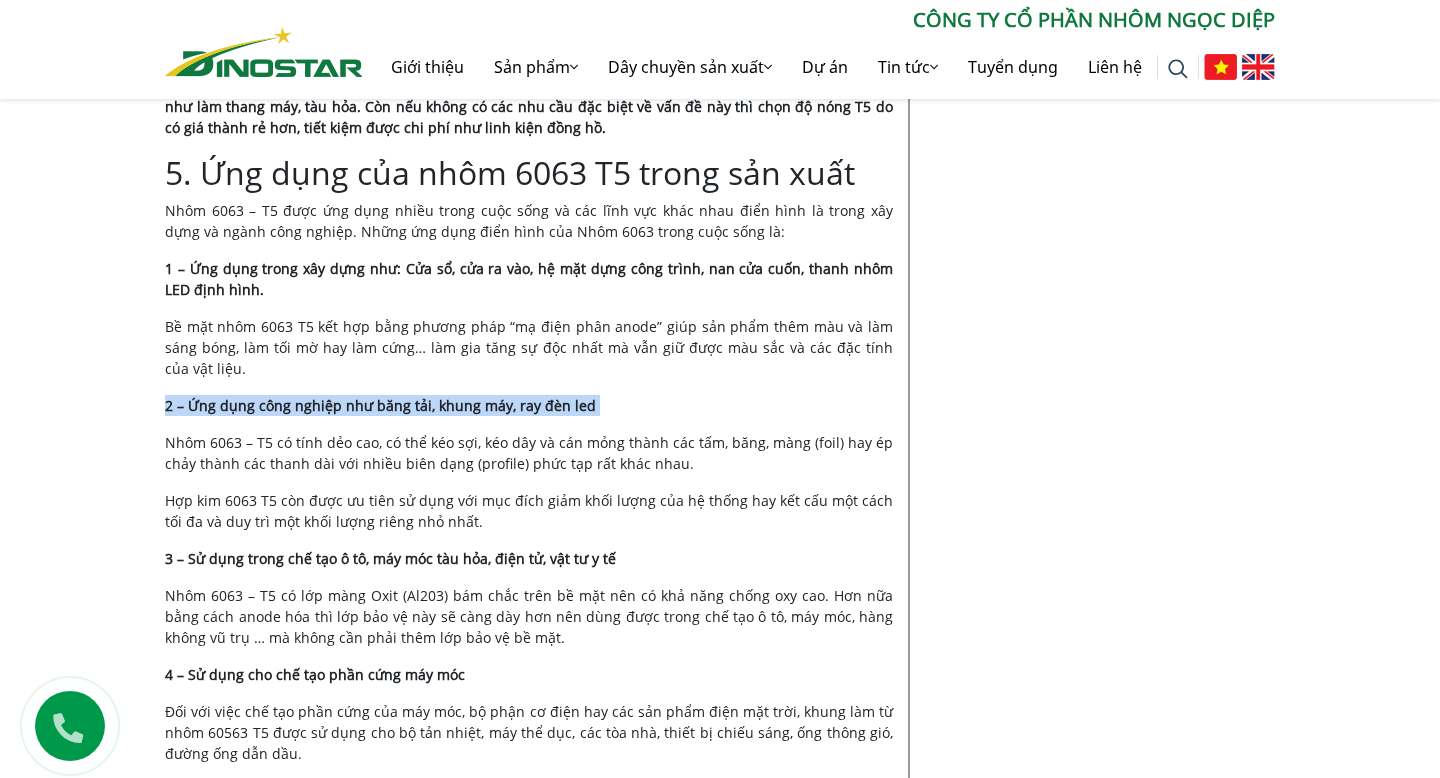 click on "Nhôm 6063 – T5 có tính dẻo cao, có thể kéo sợi, kéo dây và cán mỏng thành các tấm, băng, màng (foil) hay ép chảy thành các thanh dài với nhiều biên dạng (profile) phức tạp rất khác nhau." at bounding box center (529, 453) 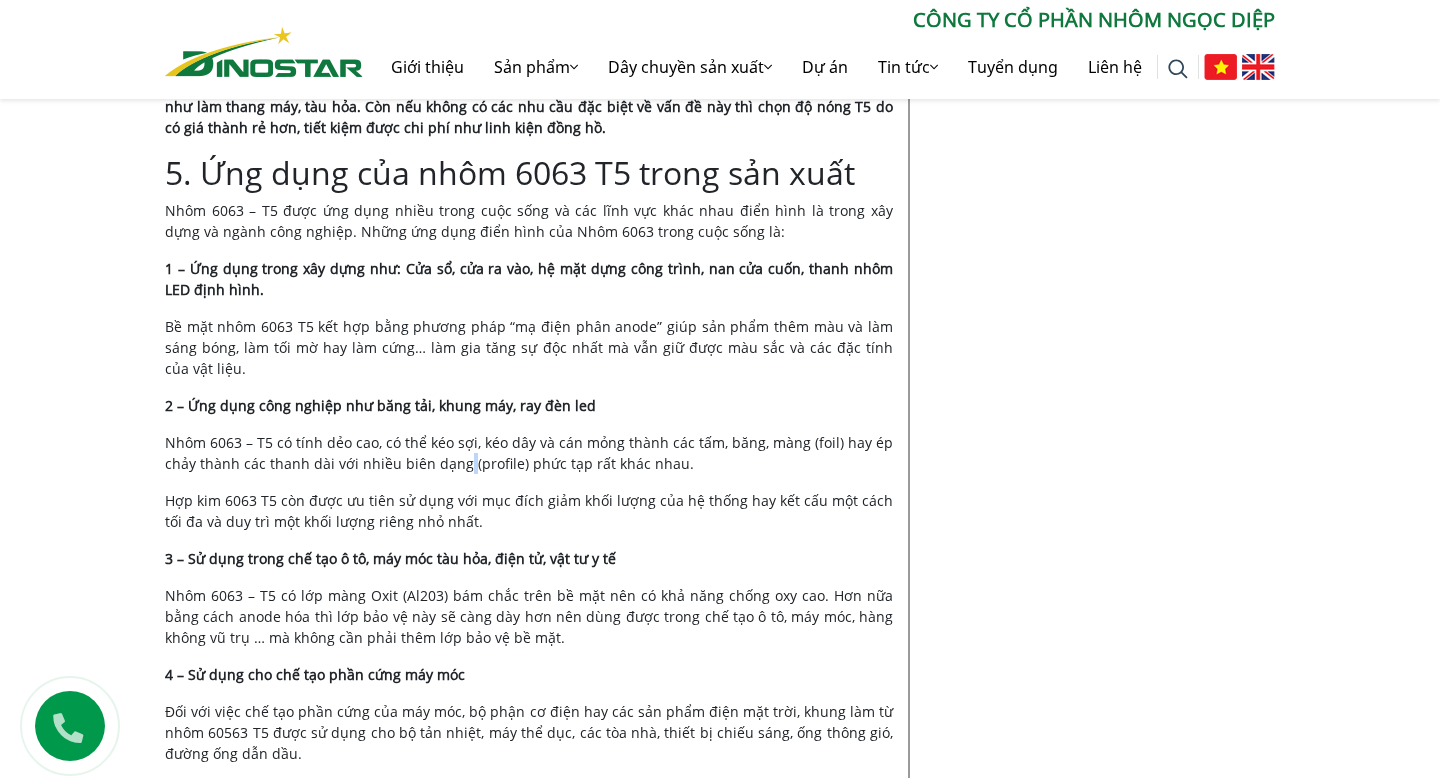 click on "Nhôm 6063 – T5 có tính dẻo cao, có thể kéo sợi, kéo dây và cán mỏng thành các tấm, băng, màng (foil) hay ép chảy thành các thanh dài với nhiều biên dạng (profile) phức tạp rất khác nhau." at bounding box center (529, 453) 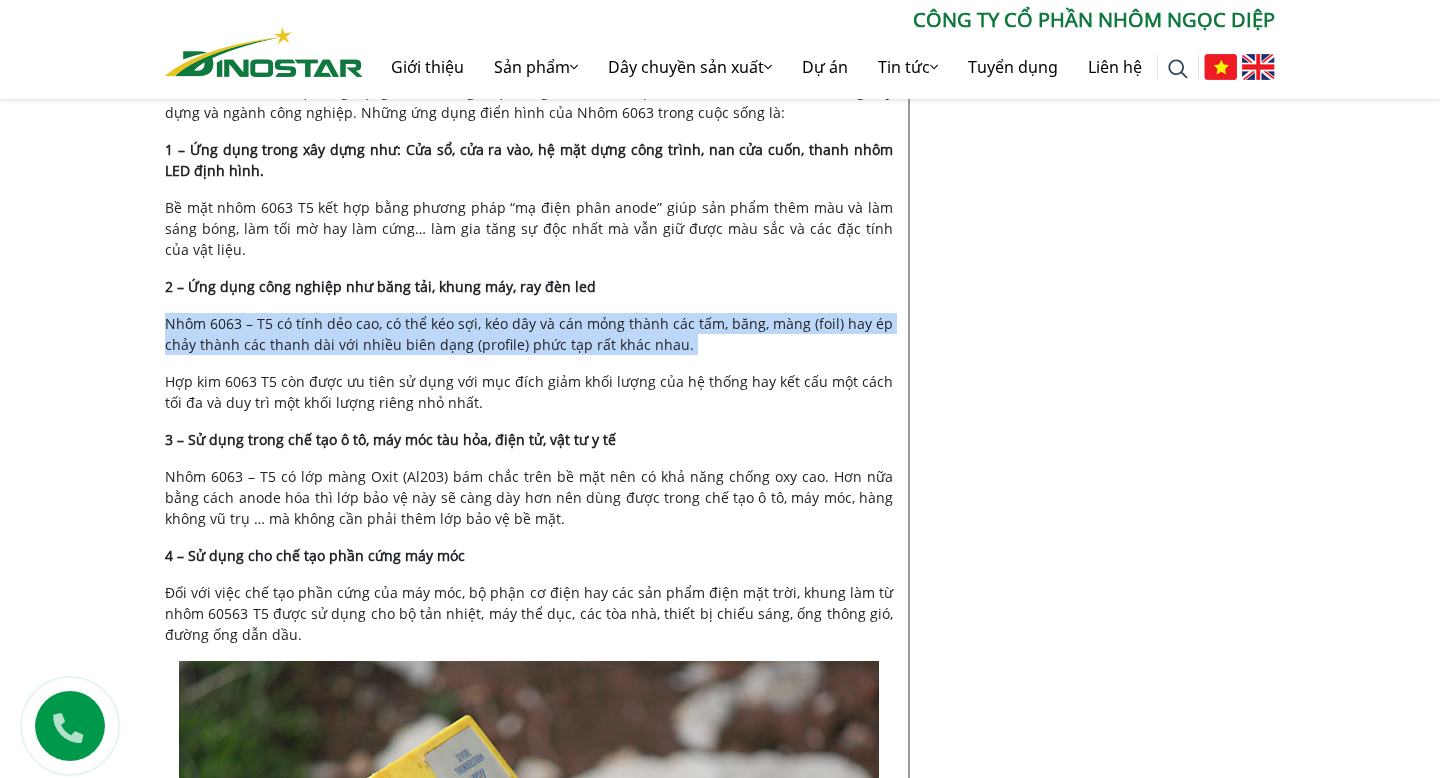 scroll, scrollTop: 3250, scrollLeft: 0, axis: vertical 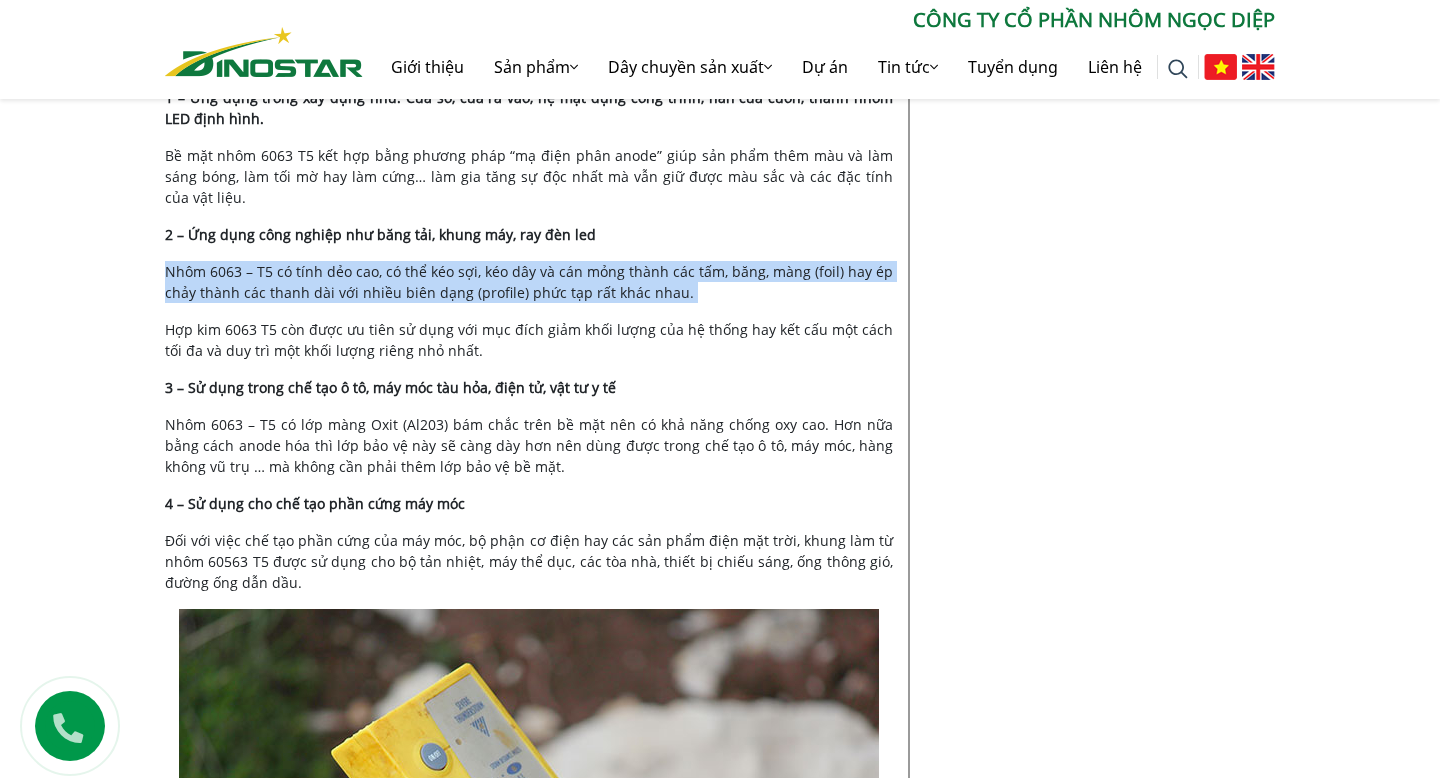click on "Nhôm 6063 – T5 có lớp màng Oxit (Al203) bám chắc trên bề mặt nên có khả năng chống oxy cao. Hơn nữa bằng cách anode hóa thì lớp bảo vệ này sẽ càng dày hơn nên dùng được trong chế tạo ô tô, máy móc, hàng không vũ trụ … mà không cần phải thêm lớp bảo vệ bề mặt." at bounding box center [529, 445] 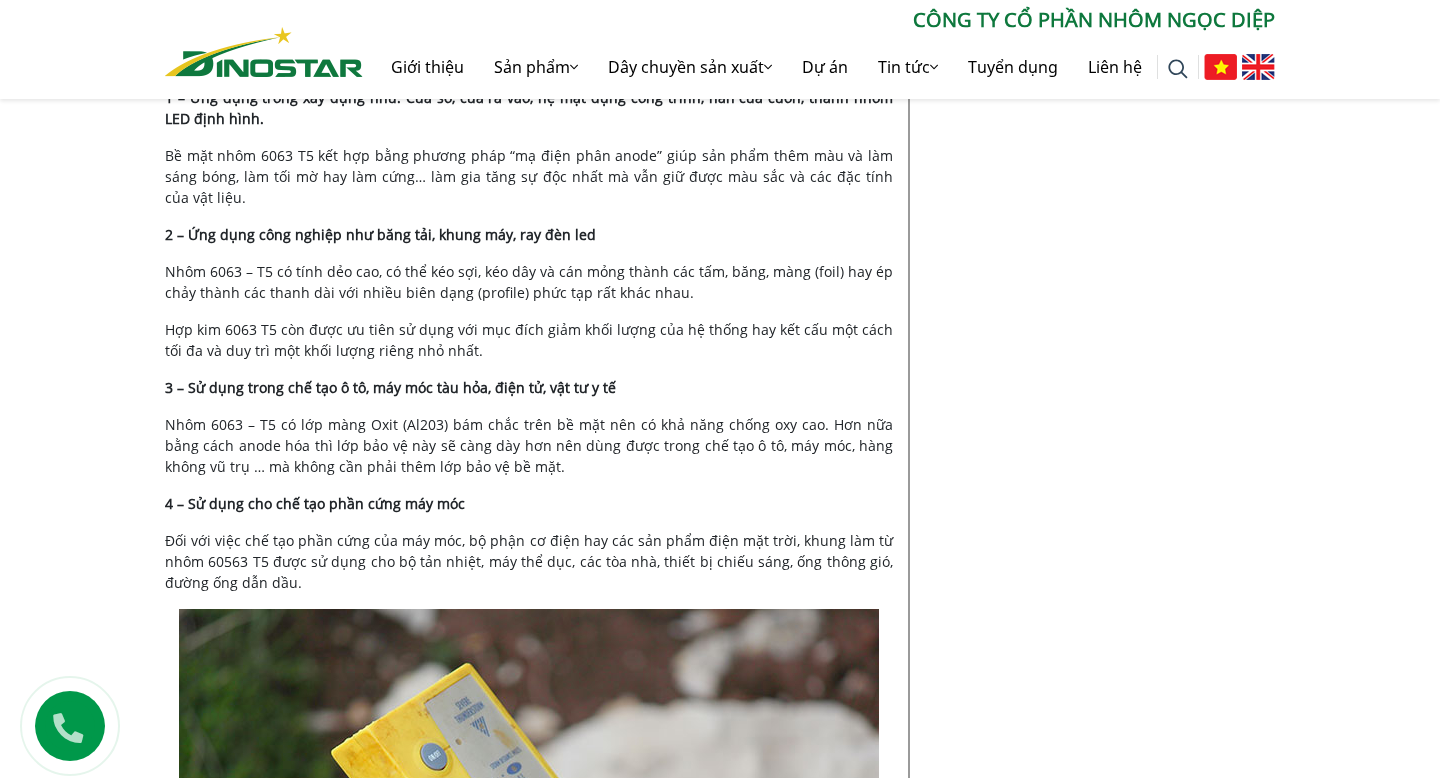 click on "Nhôm 6063 – T5 có lớp màng Oxit (Al203) bám chắc trên bề mặt nên có khả năng chống oxy cao. Hơn nữa bằng cách anode hóa thì lớp bảo vệ này sẽ càng dày hơn nên dùng được trong chế tạo ô tô, máy móc, hàng không vũ trụ … mà không cần phải thêm lớp bảo vệ bề mặt." at bounding box center [529, 445] 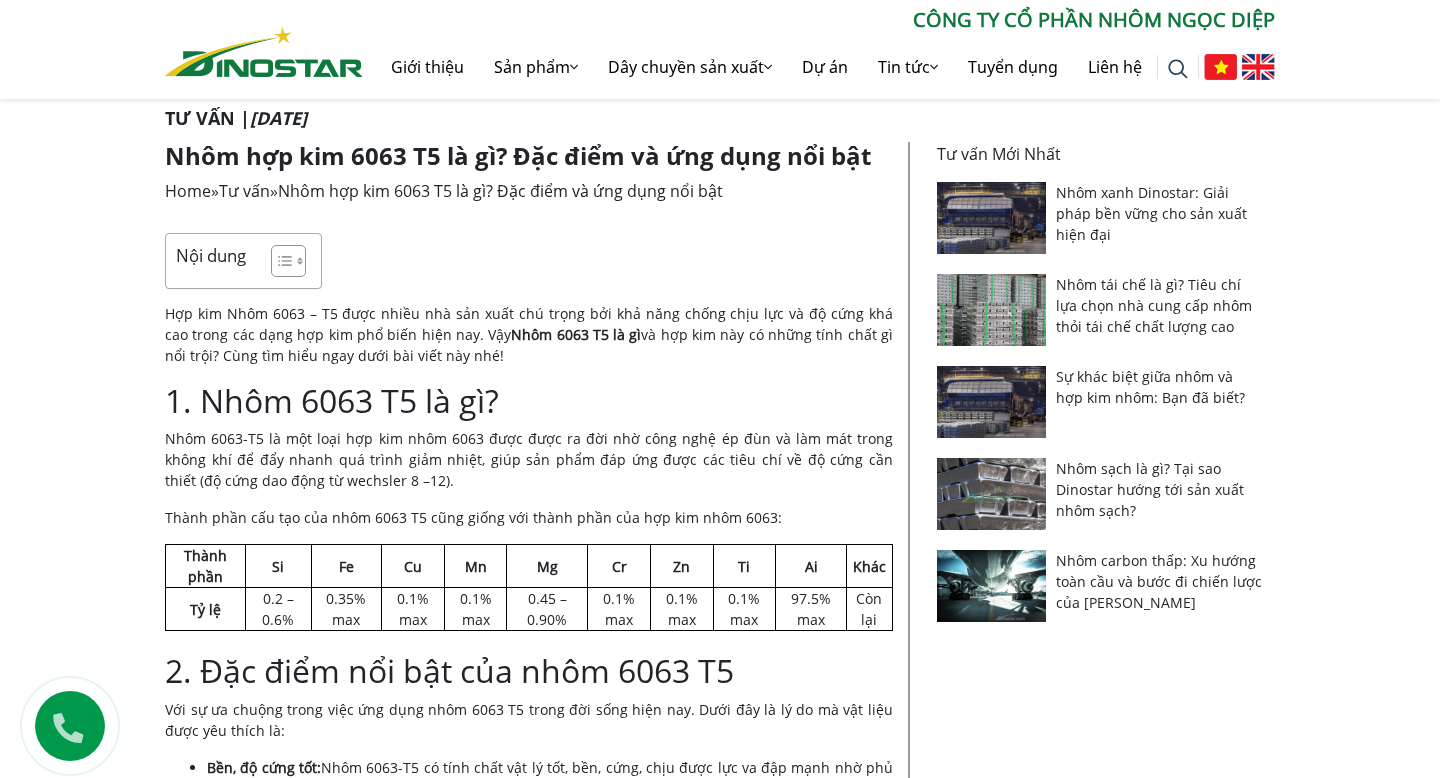 scroll, scrollTop: 371, scrollLeft: 0, axis: vertical 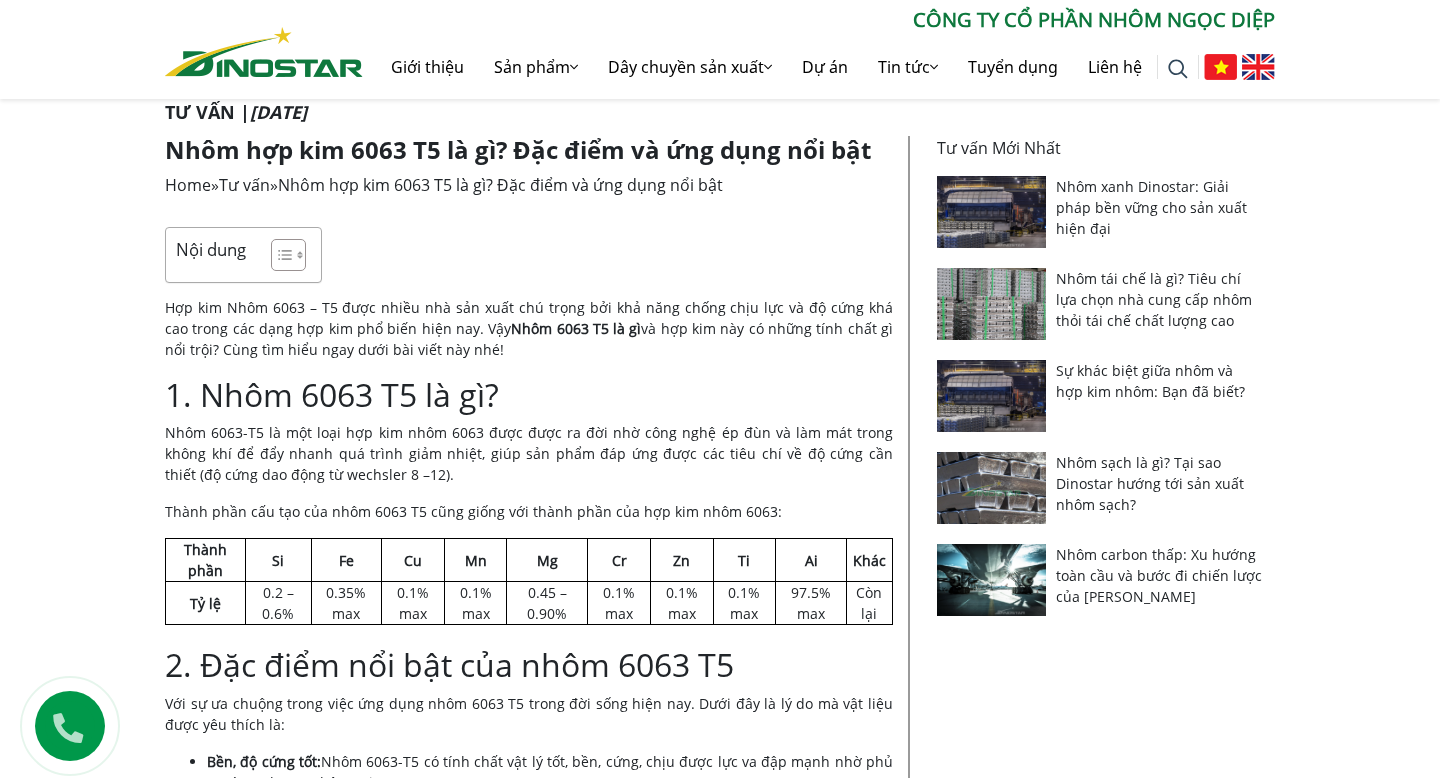 click on "Nhôm hợp kim 6063 T5 là gì? Đặc điểm và ứng dụng nổi bật" at bounding box center (529, 150) 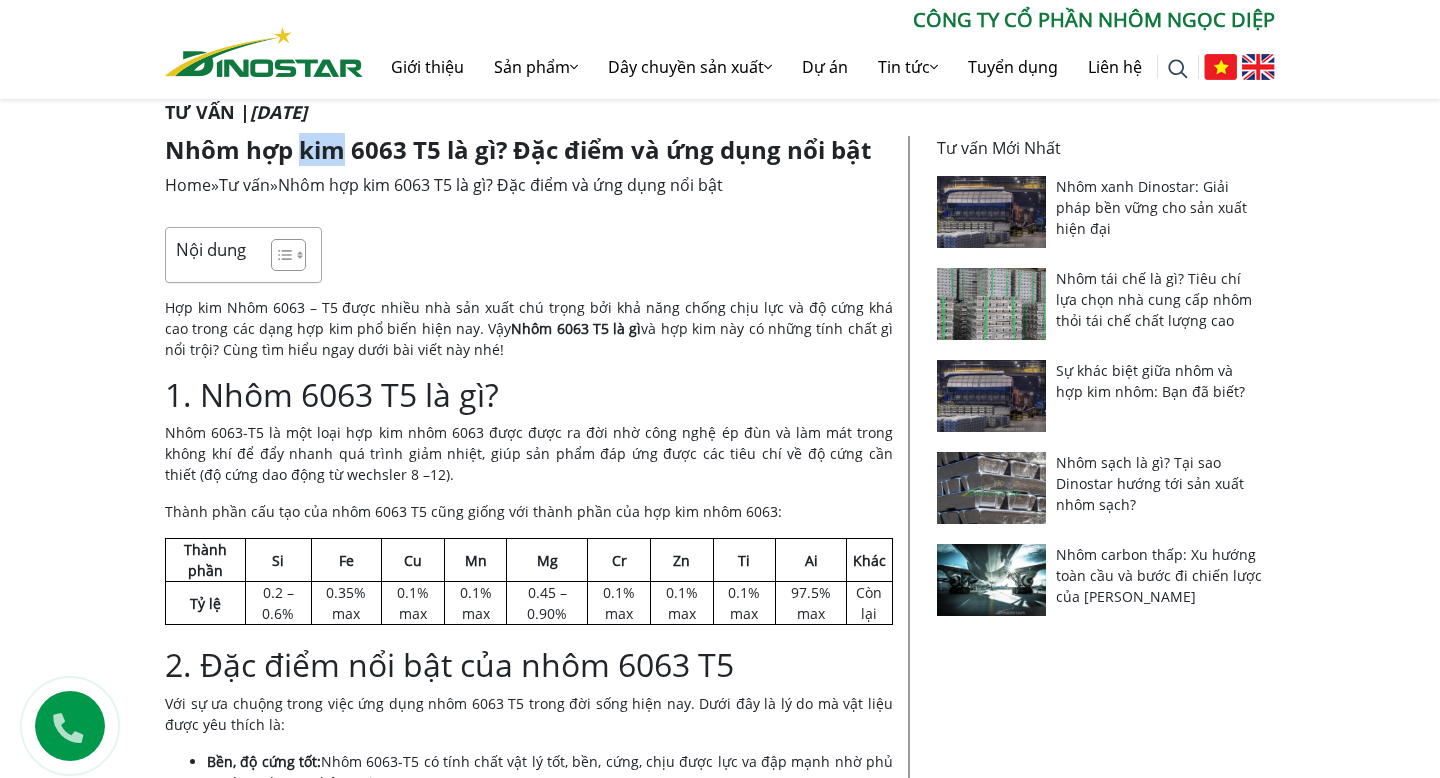 click on "Nhôm hợp kim 6063 T5 là gì? Đặc điểm và ứng dụng nổi bật" at bounding box center (529, 150) 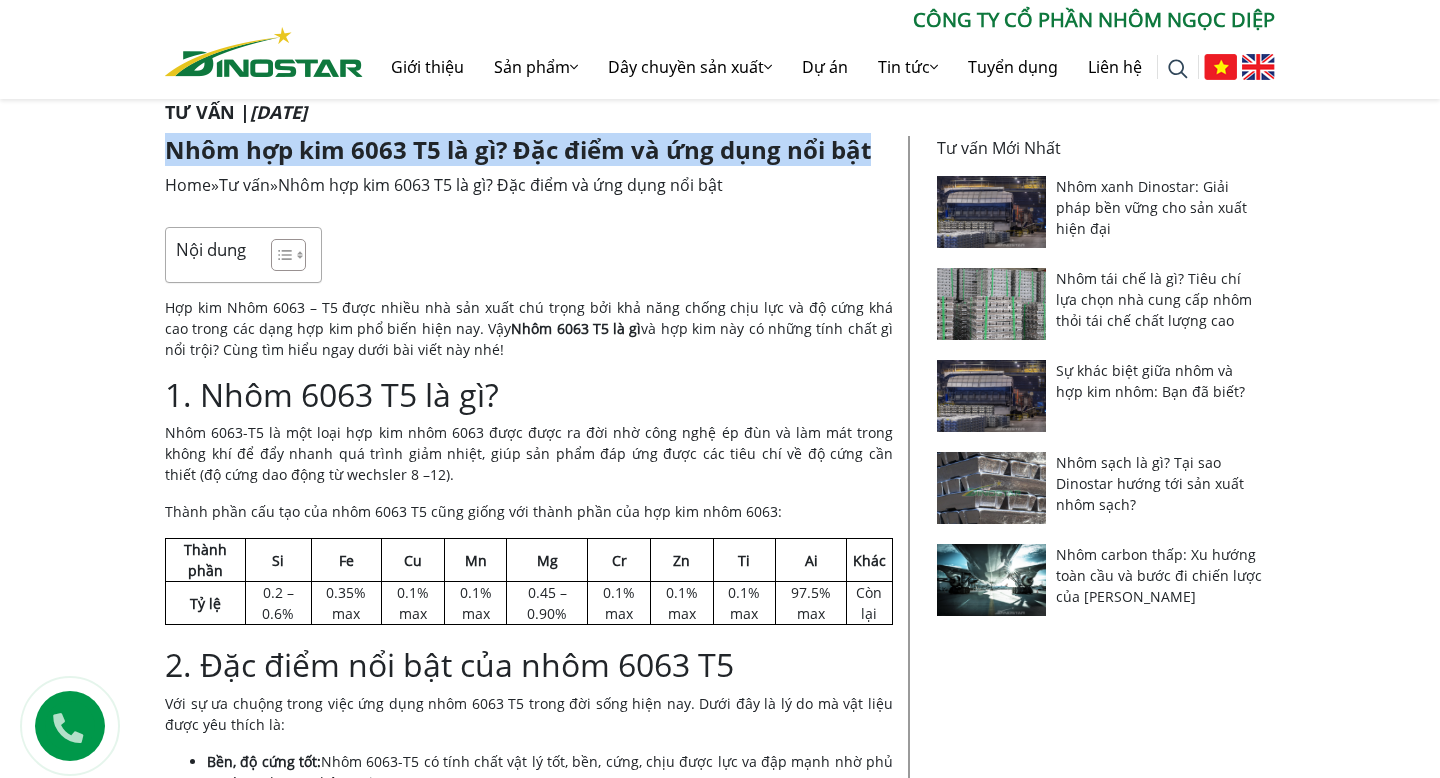 click on "Nhôm hợp kim 6063 T5 là gì? Đặc điểm và ứng dụng nổi bật" at bounding box center [529, 150] 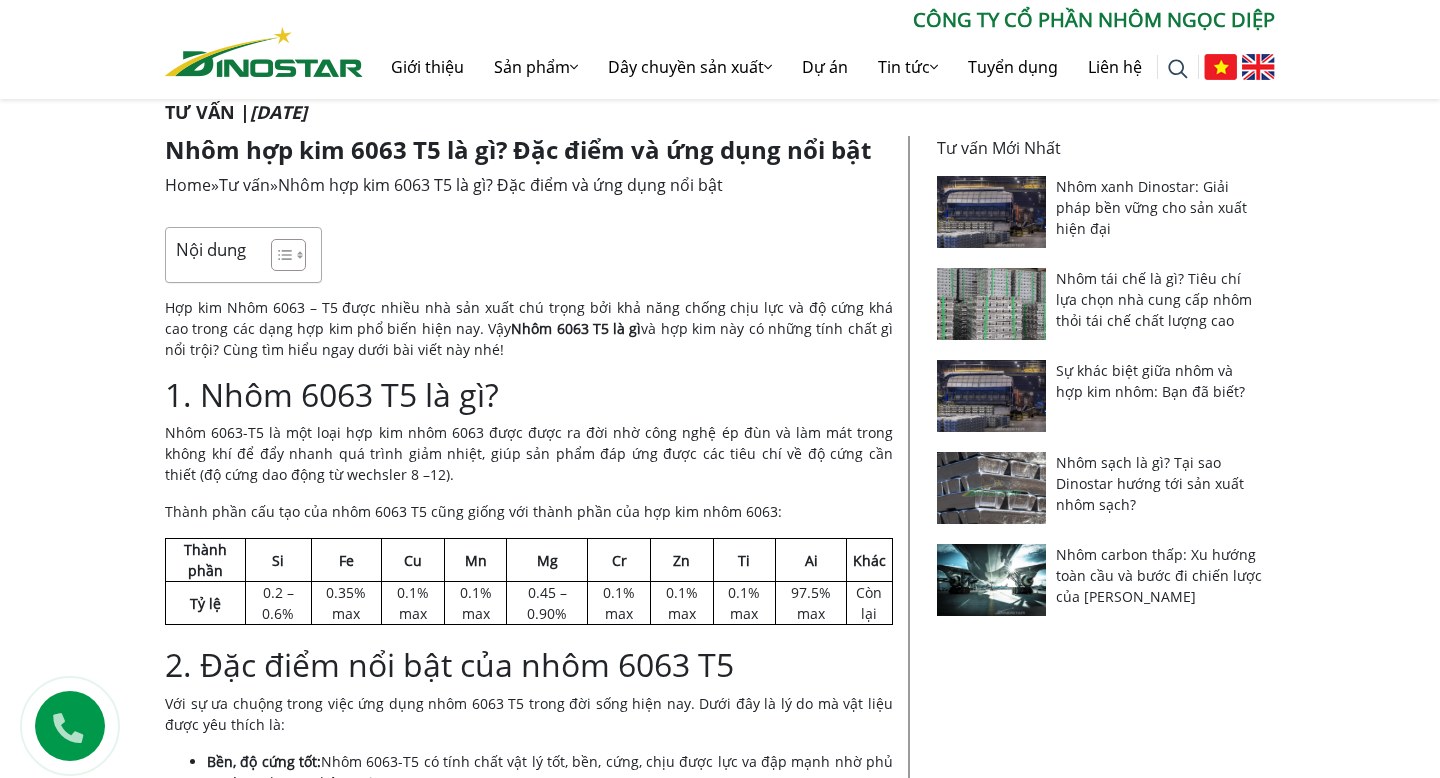 click on "Nhôm hợp kim 6063 T5 là gì? Đặc điểm và ứng dụng nổi bật" at bounding box center [529, 150] 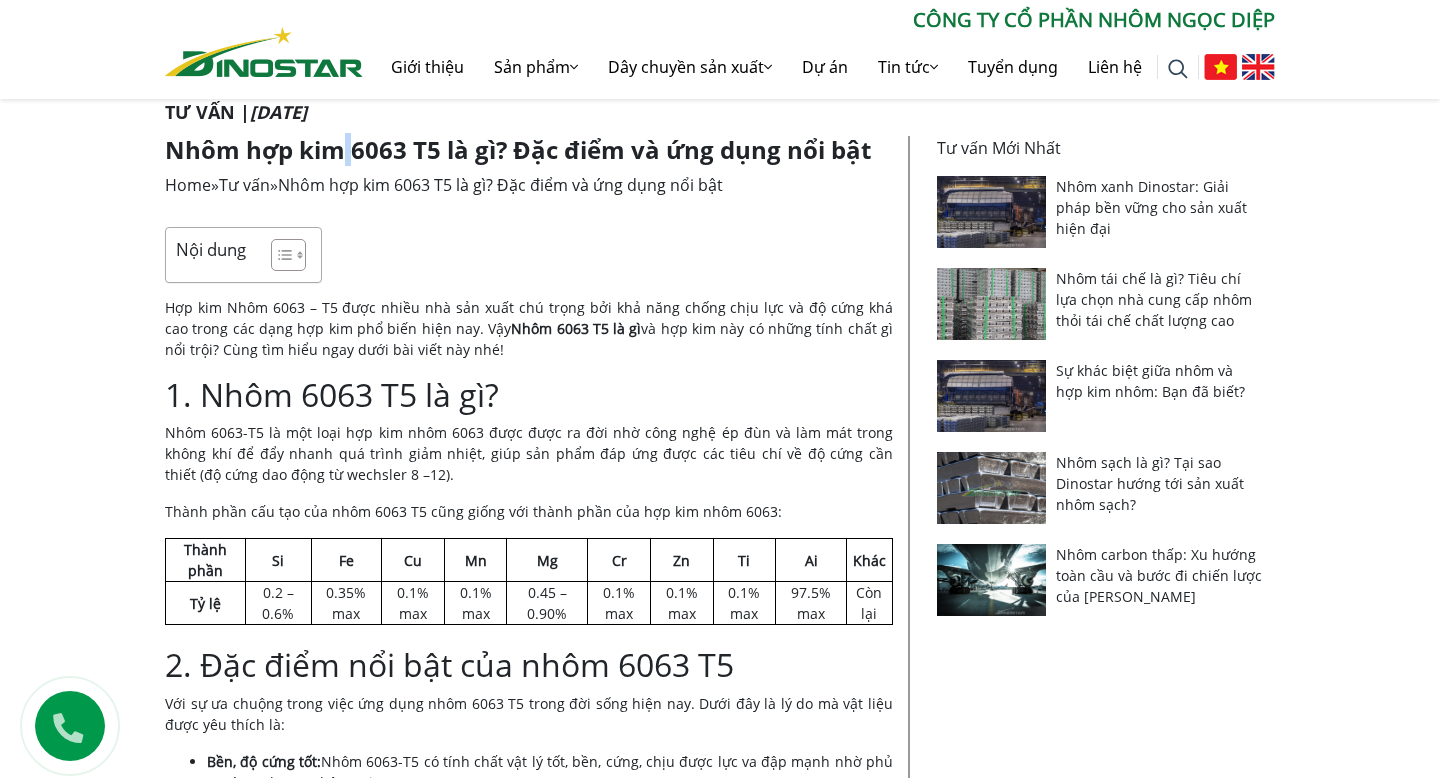 click on "Nhôm hợp kim 6063 T5 là gì? Đặc điểm và ứng dụng nổi bật" at bounding box center [529, 150] 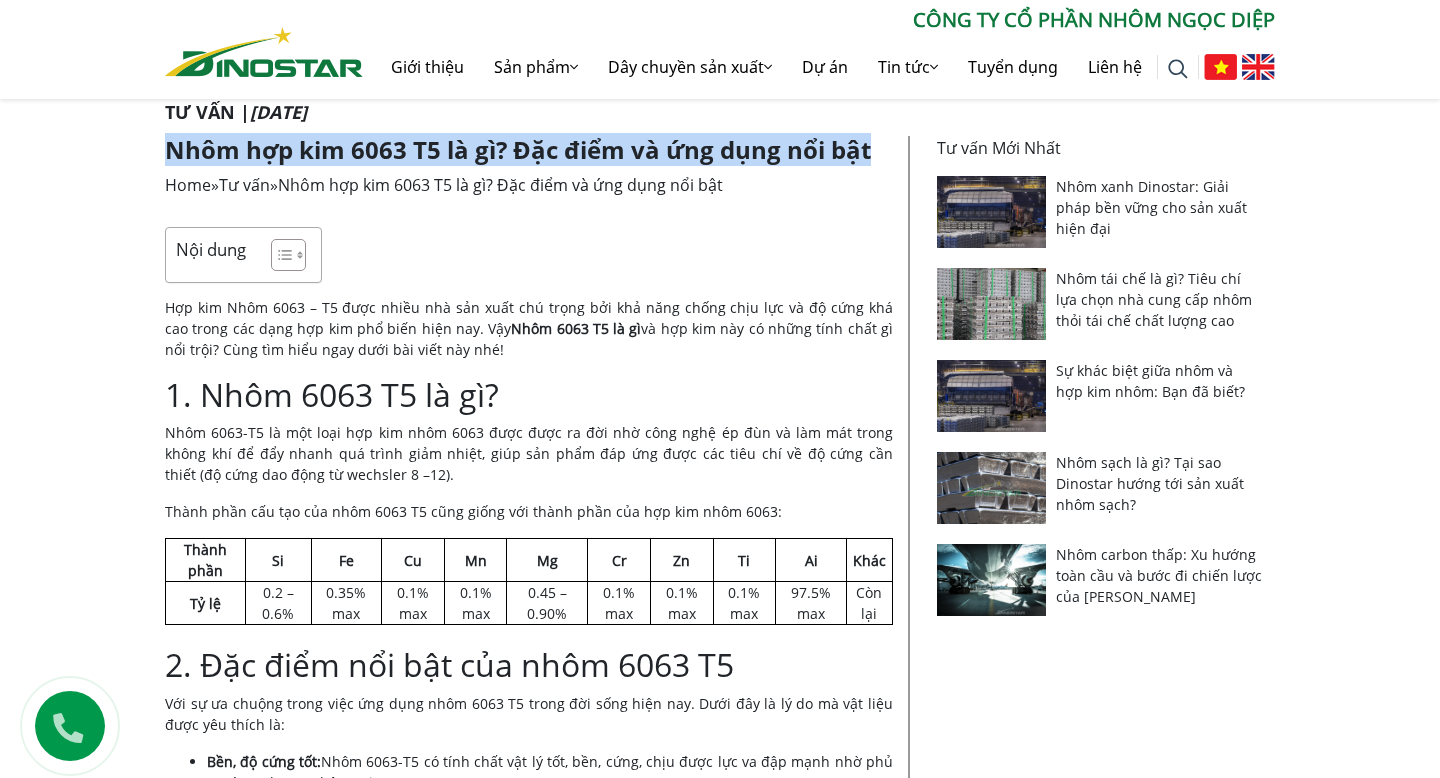 click on "Hợp kim Nhôm 6063 – T5 được nhiều nhà sản xuất chú trọng bởi khả năng chống chịu lực và độ cứng khá cao trong các dạng hợp kim phổ biến hiện nay. Vậy  Nhôm 6063 T5 là gì  và hợp kim này có những tính chất gì nổi trội? Cùng tìm hiểu ngay dưới bài viết này nhé!" at bounding box center (529, 328) 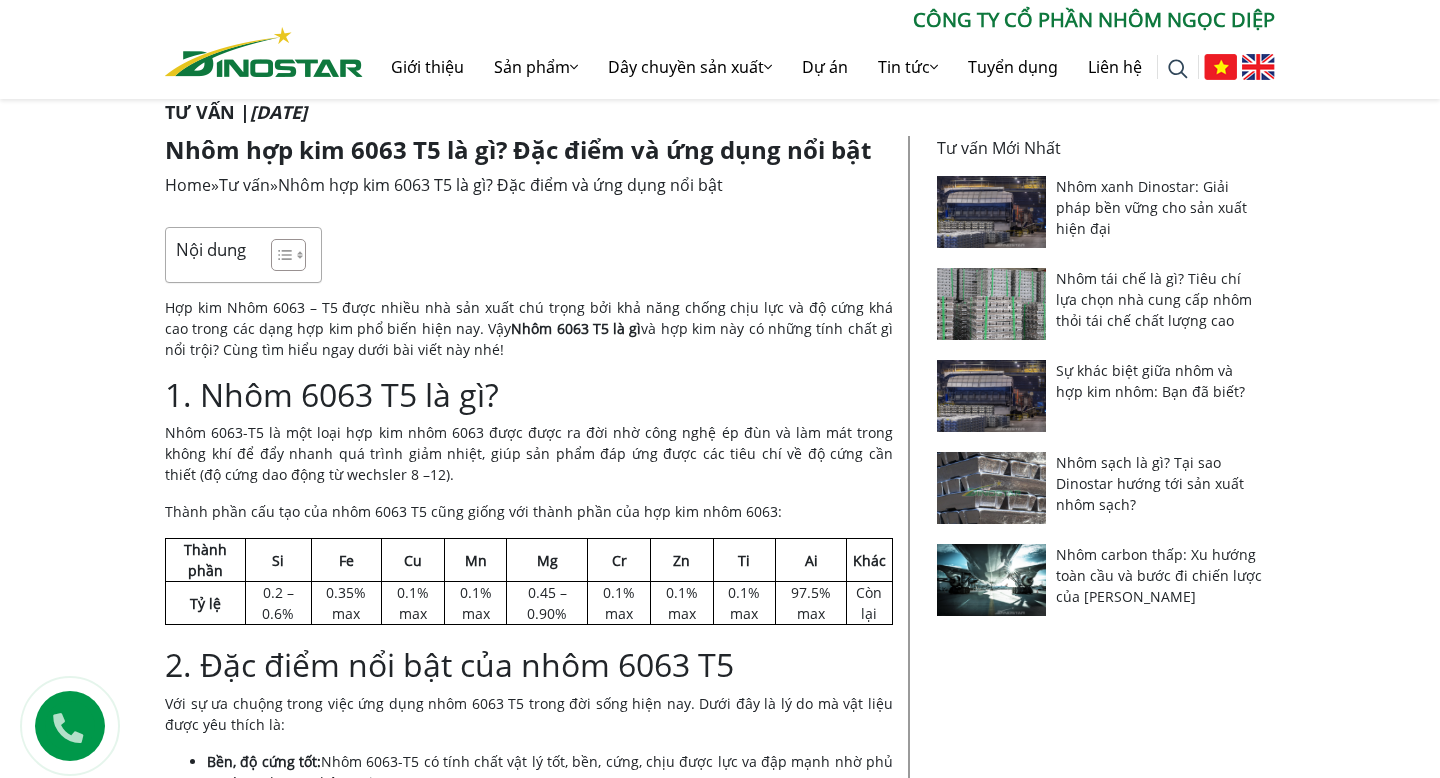 click on "Hợp kim Nhôm 6063 – T5 được nhiều nhà sản xuất chú trọng bởi khả năng chống chịu lực và độ cứng khá cao trong các dạng hợp kim phổ biến hiện nay. Vậy  Nhôm 6063 T5 là gì  và hợp kim này có những tính chất gì nổi trội? Cùng tìm hiểu ngay dưới bài viết này nhé!" at bounding box center (529, 328) 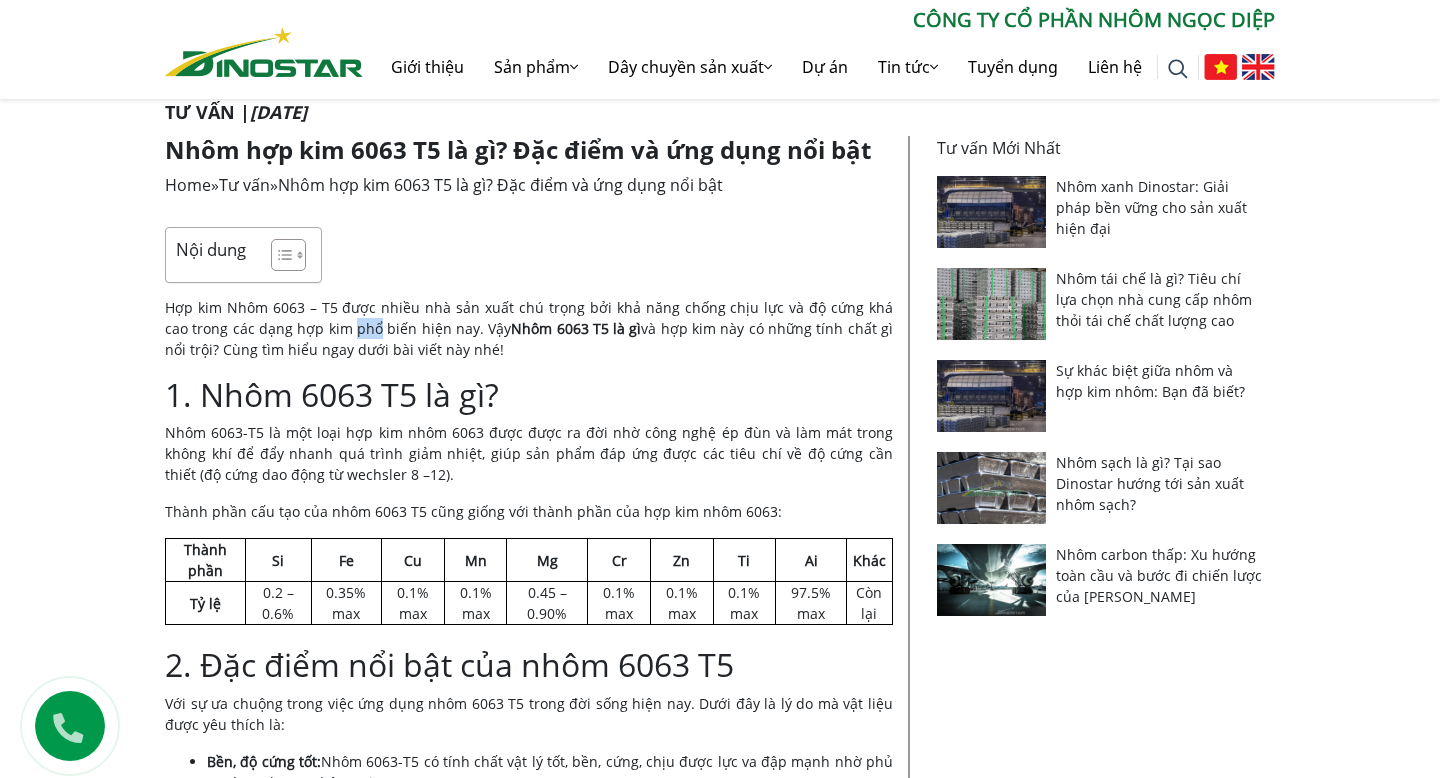 click on "Hợp kim Nhôm 6063 – T5 được nhiều nhà sản xuất chú trọng bởi khả năng chống chịu lực và độ cứng khá cao trong các dạng hợp kim phổ biến hiện nay. Vậy  Nhôm 6063 T5 là gì  và hợp kim này có những tính chất gì nổi trội? Cùng tìm hiểu ngay dưới bài viết này nhé!" at bounding box center [529, 328] 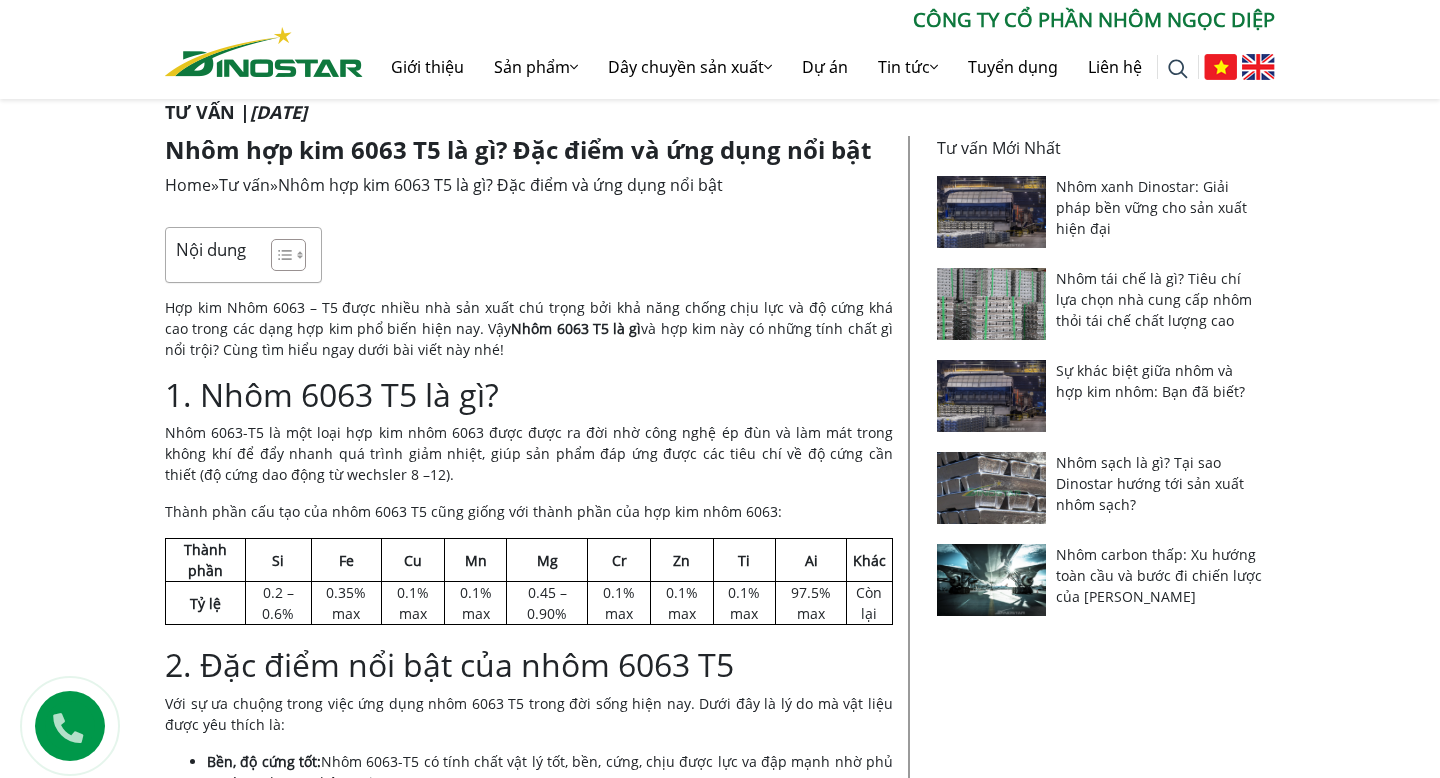 click on "1. Nhôm 6063 T5 là gì?" at bounding box center [529, 395] 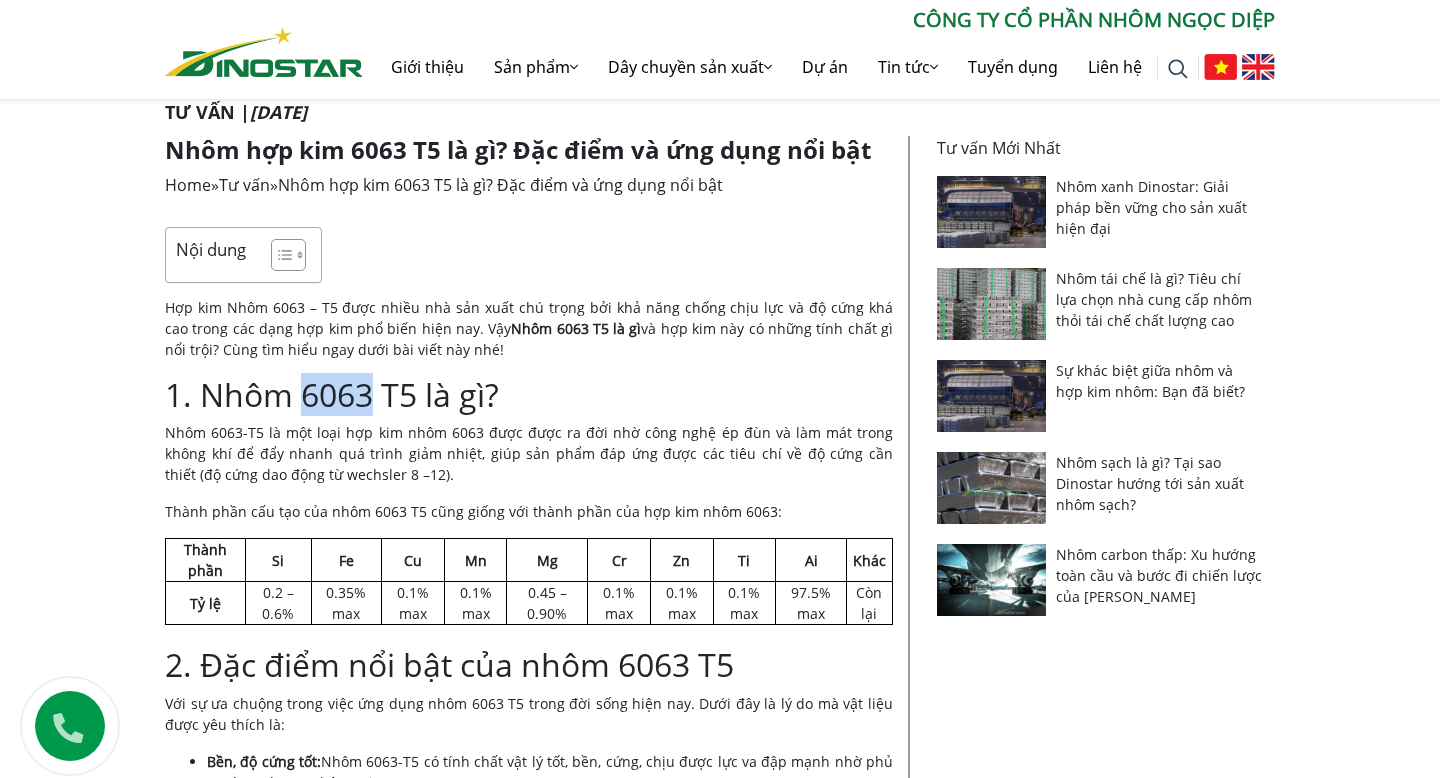 click on "1. Nhôm 6063 T5 là gì?" at bounding box center (529, 395) 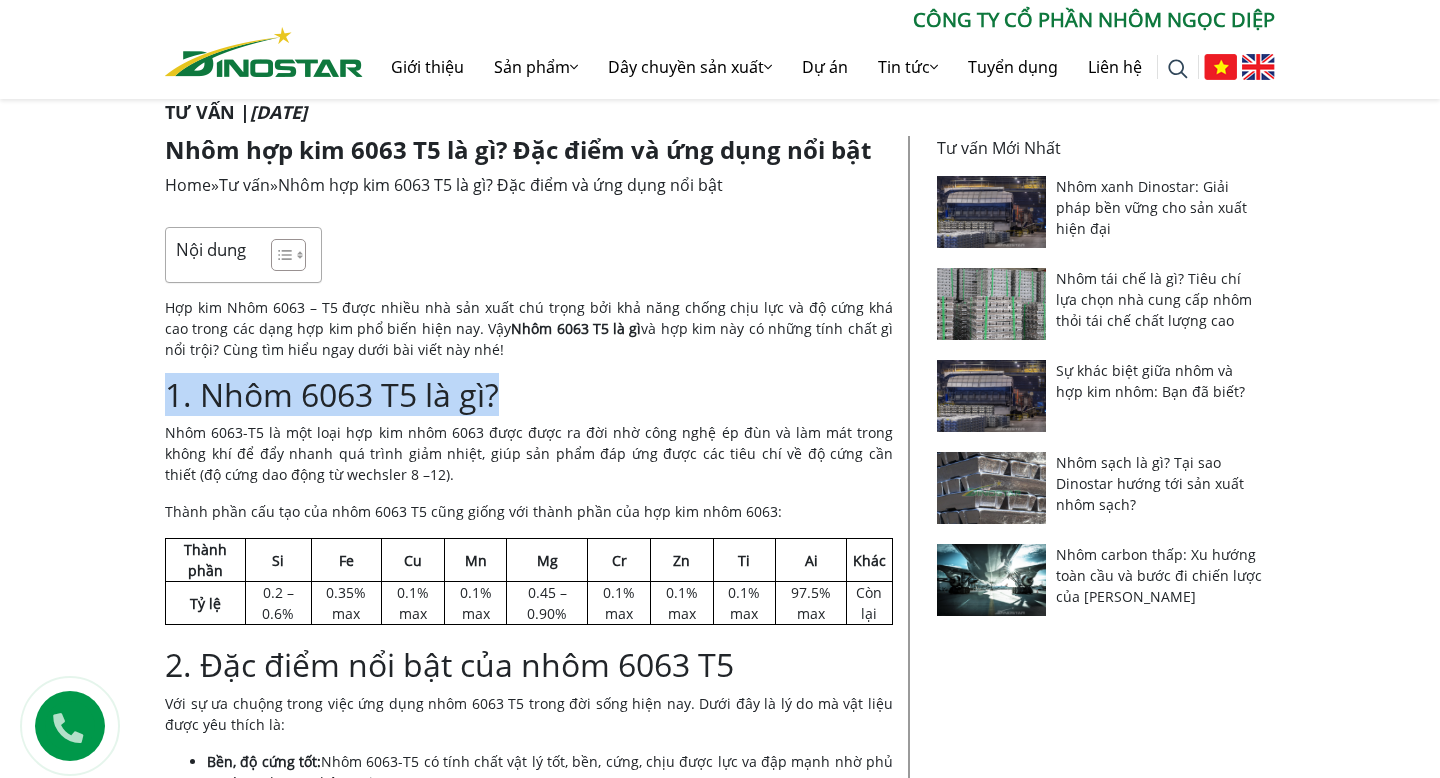 click on "Nhôm 6063-T5 là một loại hợp kim nhôm 6063 được được ra đời nhờ công nghệ ép đùn và làm mát trong không khí để đẩy nhanh quá trình giảm nhiệt, giúp sản phẩm đáp ứng được các tiêu chí về độ cứng cần thiết (độ cứng dao động từ wechsler 8 –12)." at bounding box center [529, 453] 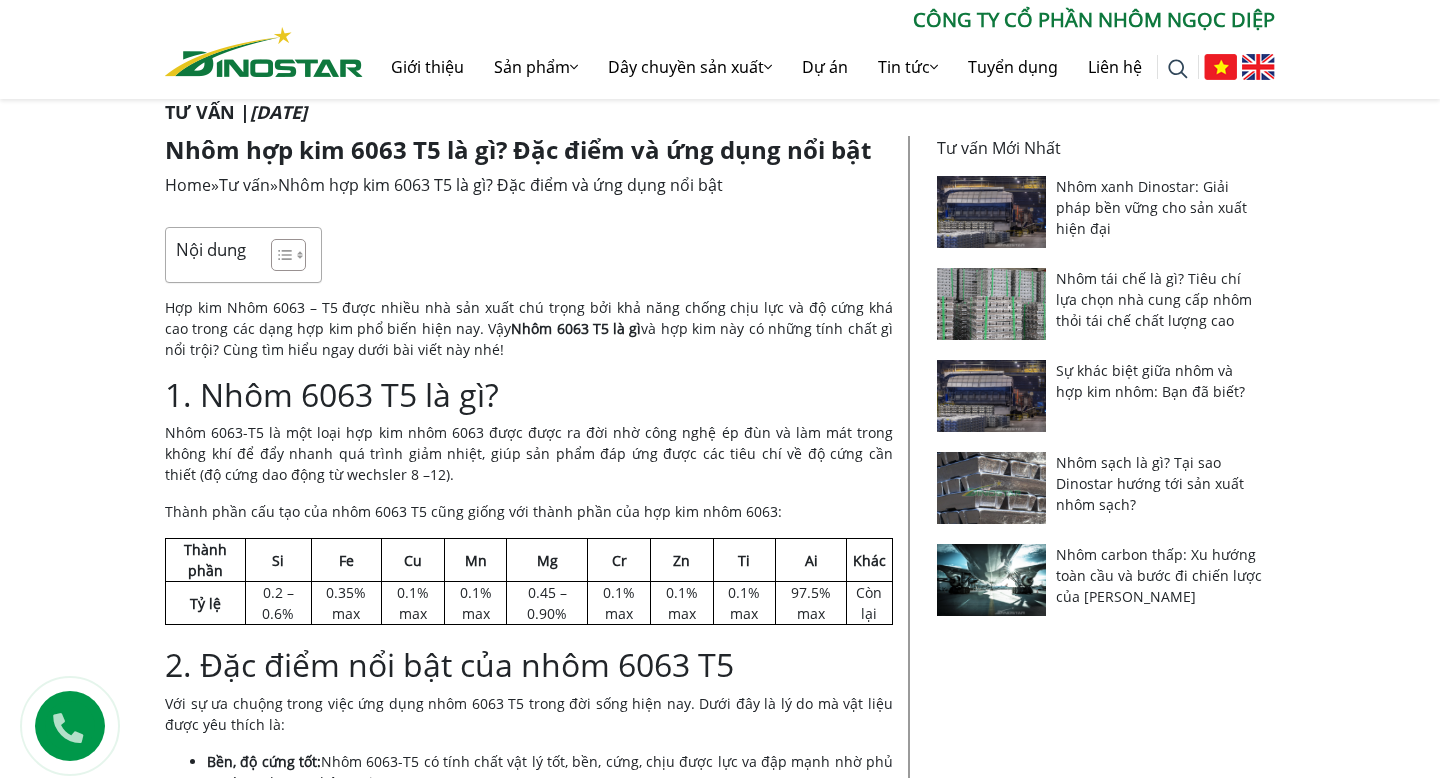 click on "Nhôm 6063-T5 là một loại hợp kim nhôm 6063 được được ra đời nhờ công nghệ ép đùn và làm mát trong không khí để đẩy nhanh quá trình giảm nhiệt, giúp sản phẩm đáp ứng được các tiêu chí về độ cứng cần thiết (độ cứng dao động từ wechsler 8 –12)." at bounding box center [529, 453] 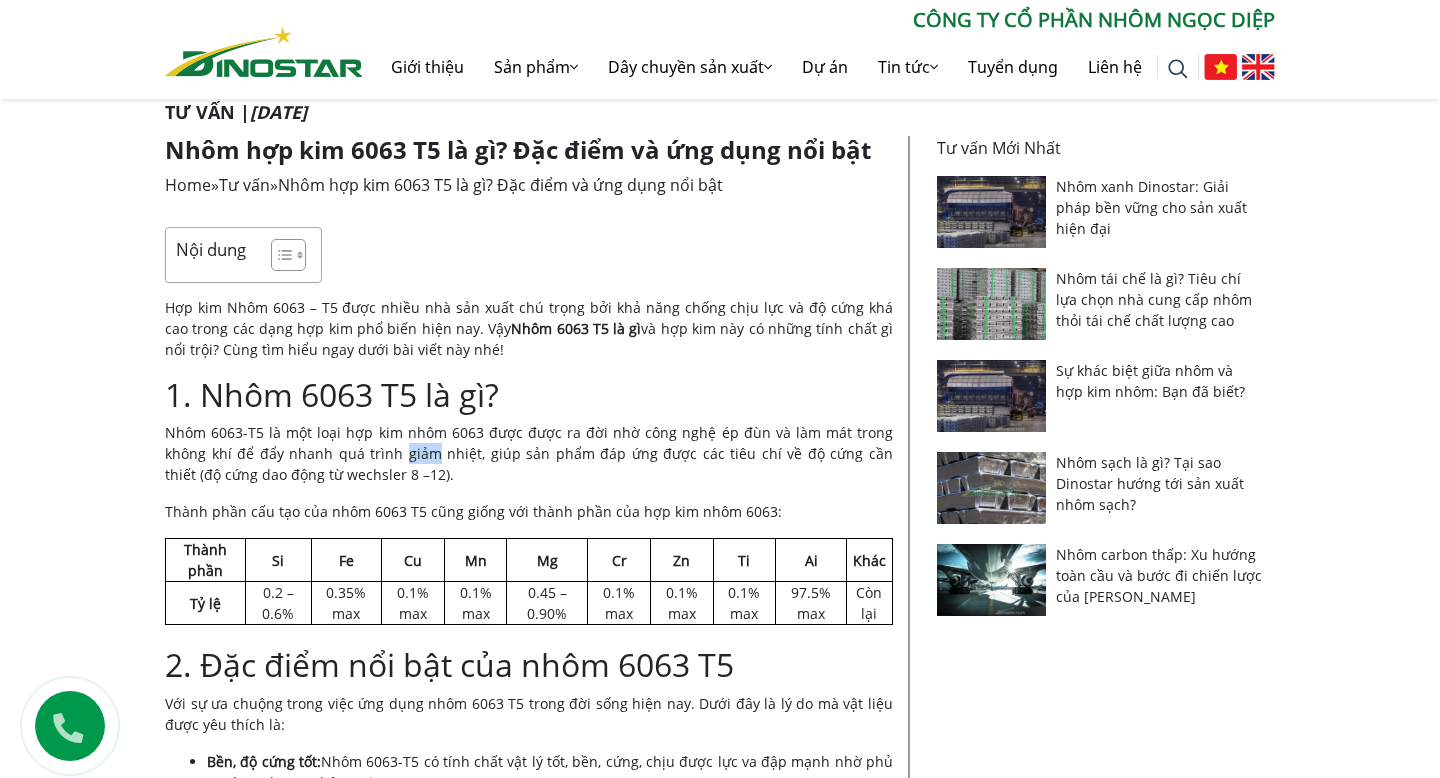click on "Nhôm 6063-T5 là một loại hợp kim nhôm 6063 được được ra đời nhờ công nghệ ép đùn và làm mát trong không khí để đẩy nhanh quá trình giảm nhiệt, giúp sản phẩm đáp ứng được các tiêu chí về độ cứng cần thiết (độ cứng dao động từ wechsler 8 –12)." at bounding box center (529, 453) 